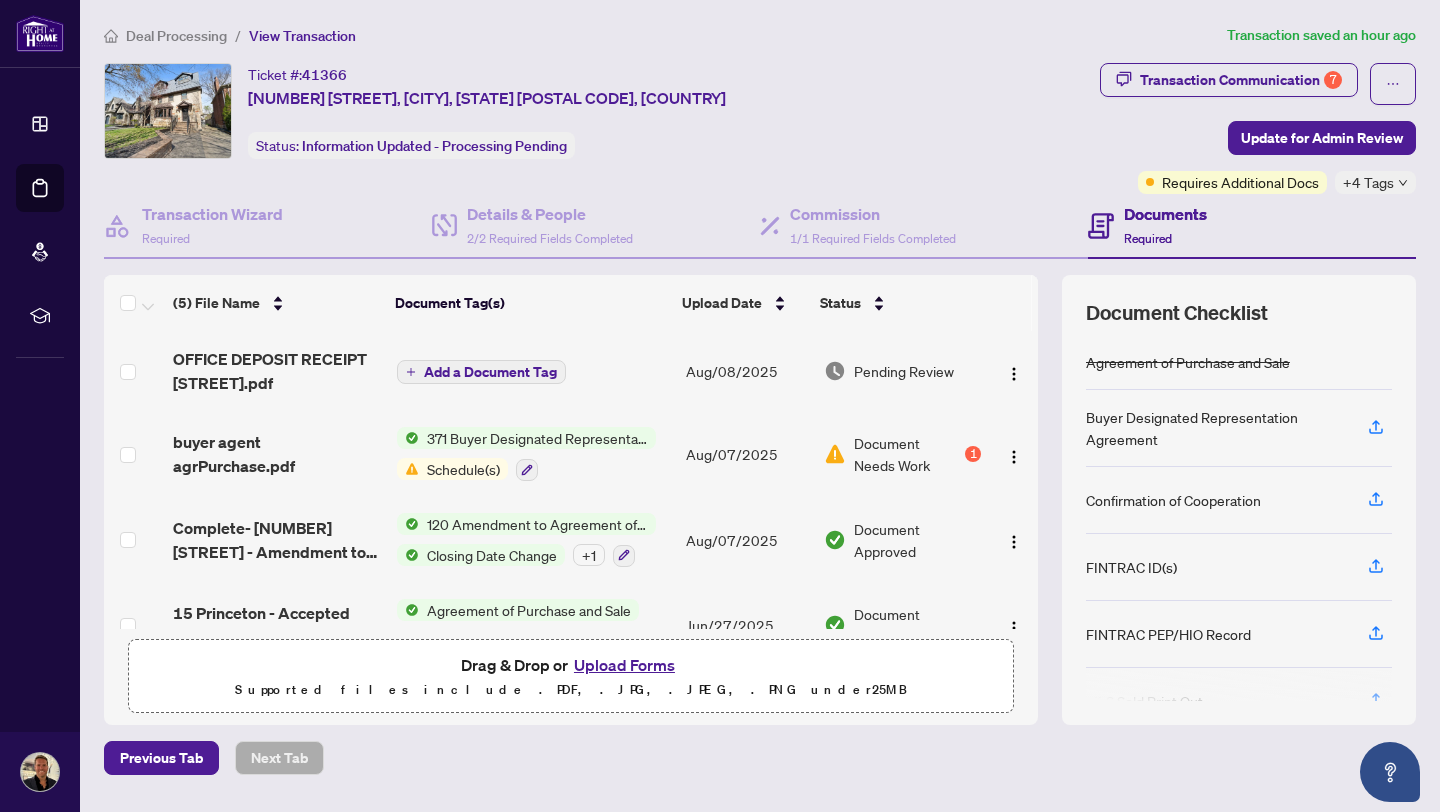 scroll, scrollTop: 0, scrollLeft: 0, axis: both 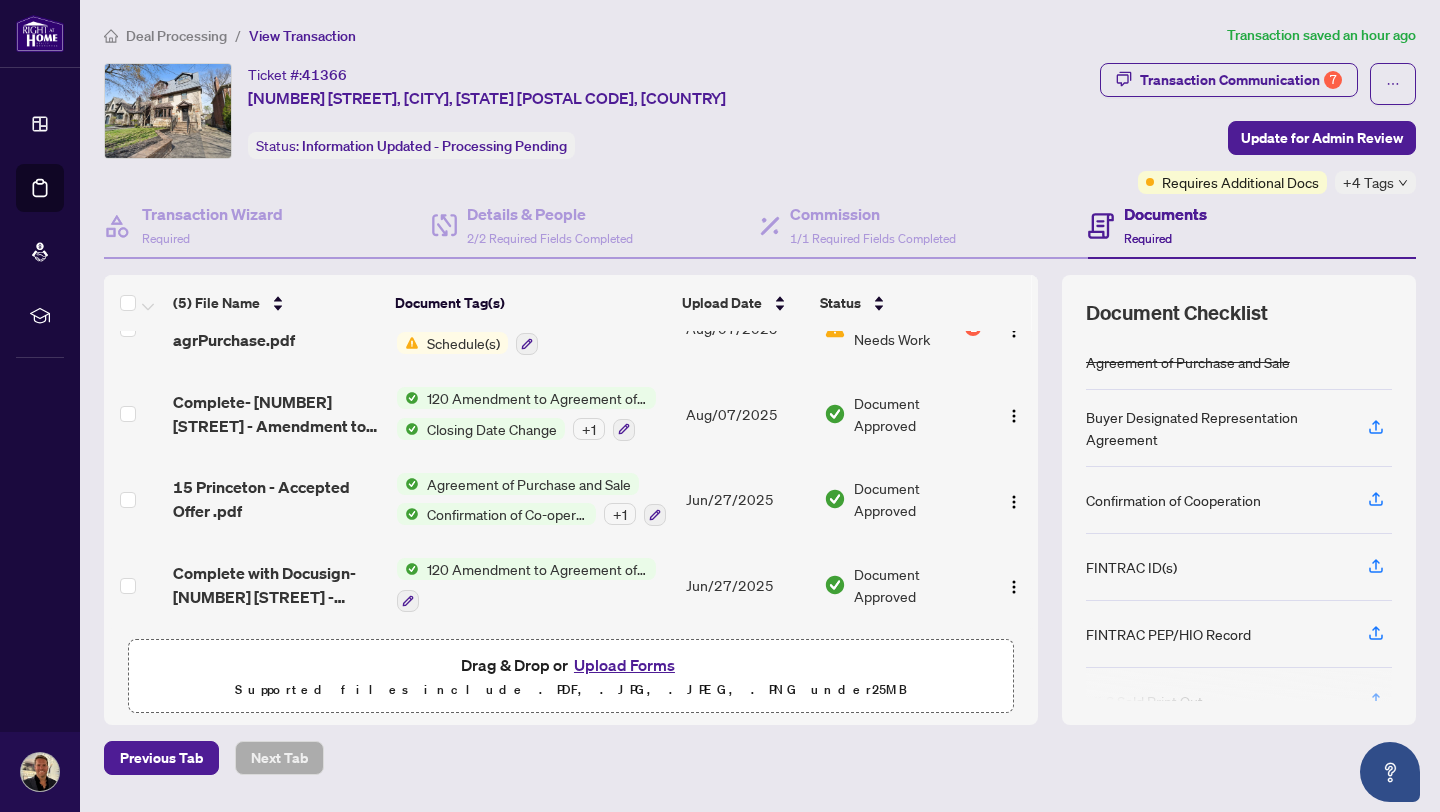 click on "Upload Forms" at bounding box center [624, 665] 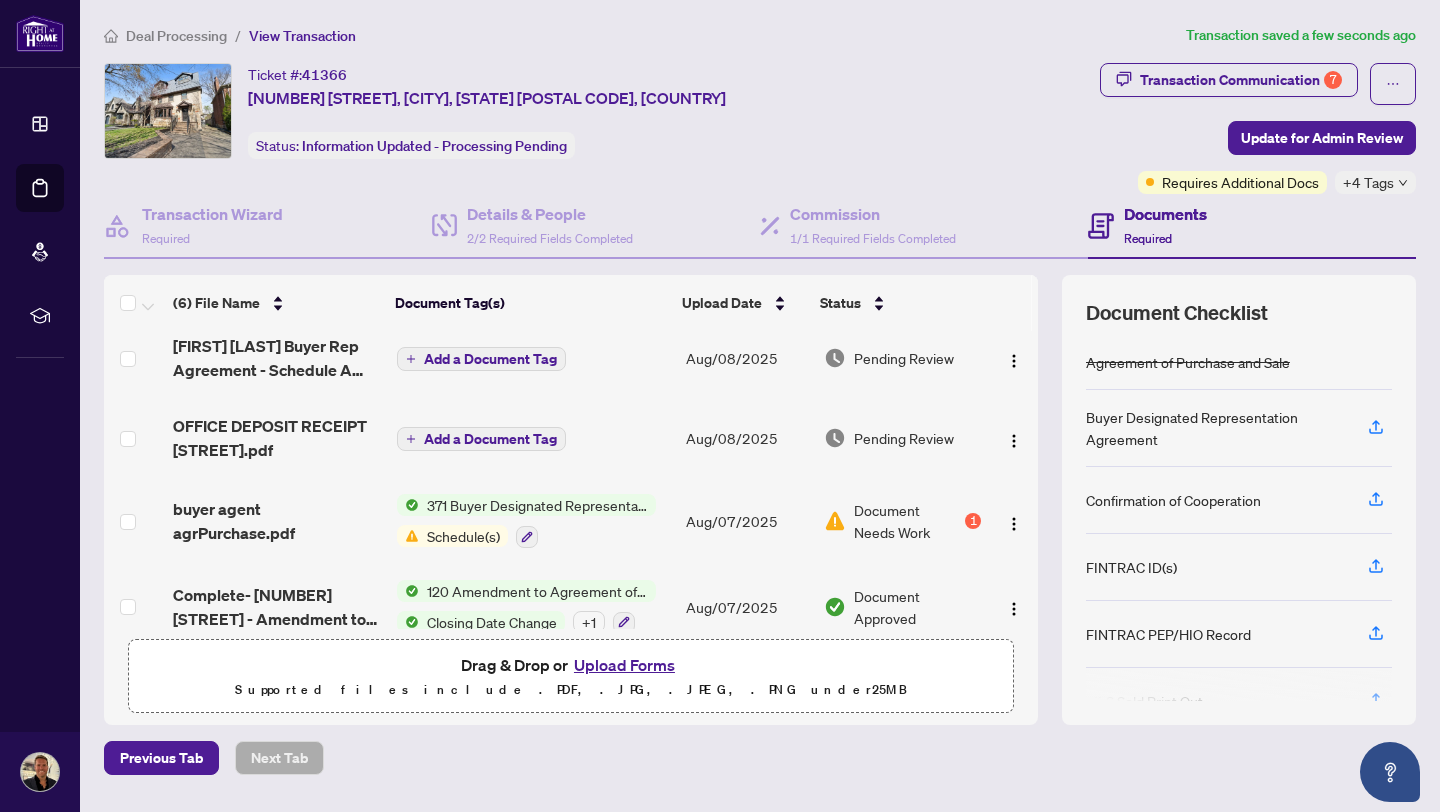 scroll, scrollTop: 0, scrollLeft: 0, axis: both 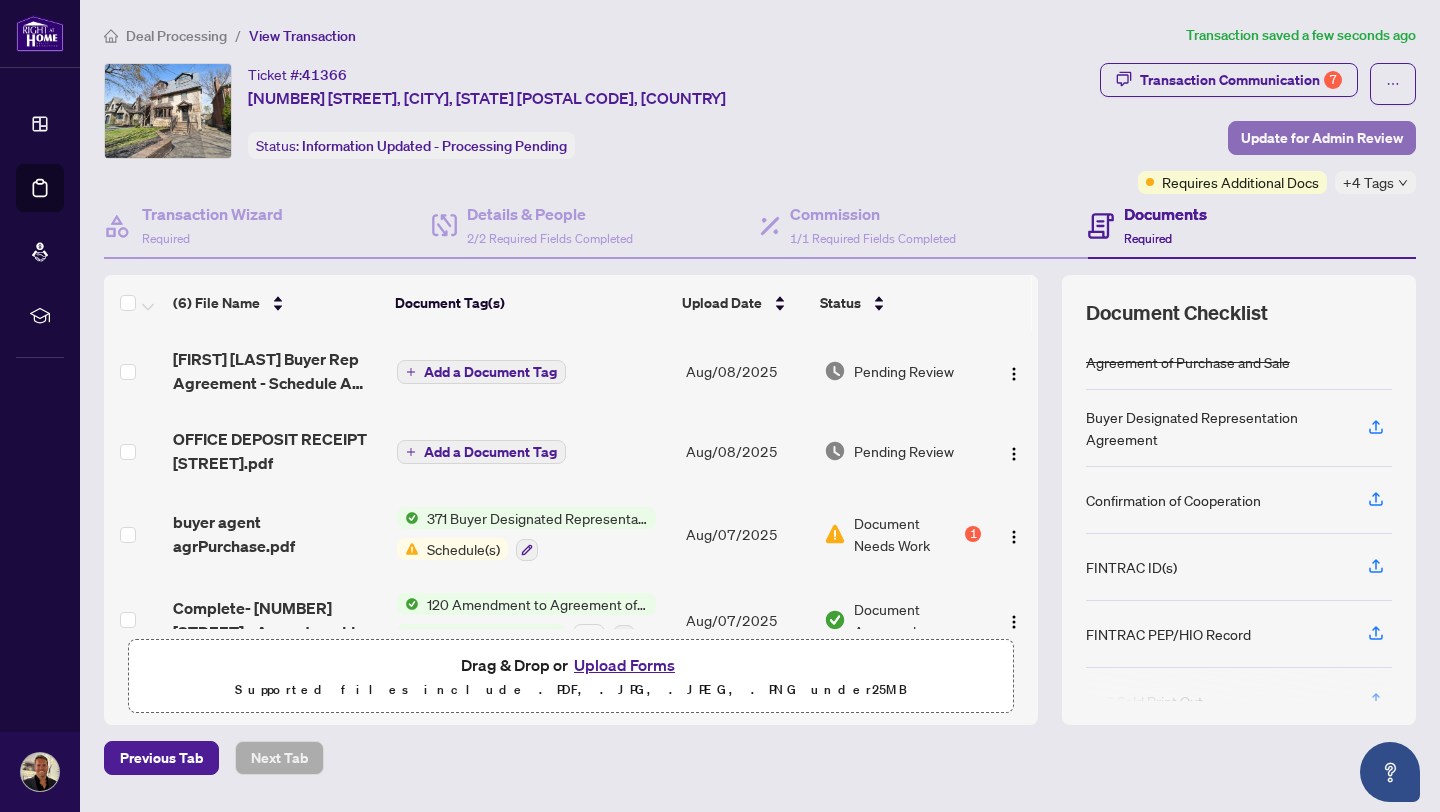 click on "Update for Admin Review" at bounding box center [1322, 138] 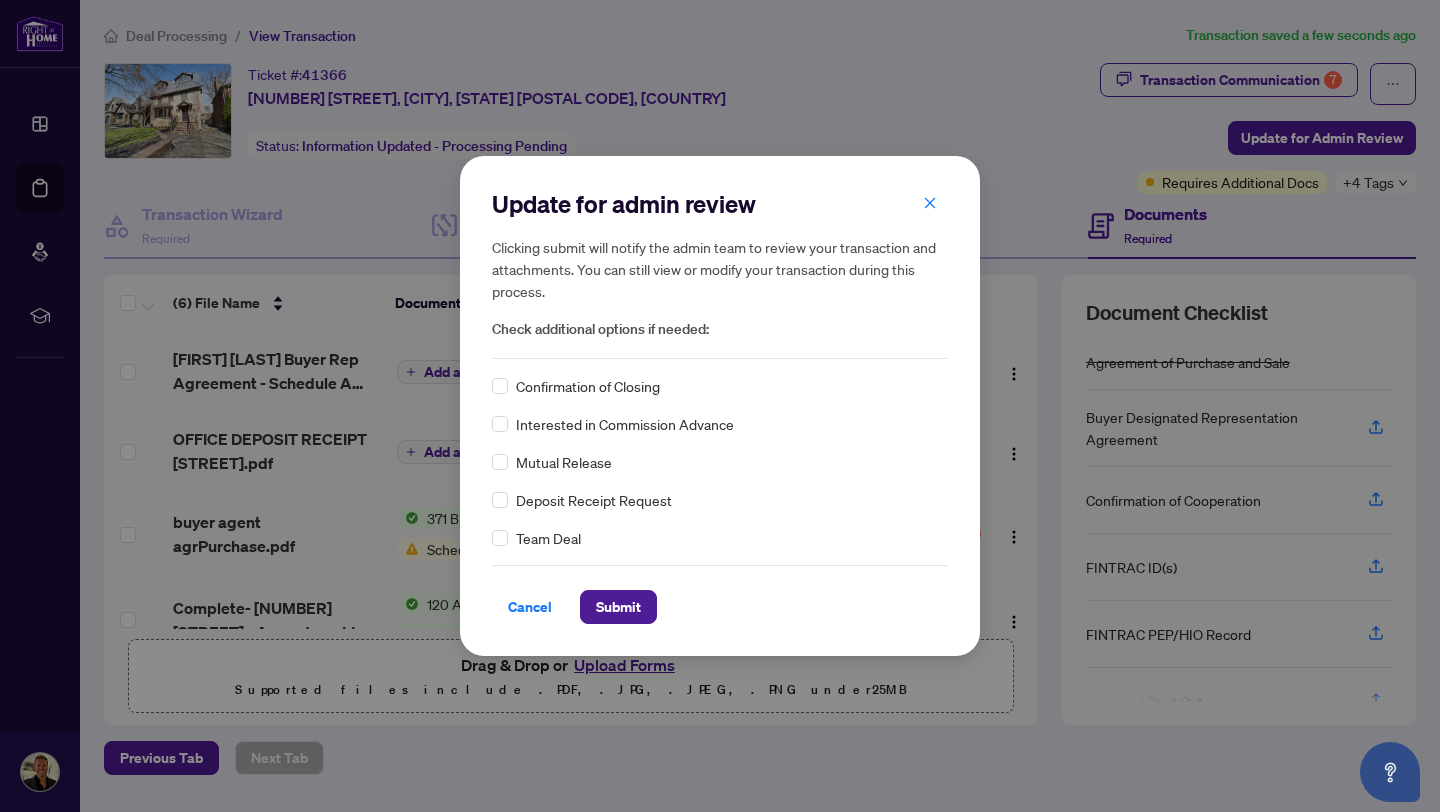 click on "Confirmation of Closing Interested in Commission Advance Mutual Release Deposit Receipt Request Team Deal" at bounding box center (720, 462) 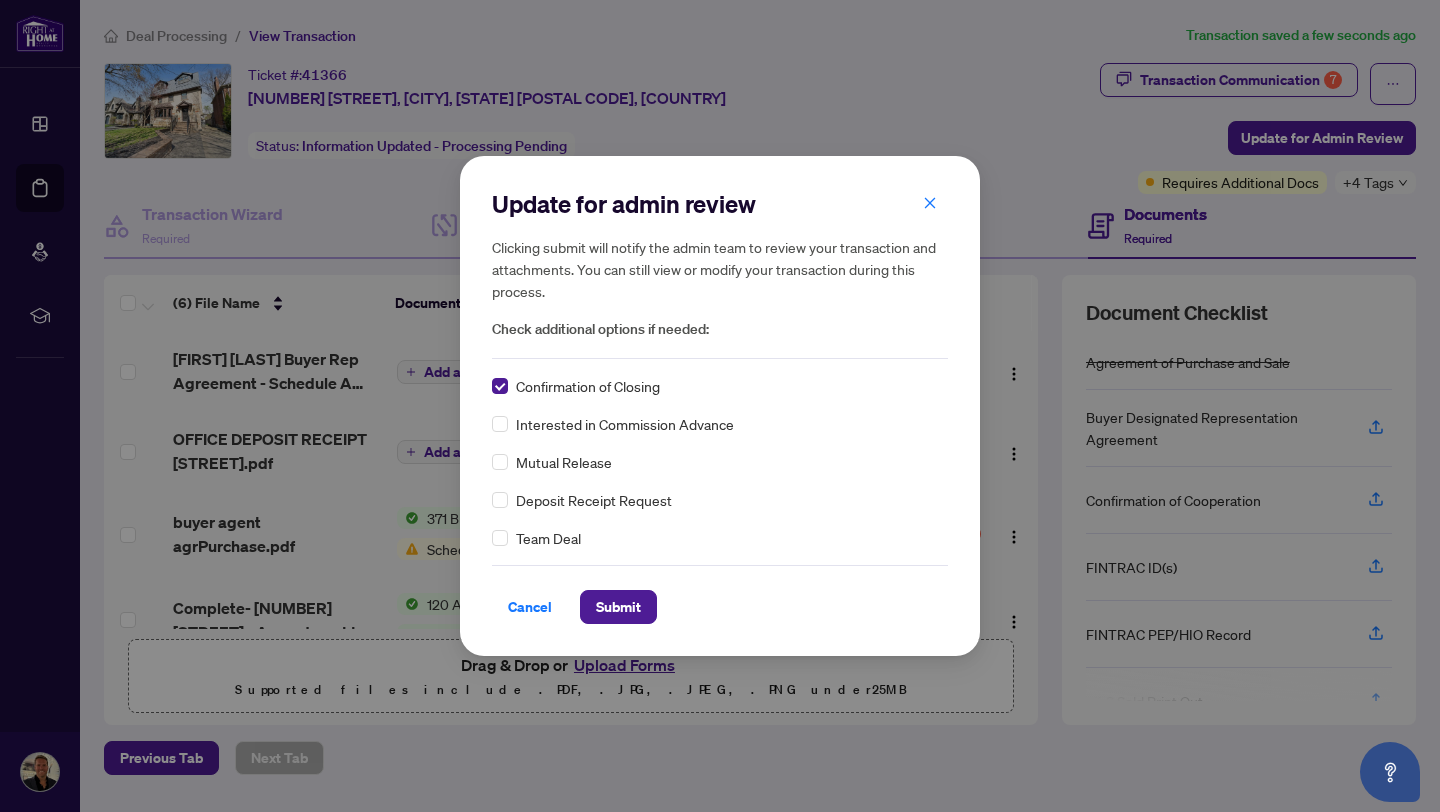 click on "Update for admin review Clicking submit will notify the admin team to review your transaction and attachments. You can still view or modify your transaction during this process.   Check additional options if needed: Confirmation of Closing Interested in Commission Advance Mutual Release Deposit Receipt Request Team Deal Cancel Submit Cancel OK" at bounding box center (720, 405) 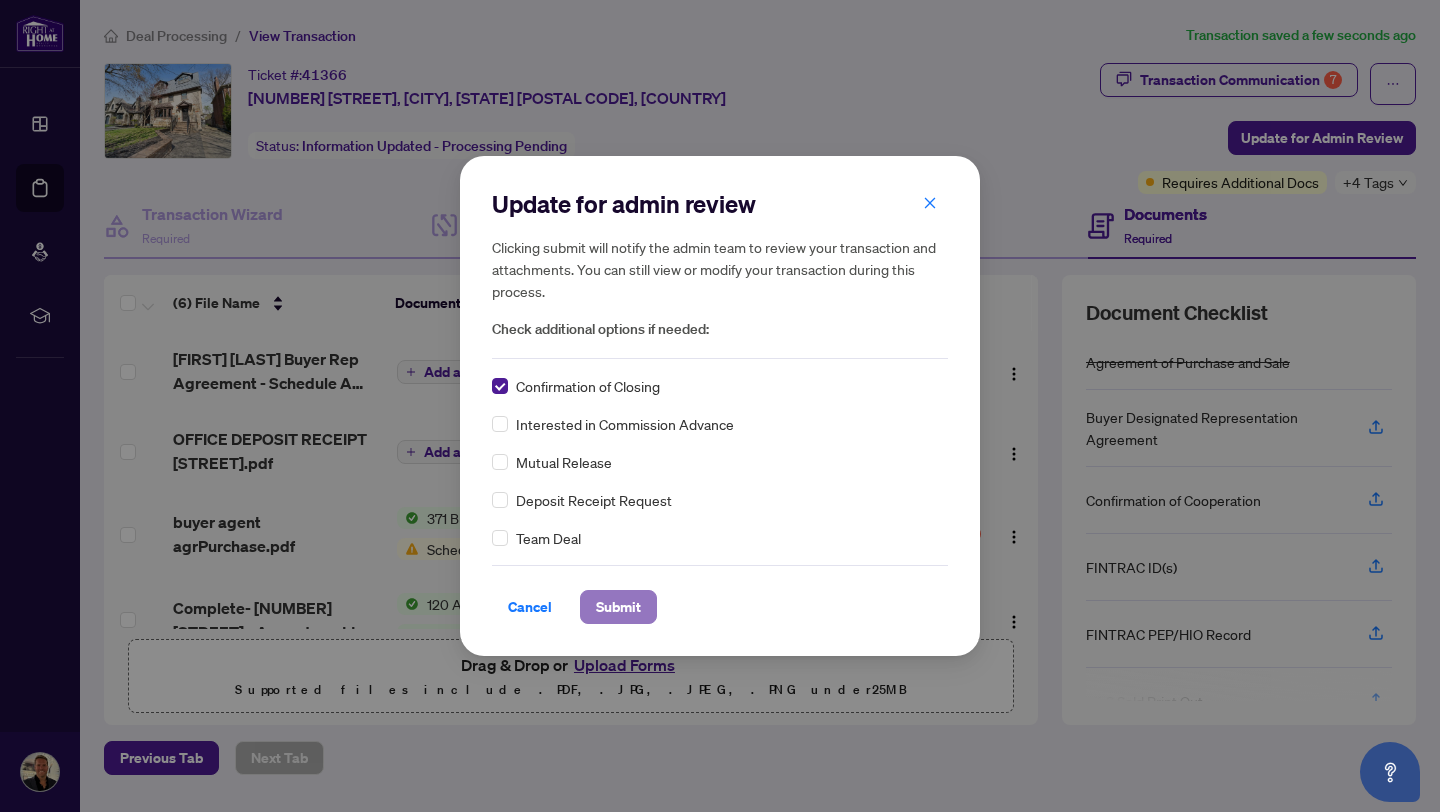 click on "Submit" at bounding box center [618, 607] 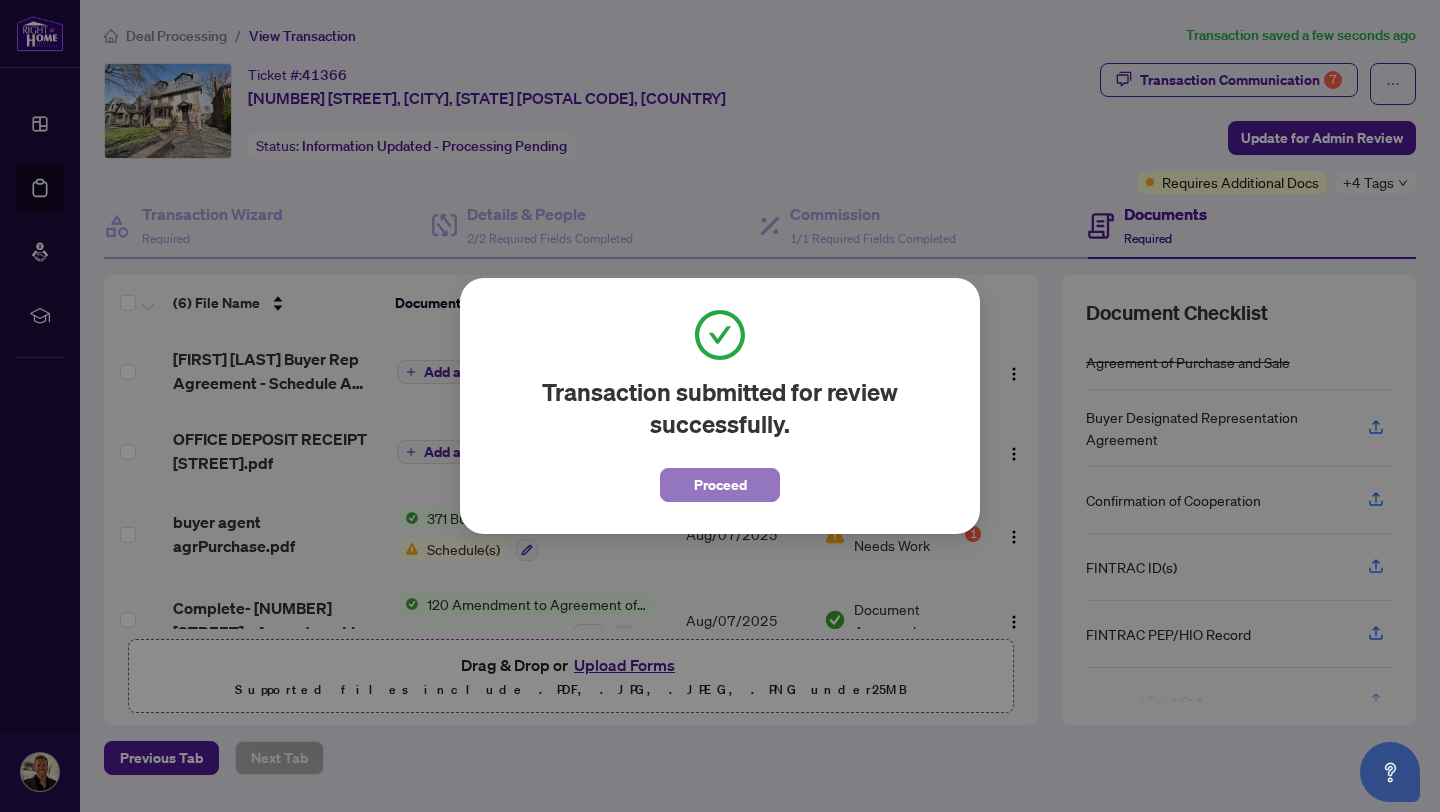 click on "Proceed" at bounding box center (720, 485) 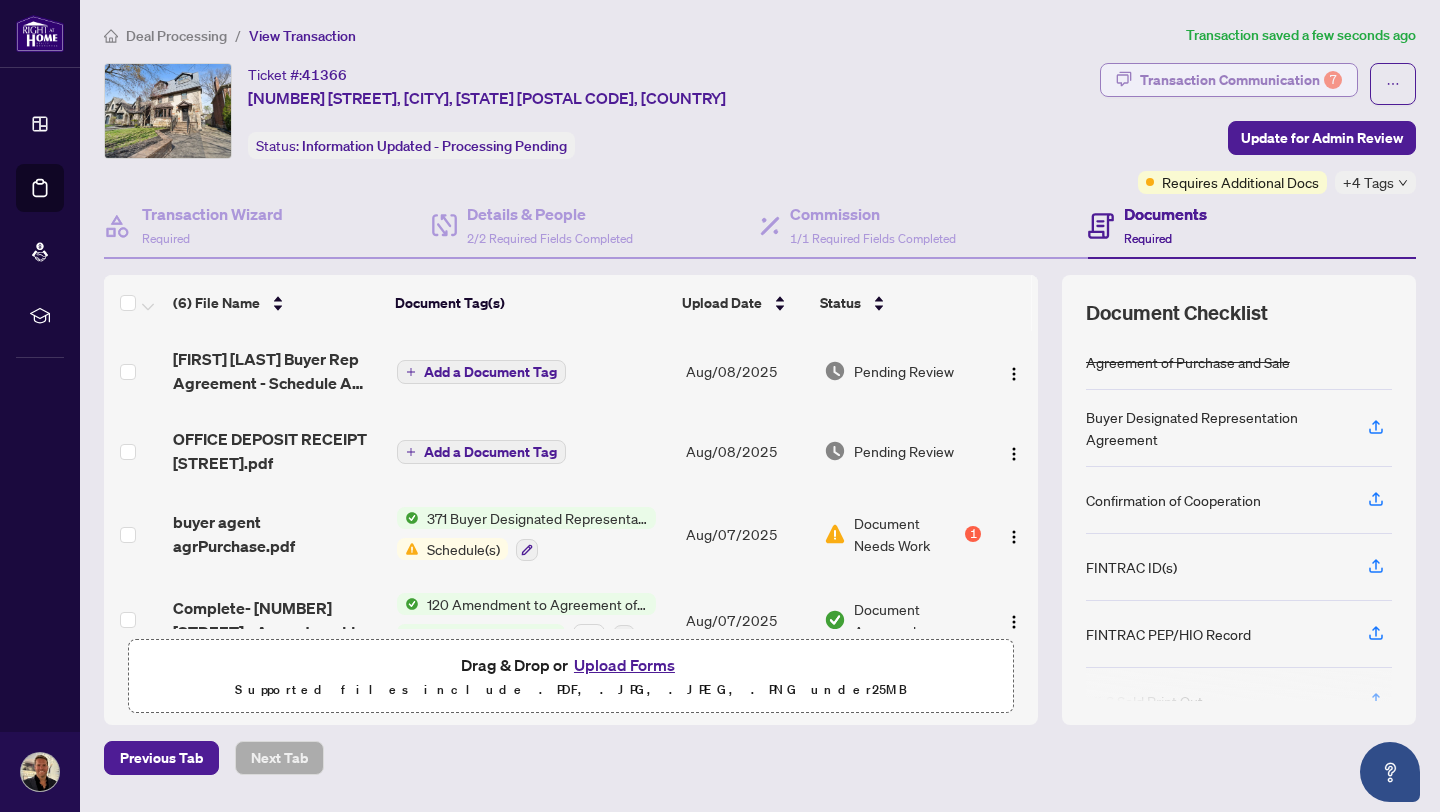 click on "Transaction Communication 7" at bounding box center (1241, 80) 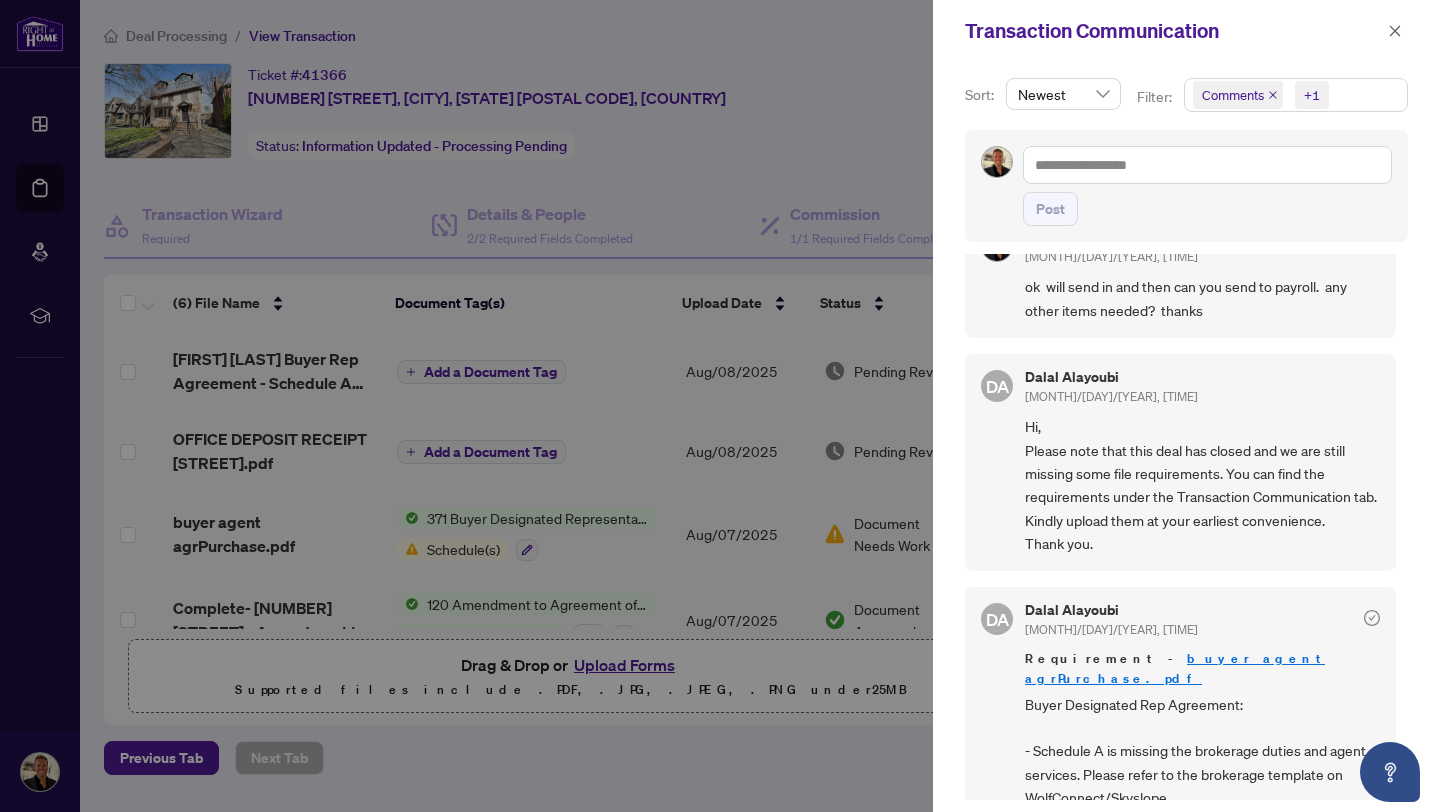 scroll, scrollTop: 0, scrollLeft: 0, axis: both 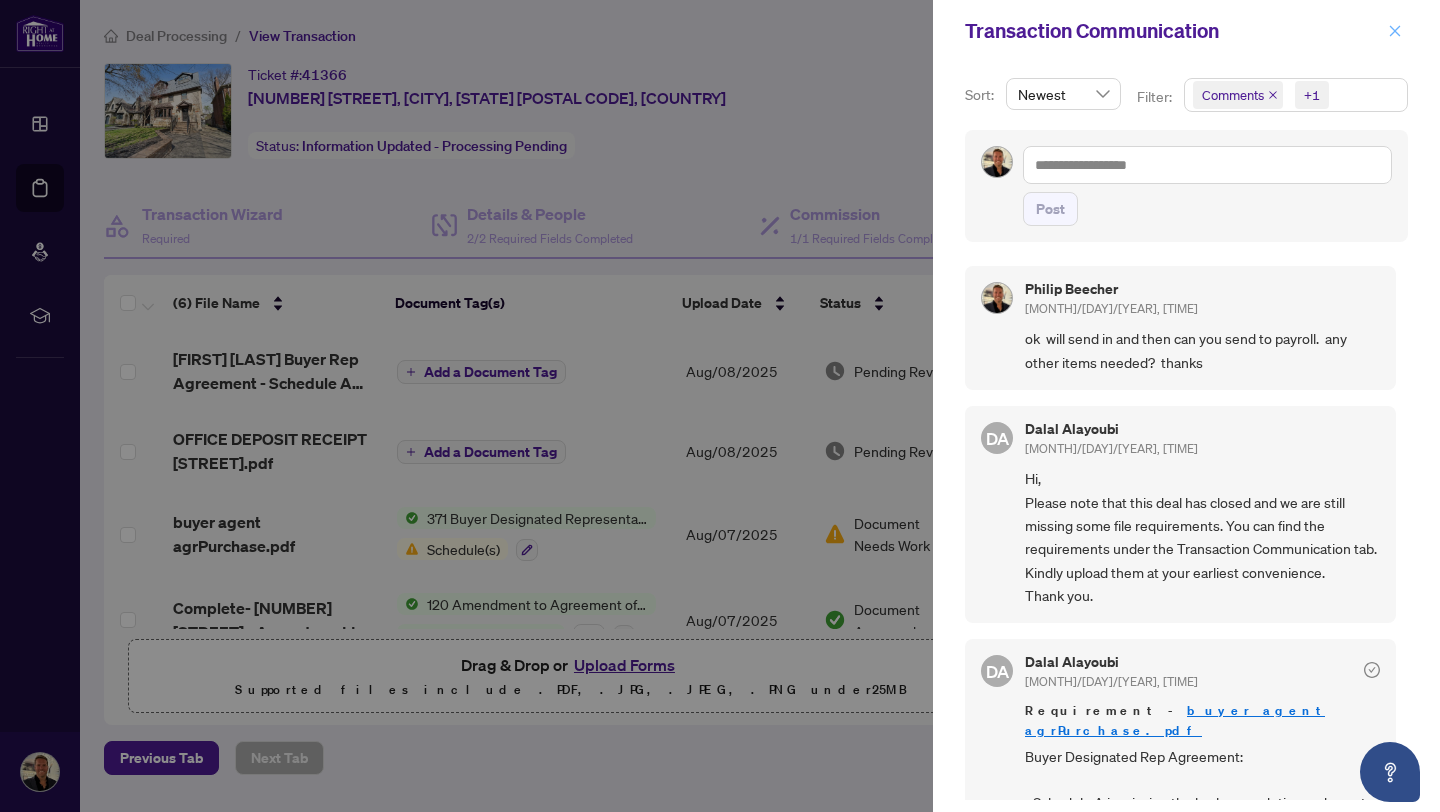 click at bounding box center (1395, 31) 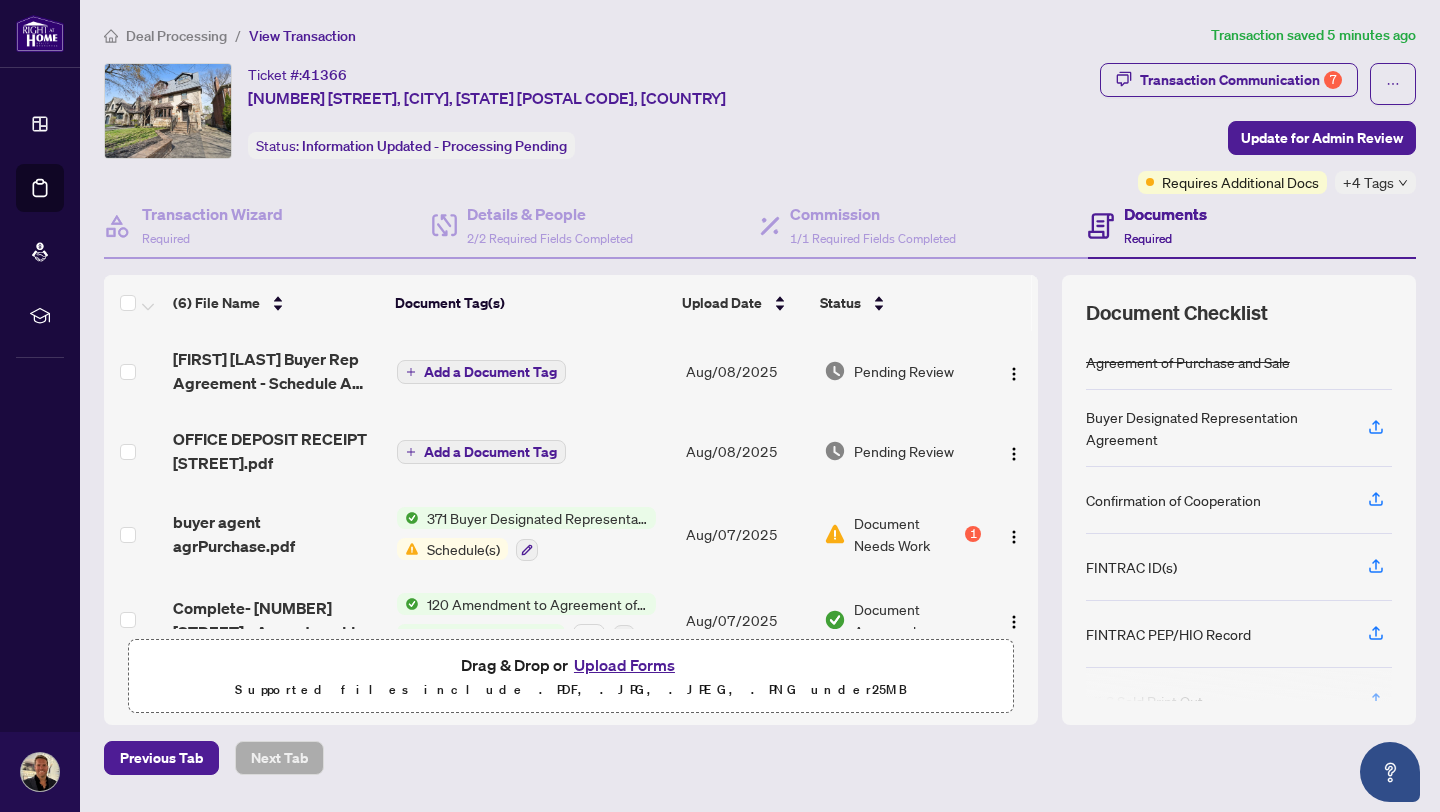 click on "Upload Forms" at bounding box center (624, 665) 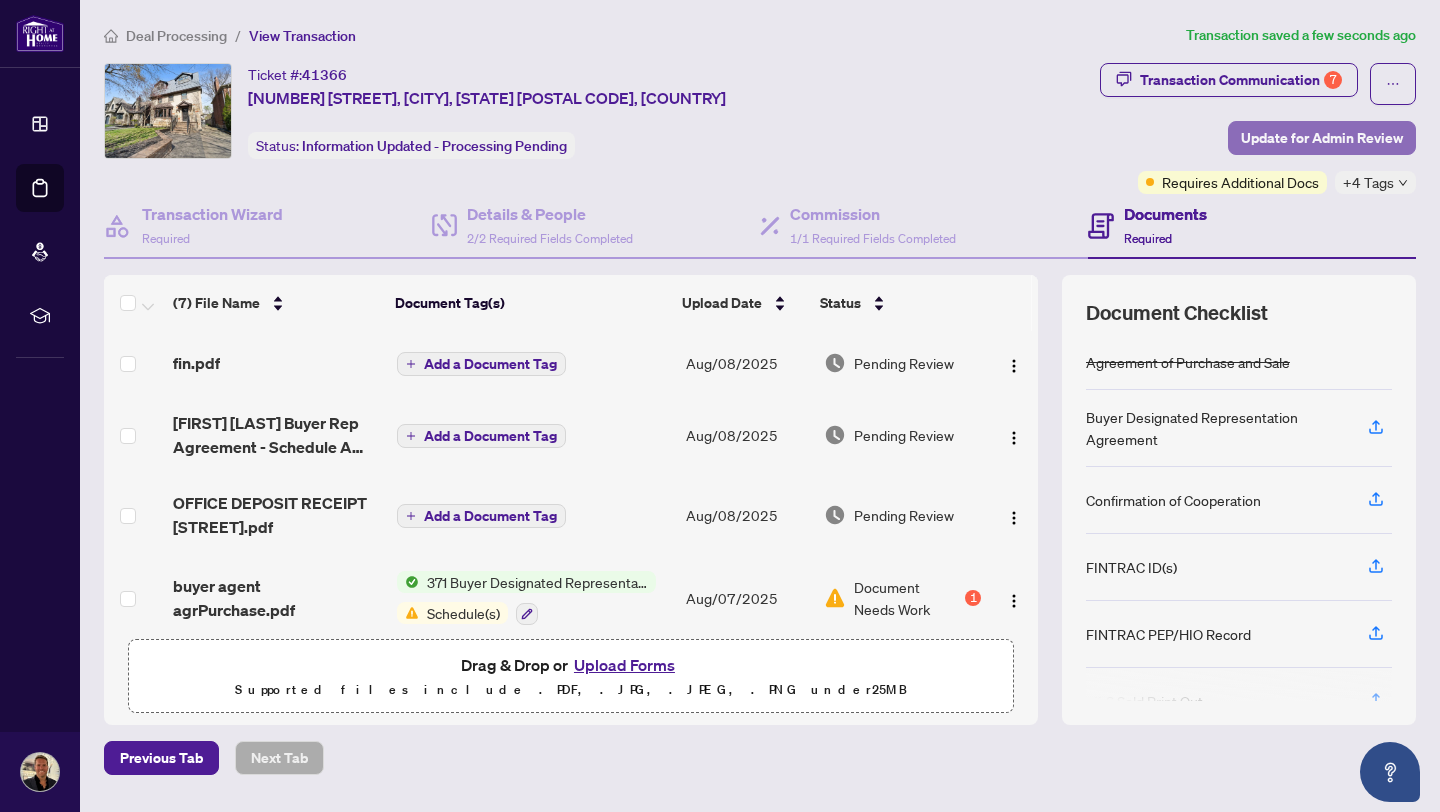 click on "Update for Admin Review" at bounding box center [1322, 138] 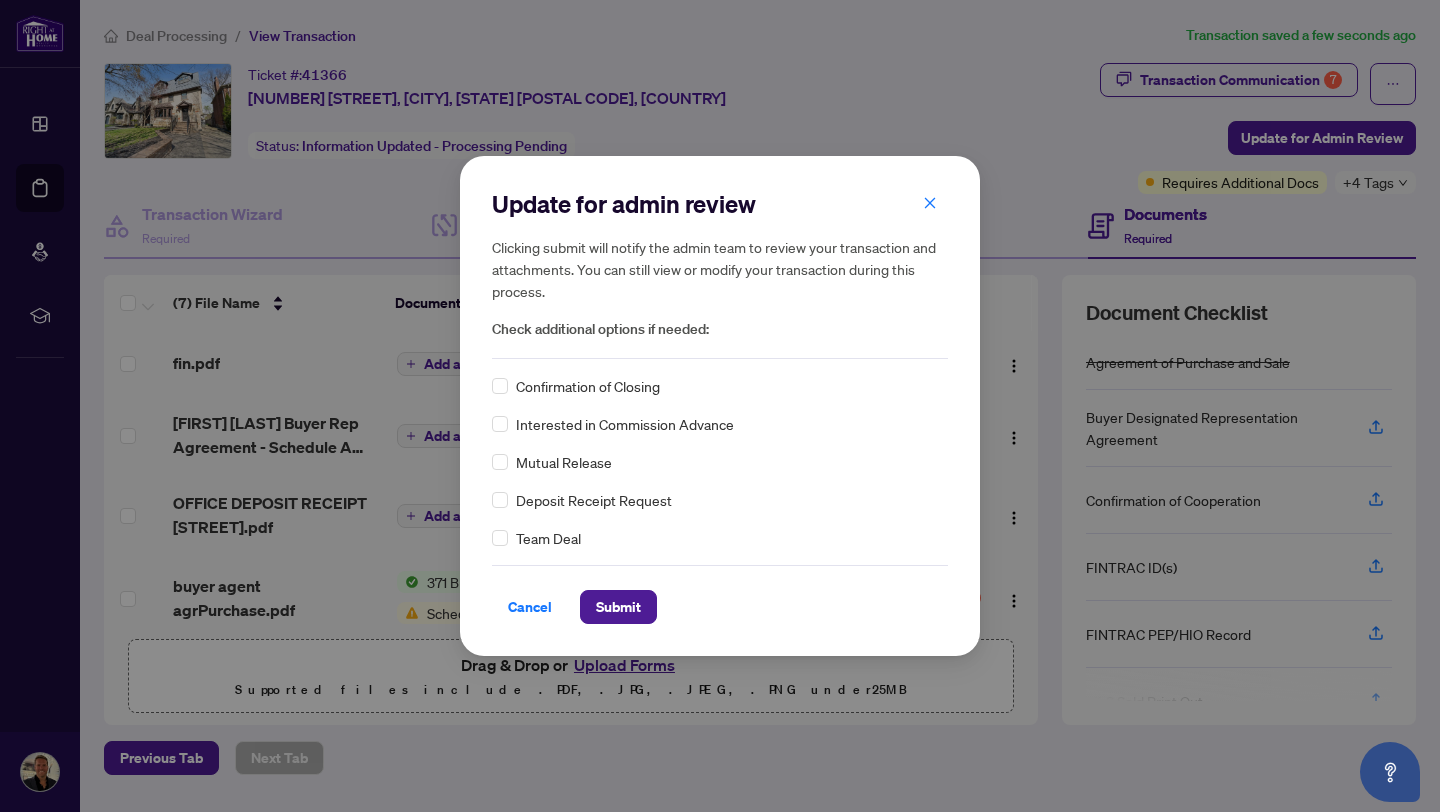 click on "Confirmation of Closing" at bounding box center (588, 386) 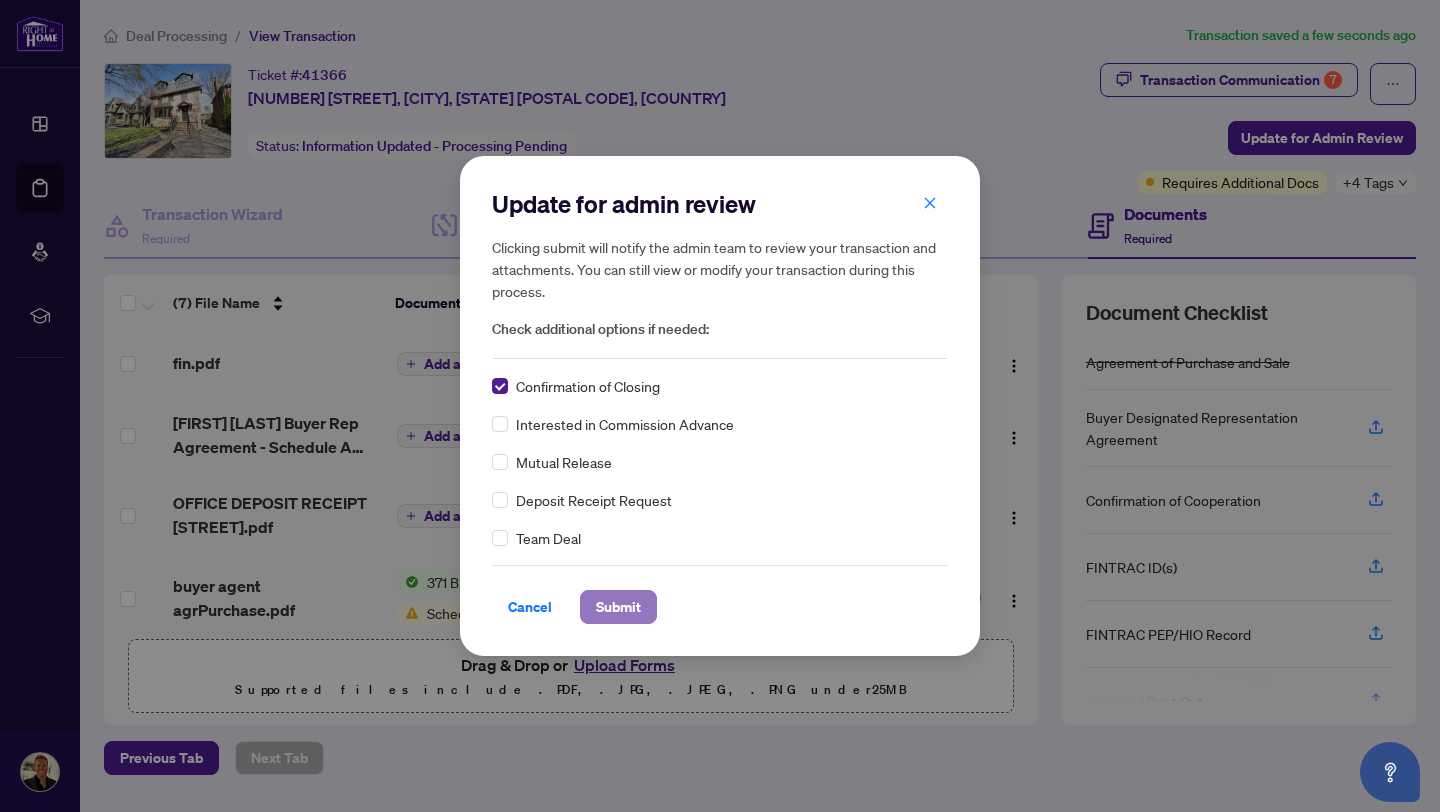 click on "Submit" at bounding box center [618, 607] 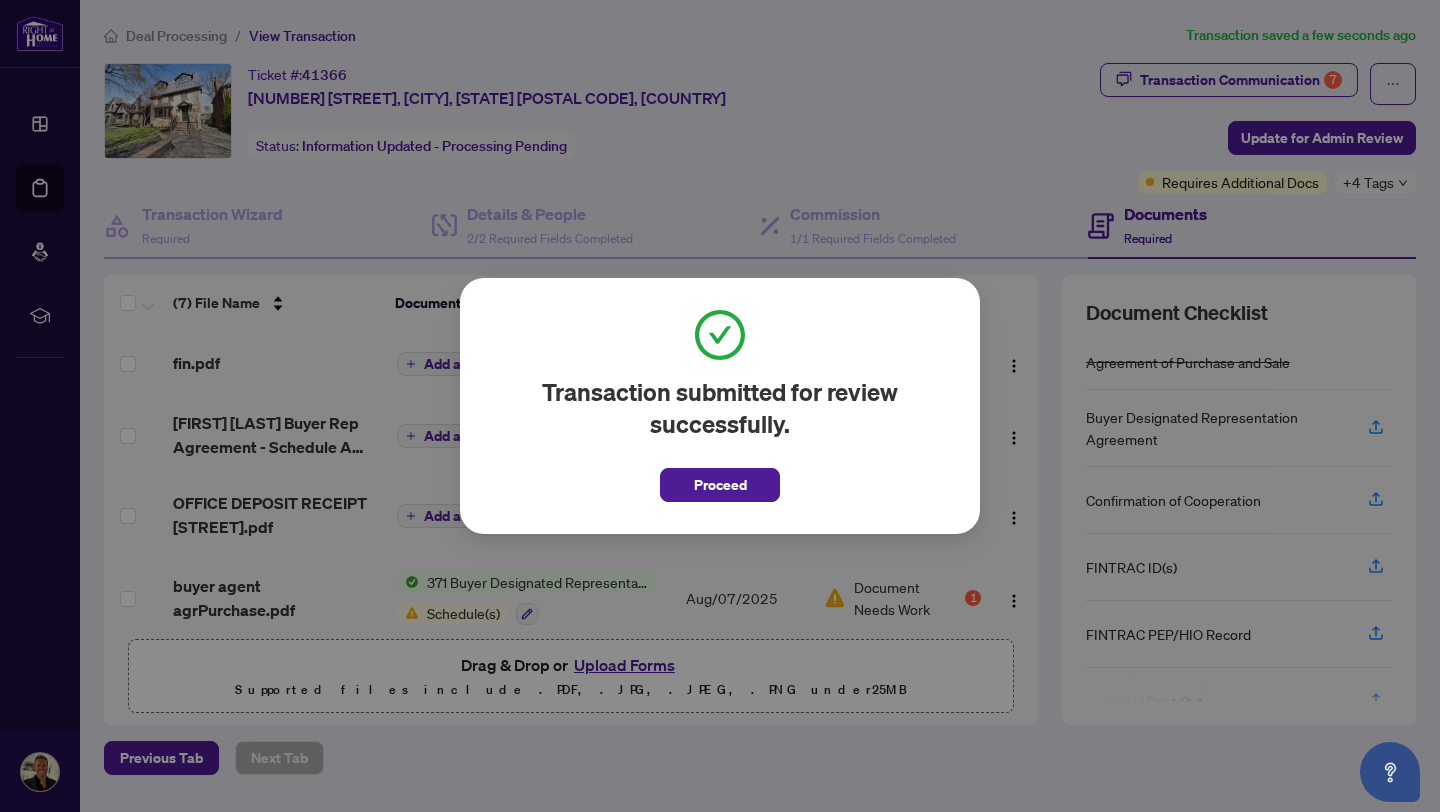 click on "Proceed" at bounding box center [720, 485] 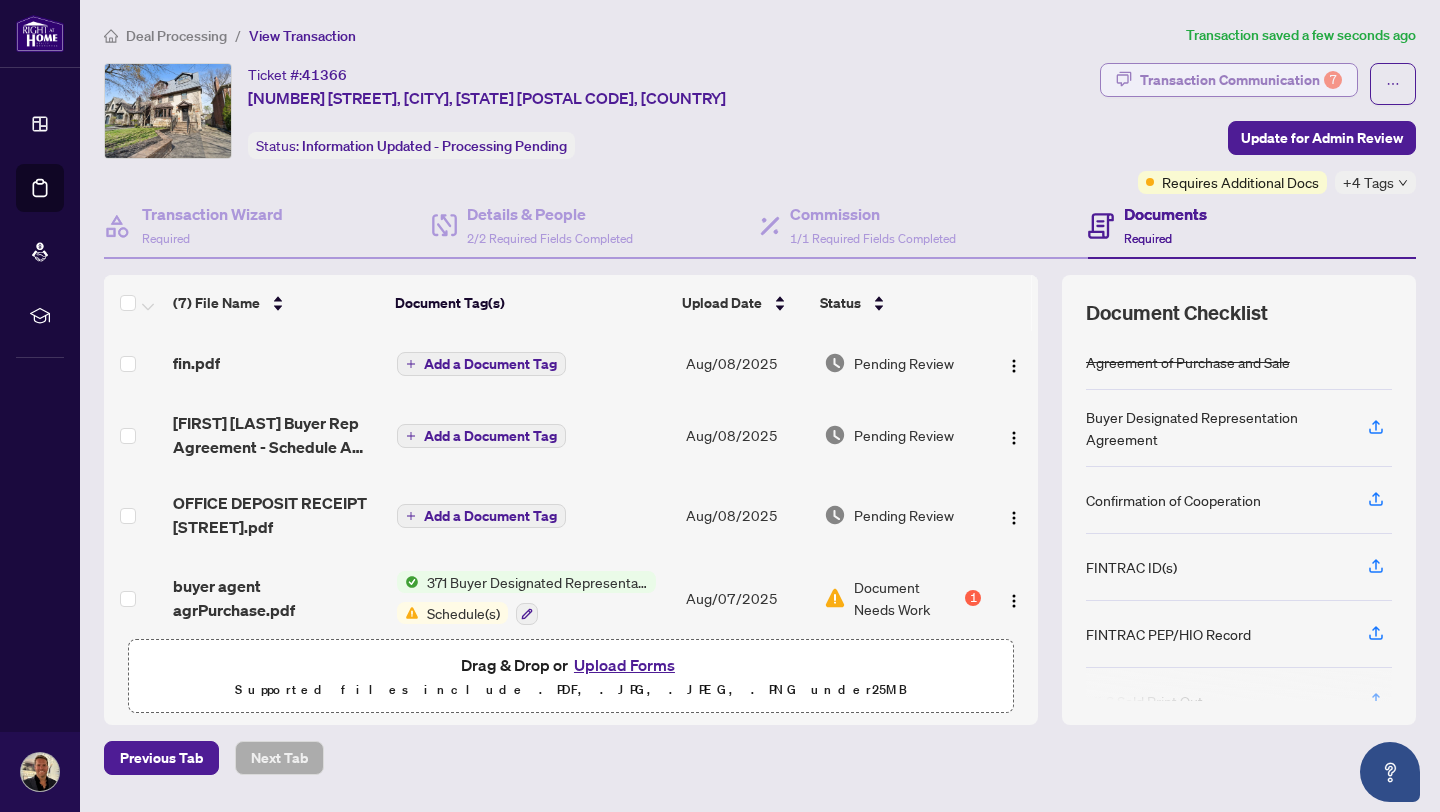 click on "Transaction Communication 7" at bounding box center [1241, 80] 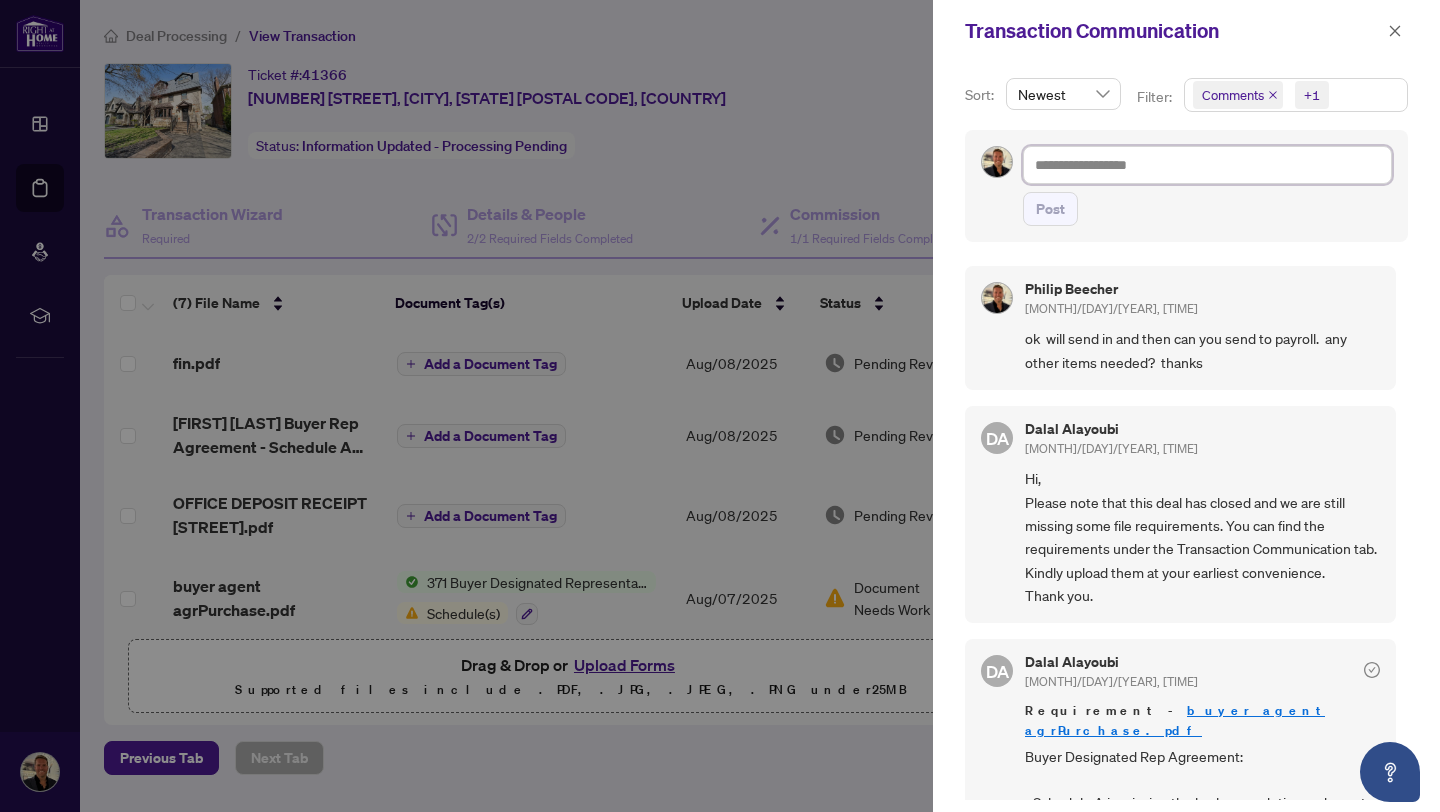 click at bounding box center (1207, 165) 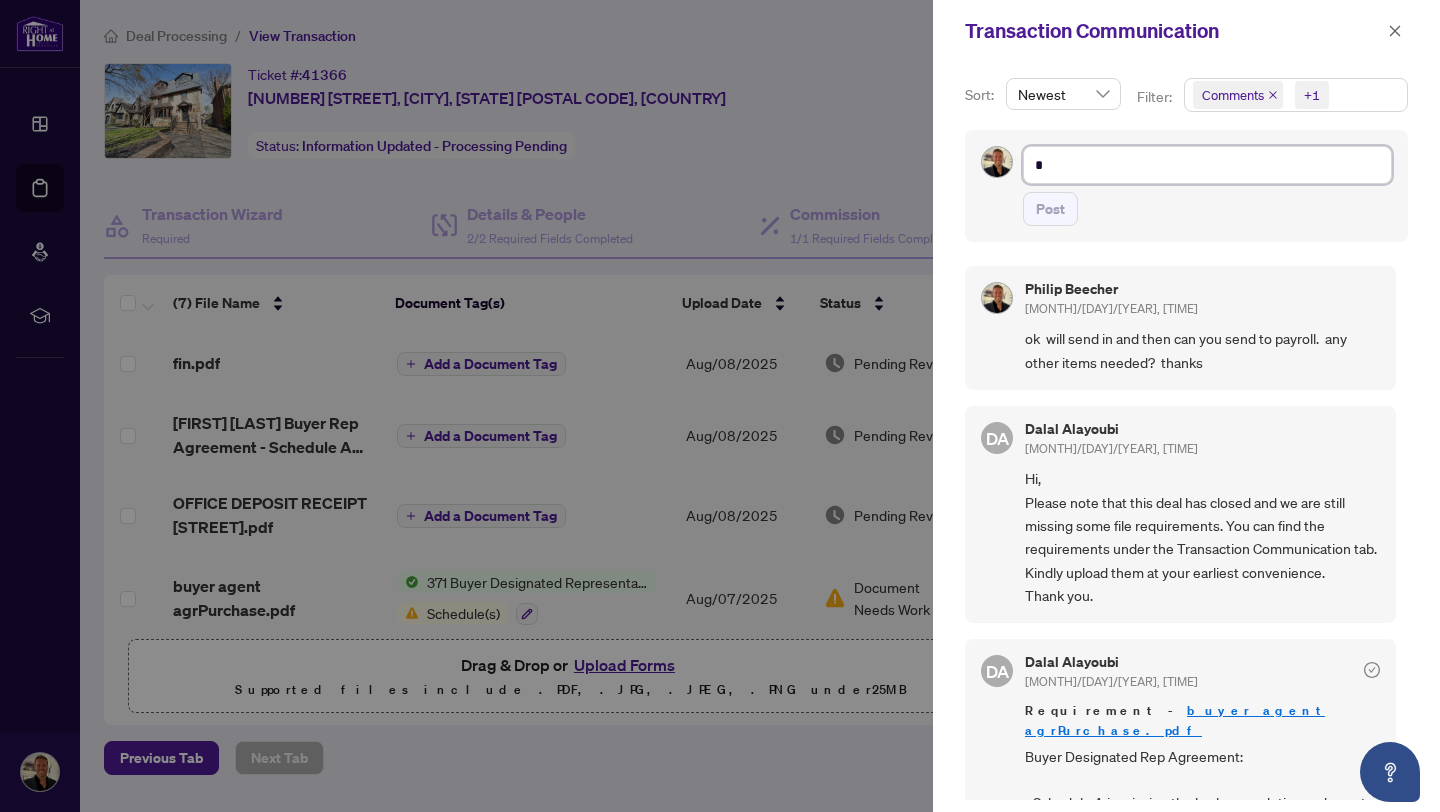 type on "**" 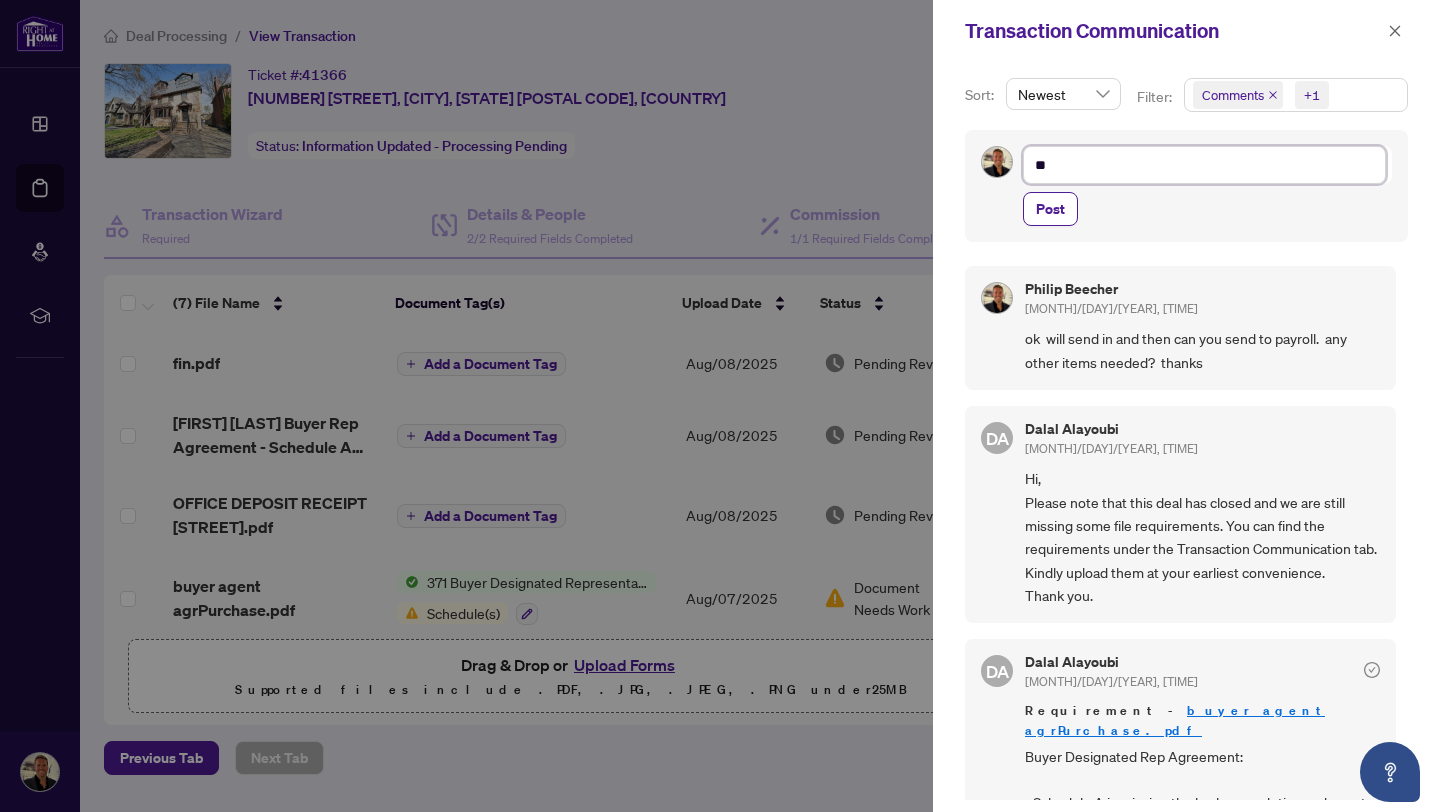 type on "***" 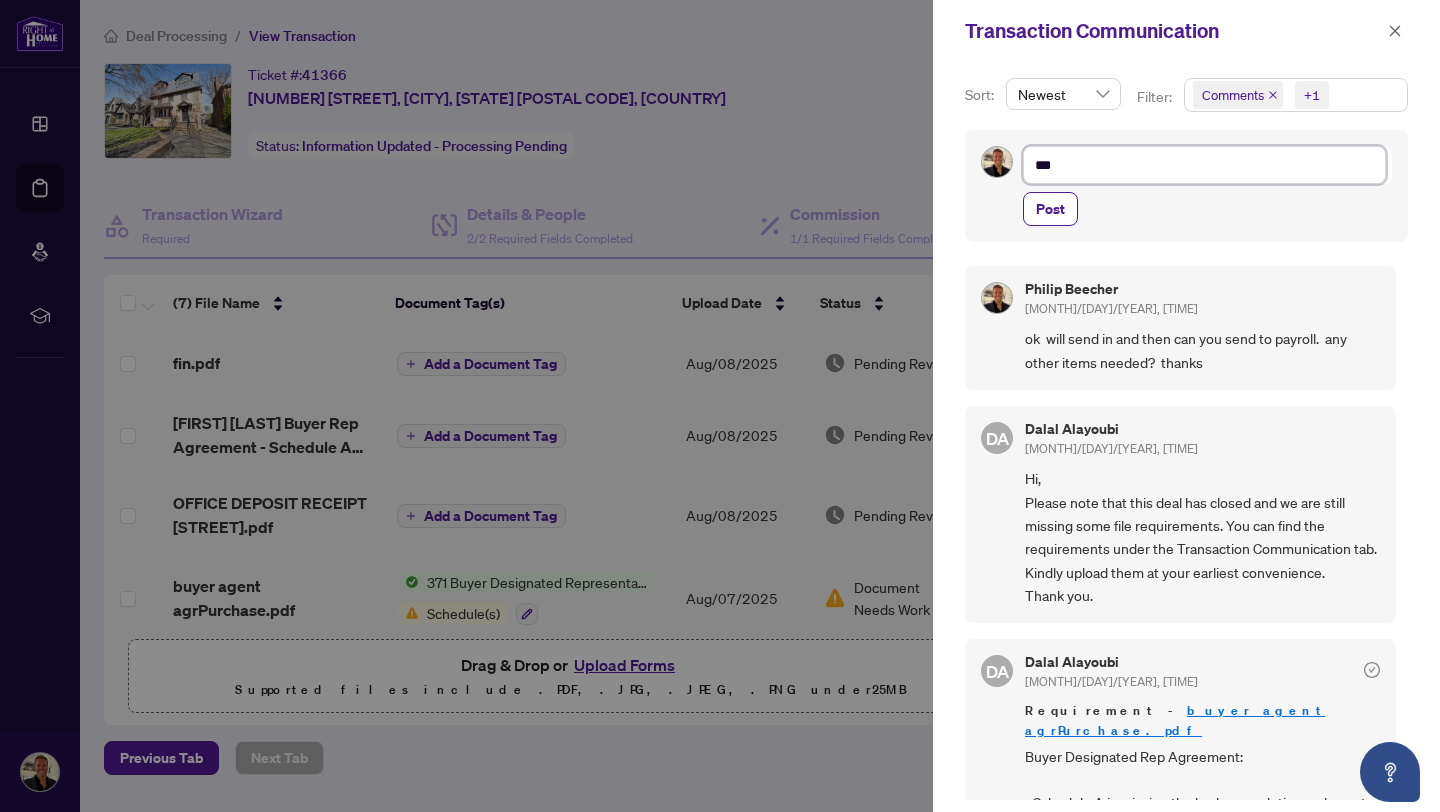 type on "****" 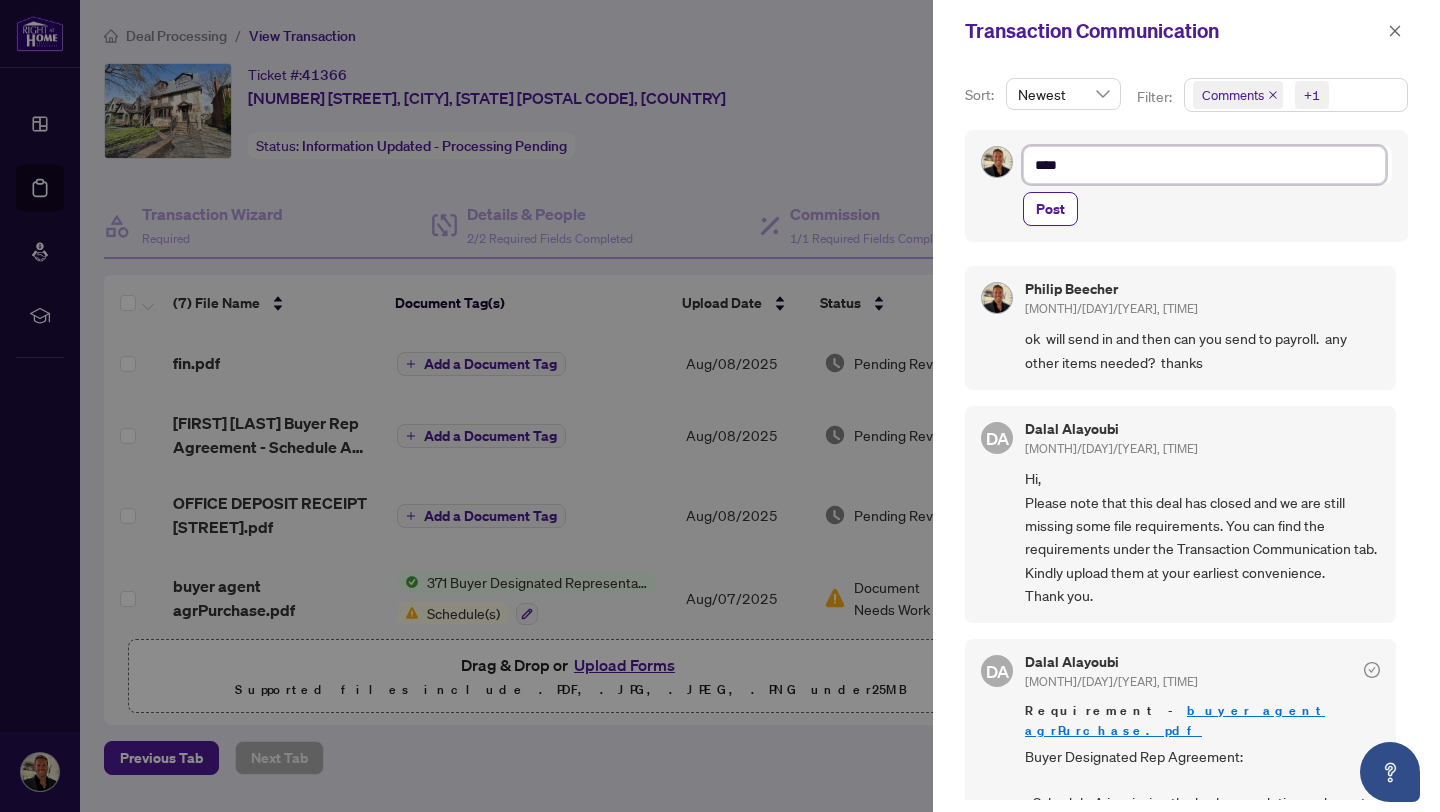 type on "****" 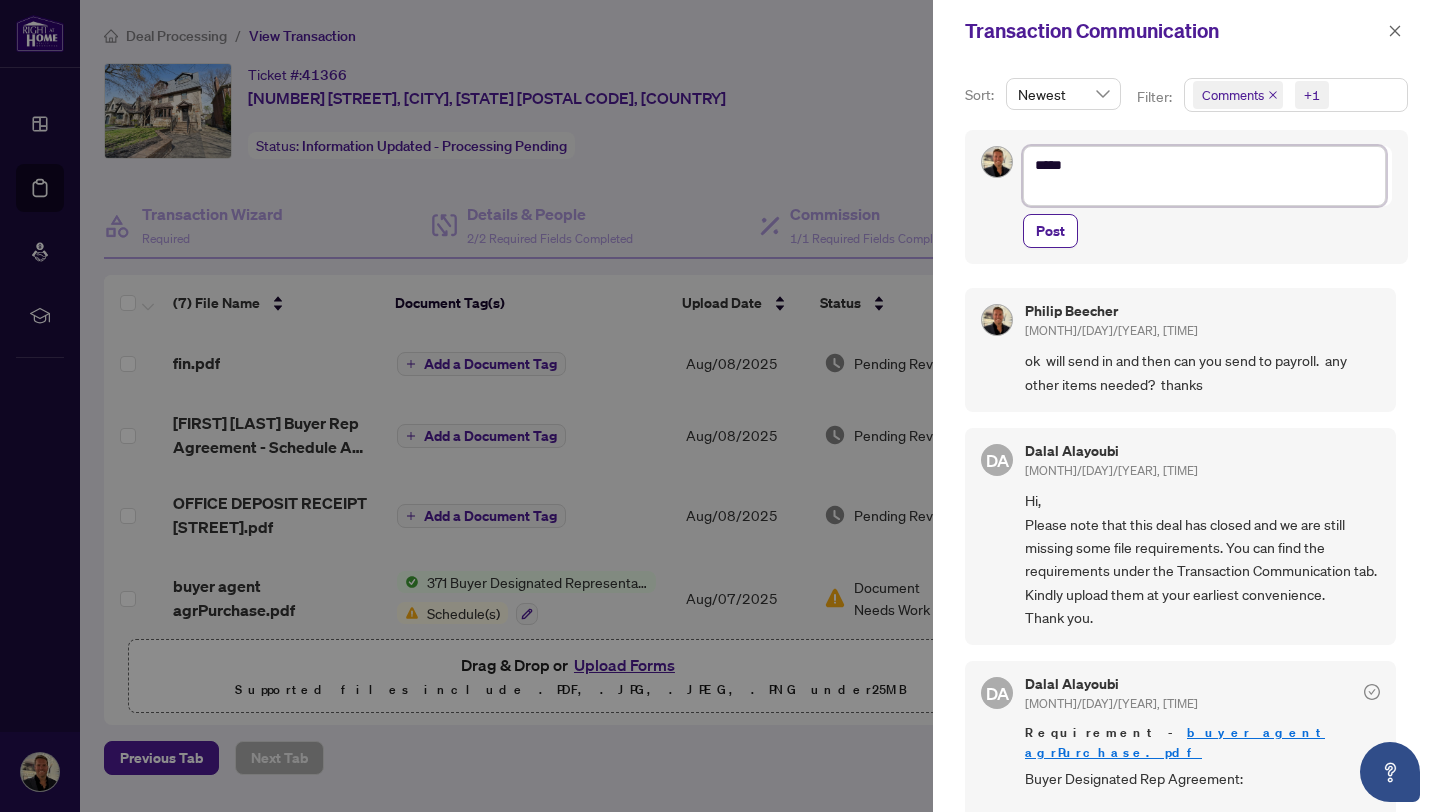 scroll, scrollTop: 0, scrollLeft: 0, axis: both 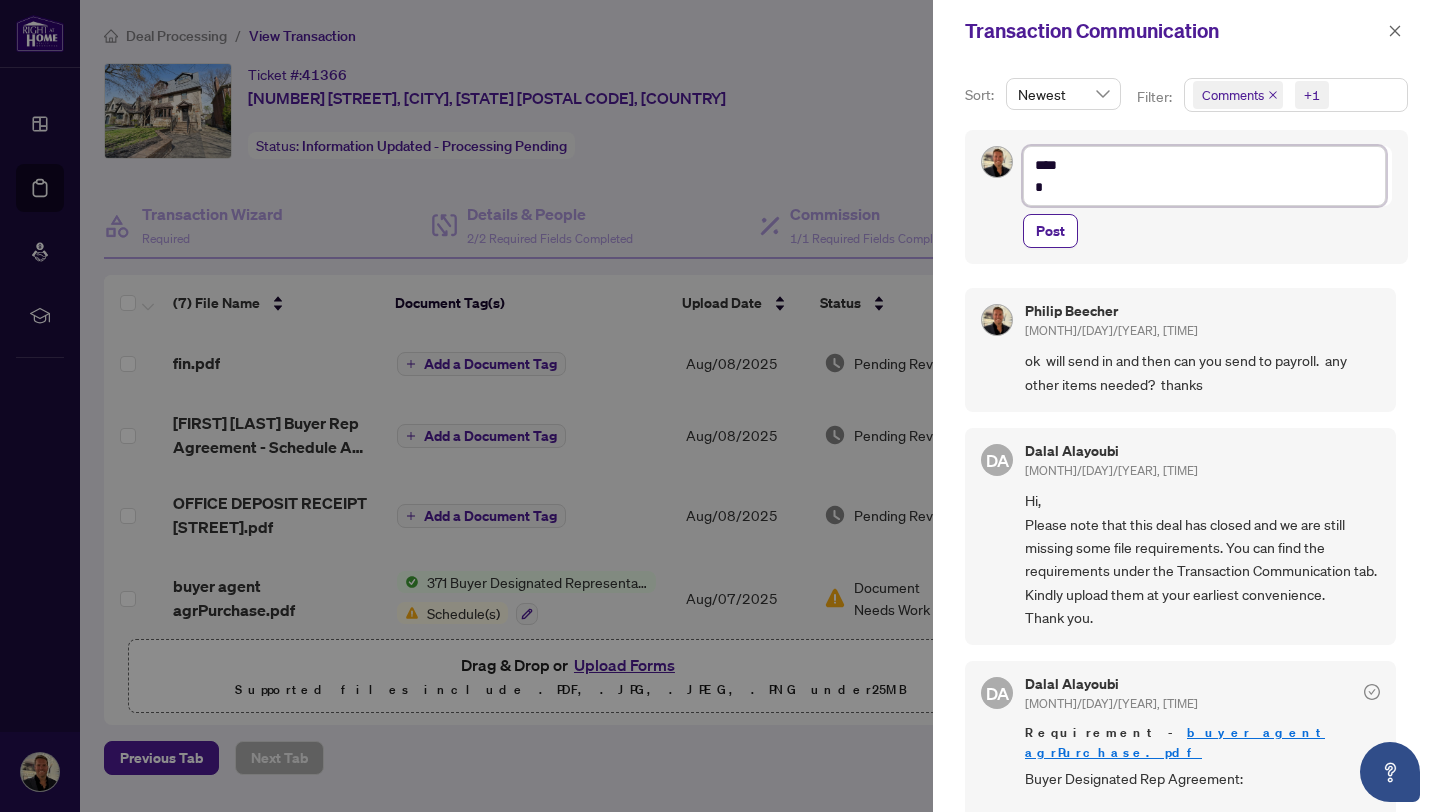 type on "****
**" 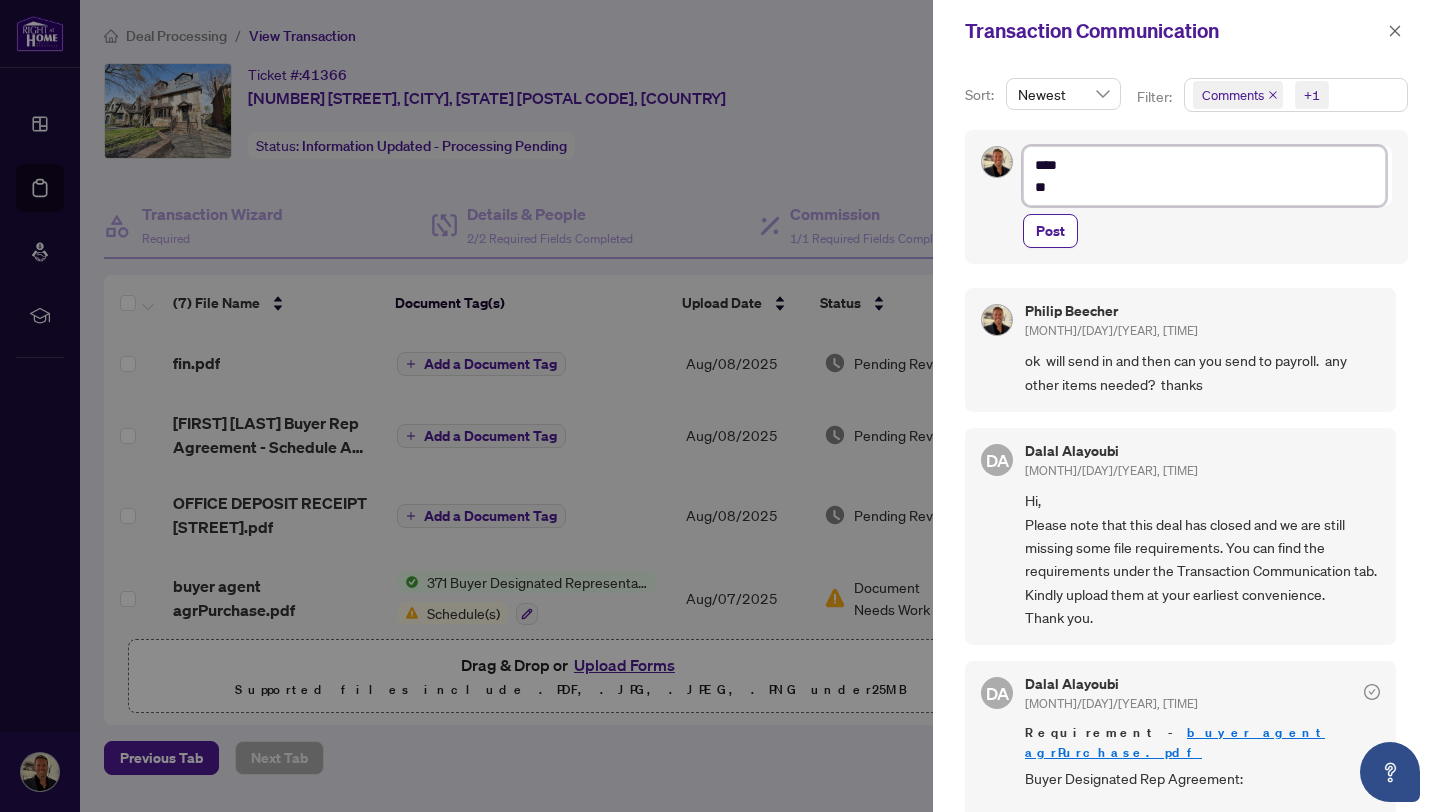 type on "****
***" 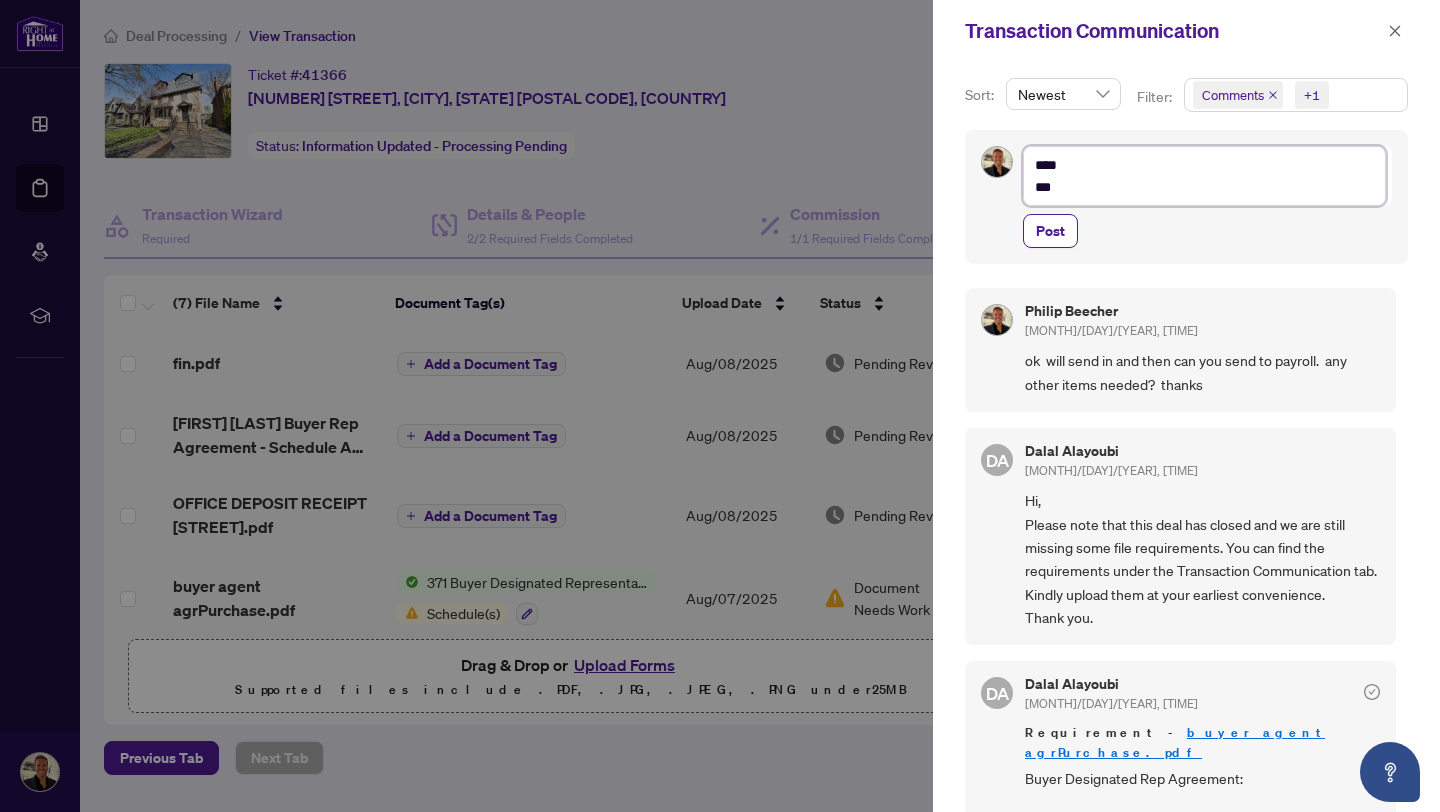 type on "****
****" 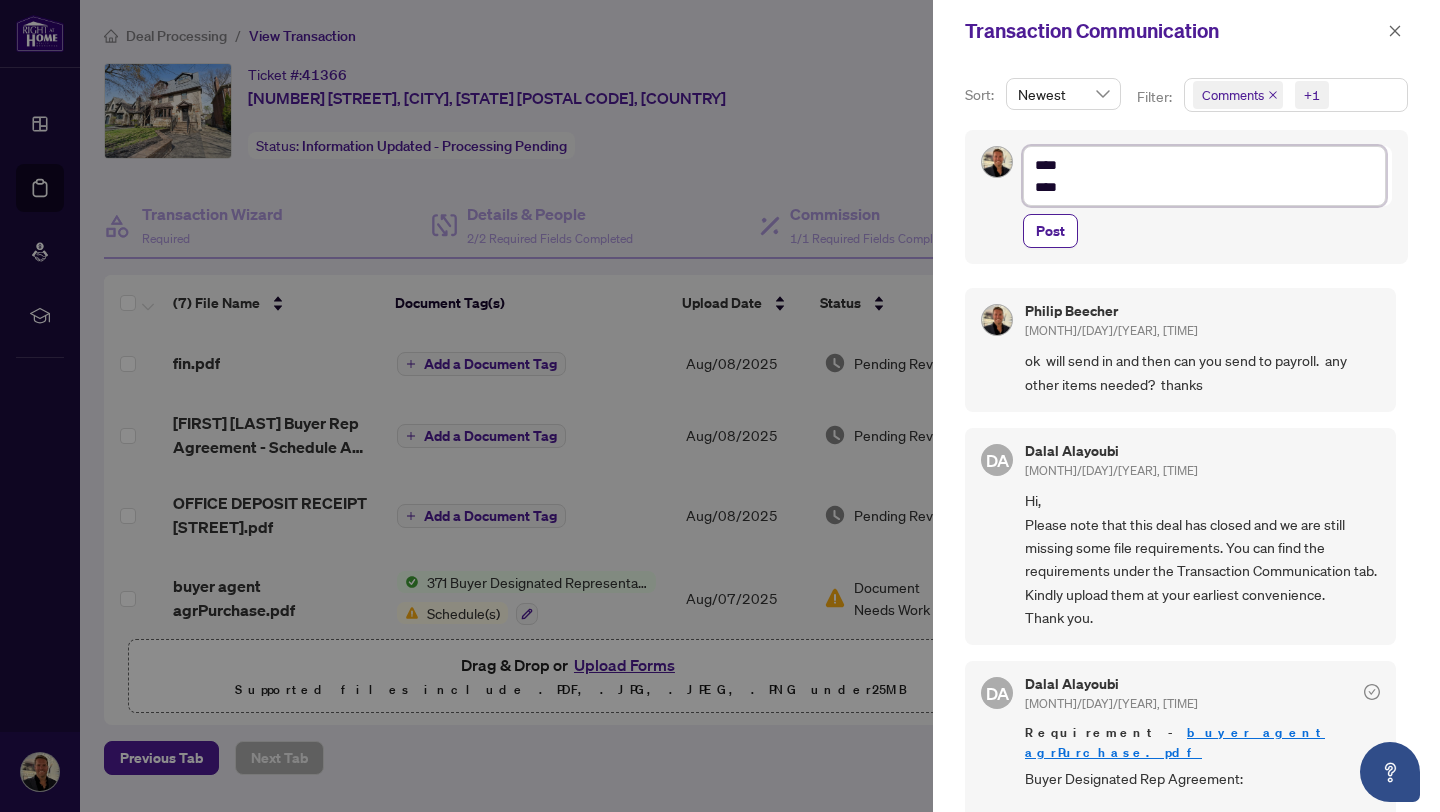 type on "****
*****" 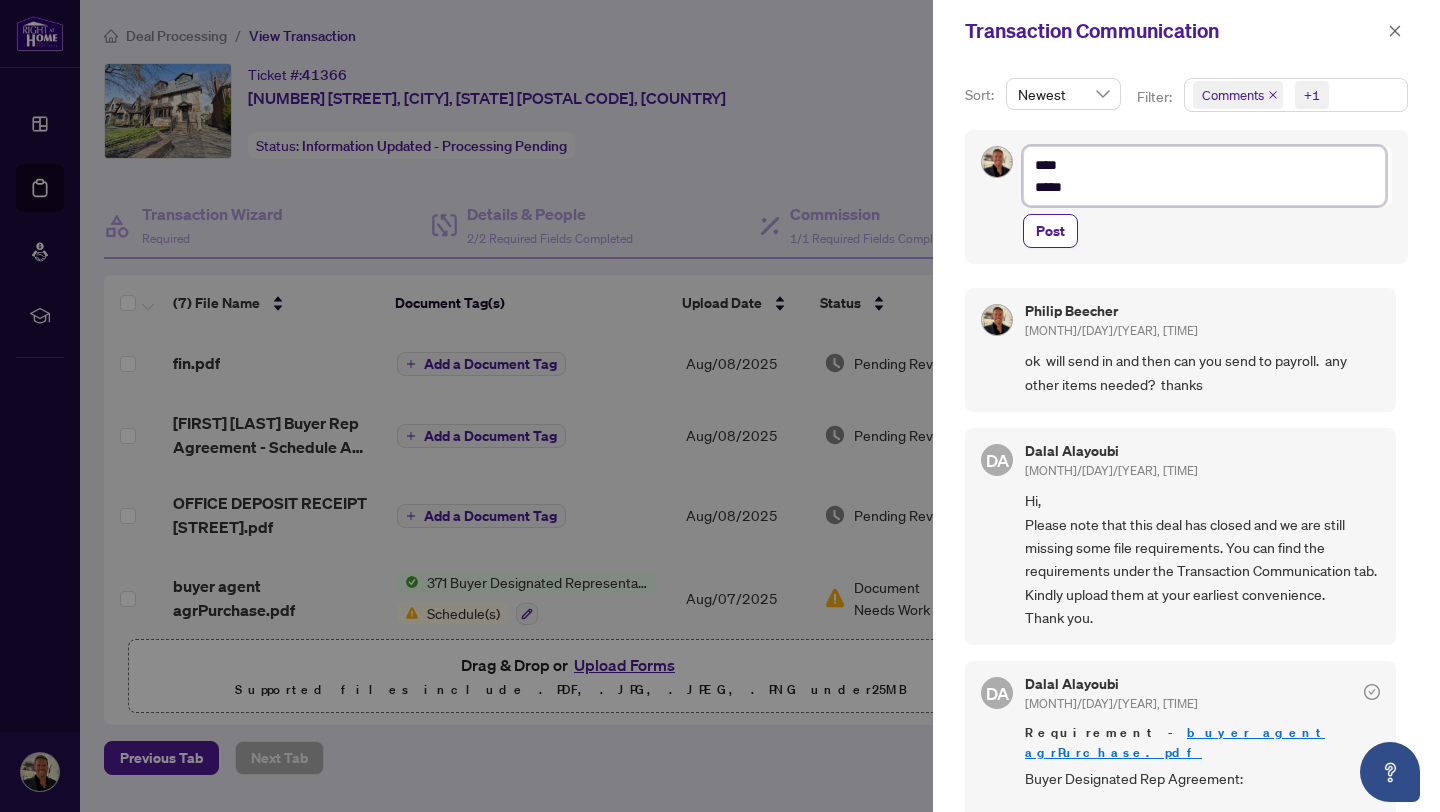 type on "****
******" 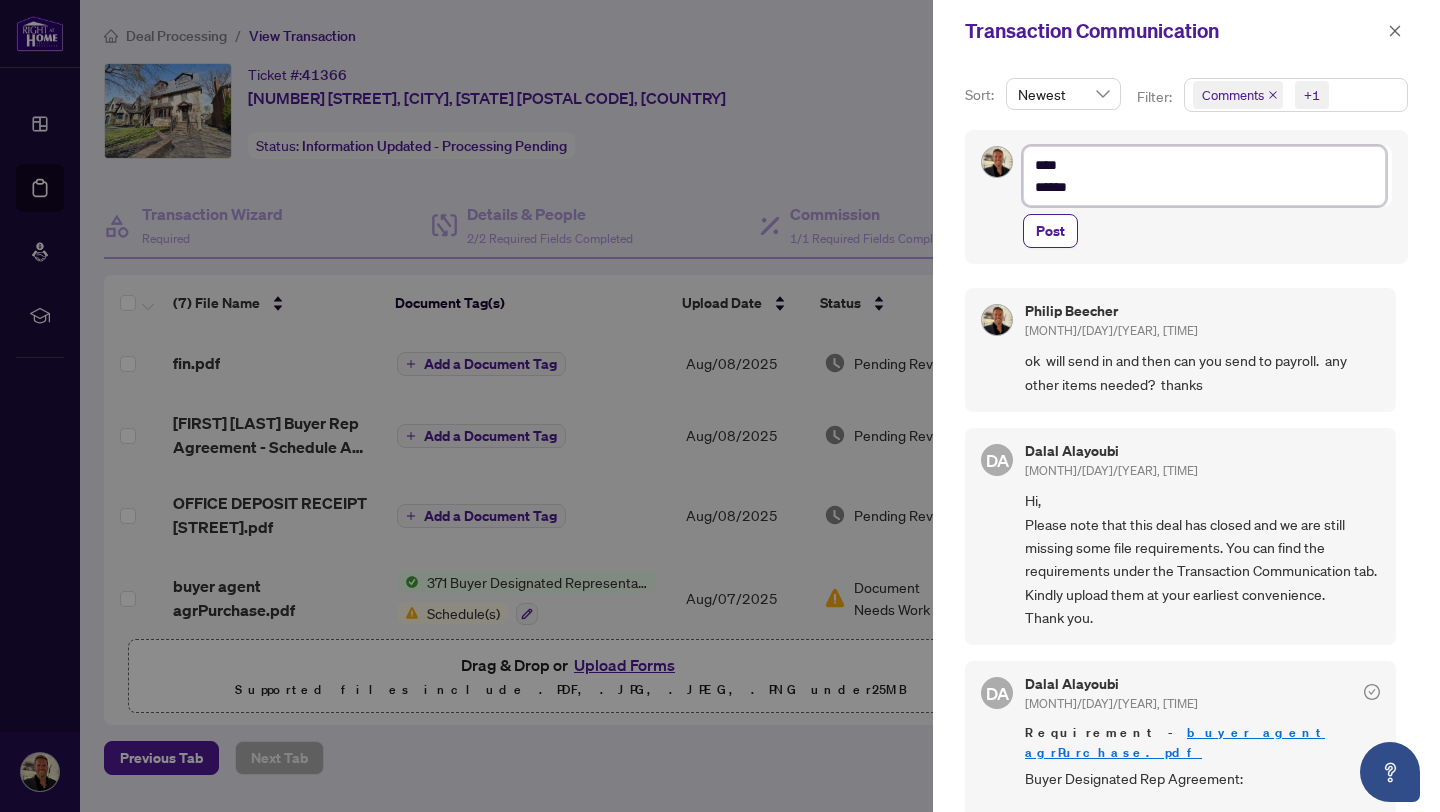 type on "****
******" 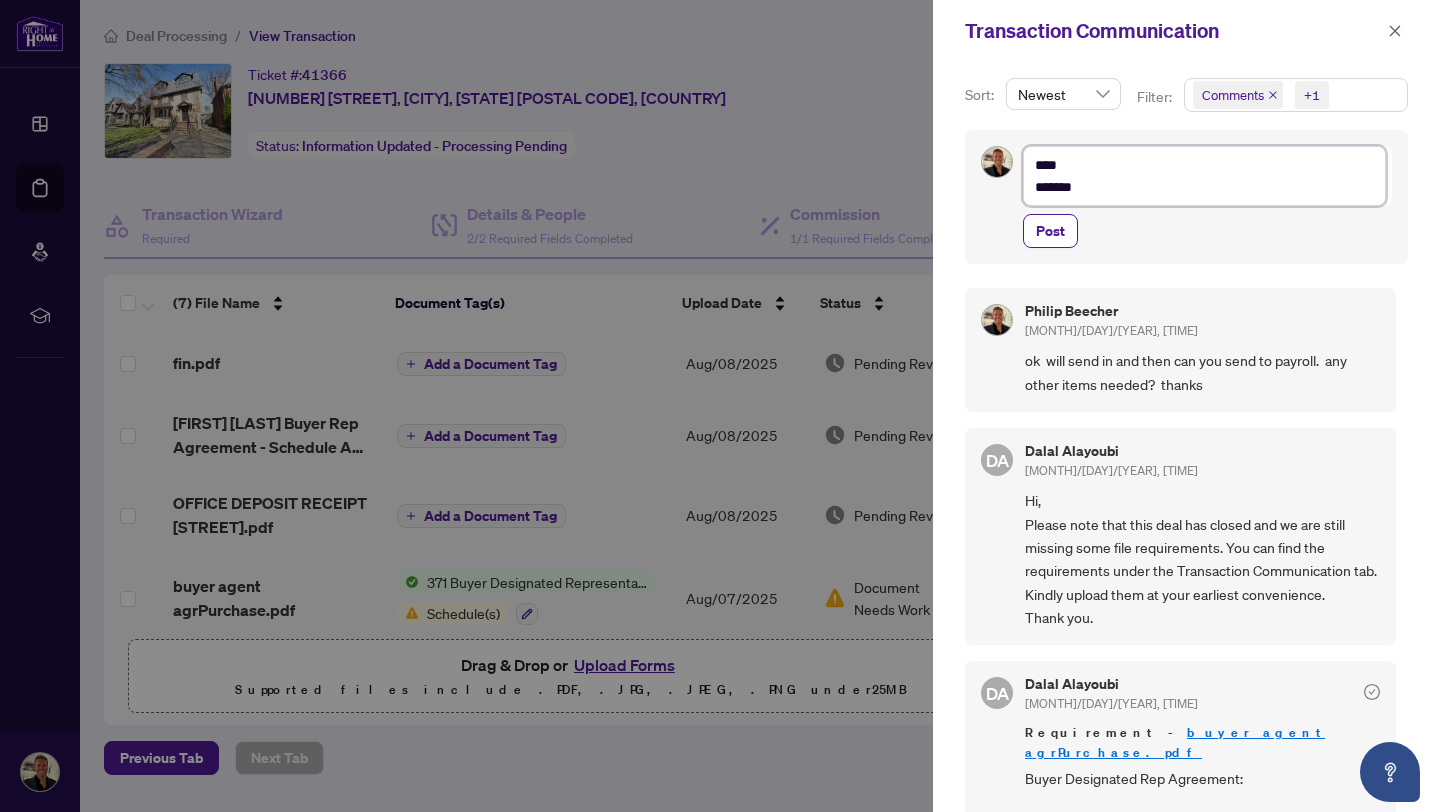 type on "****
********" 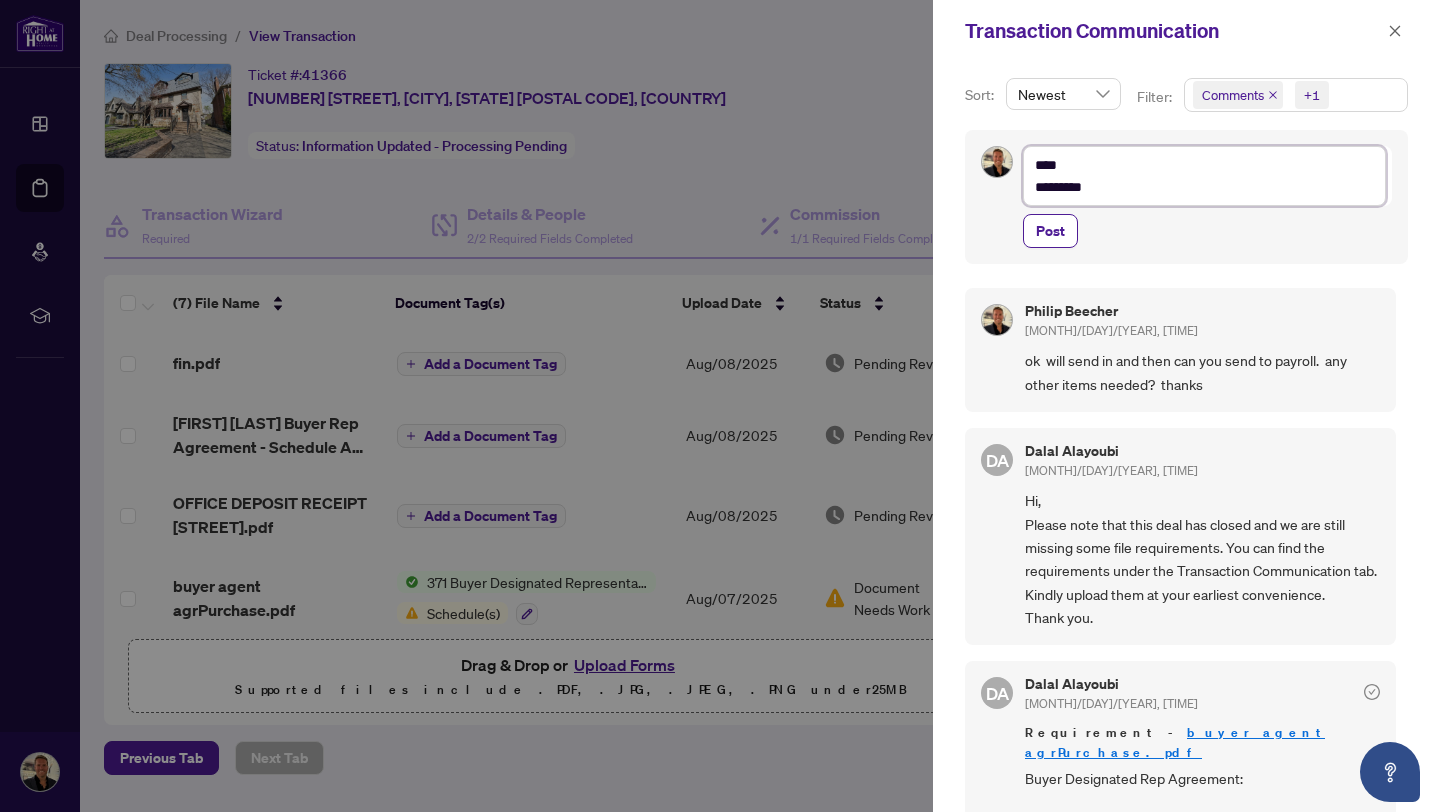 type on "**********" 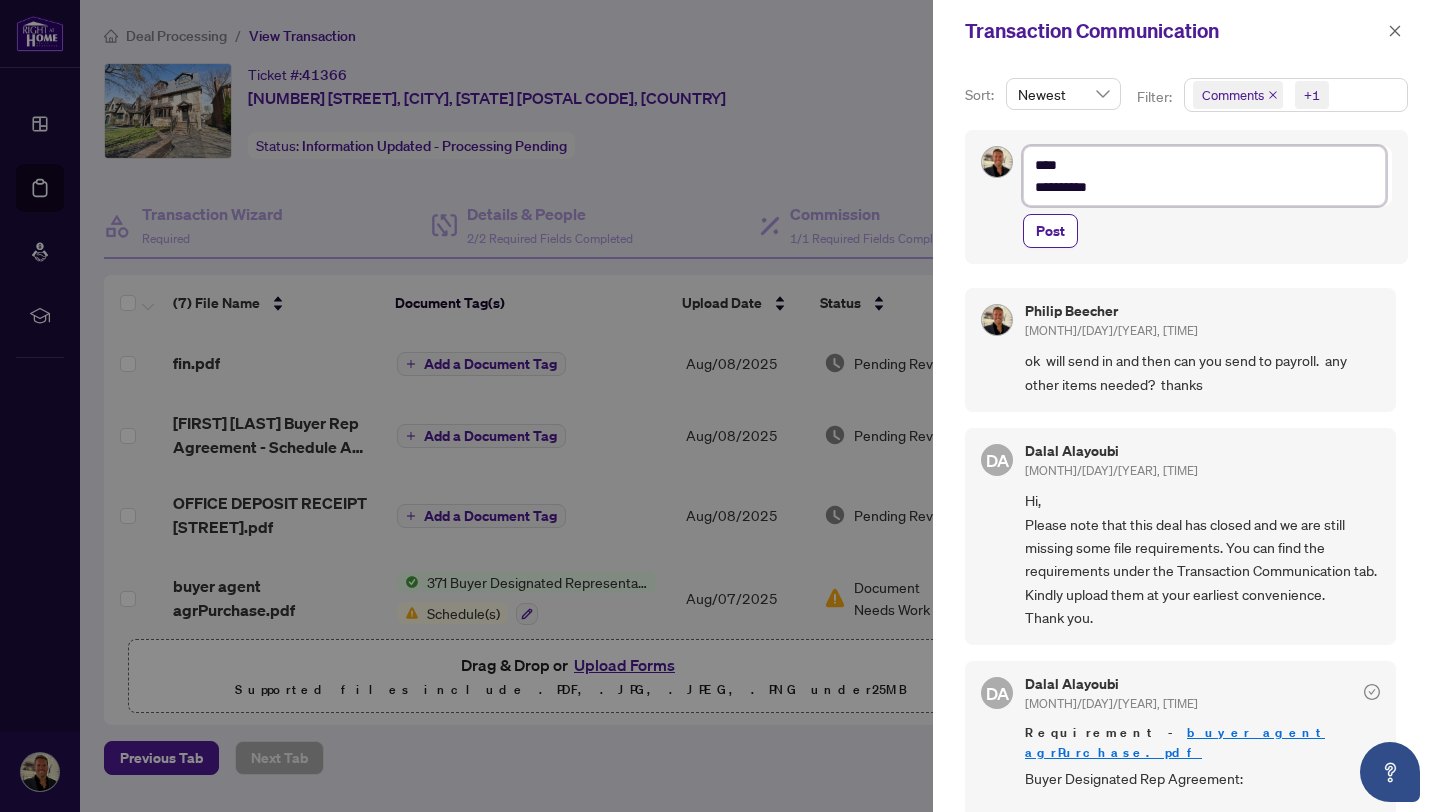 type on "**********" 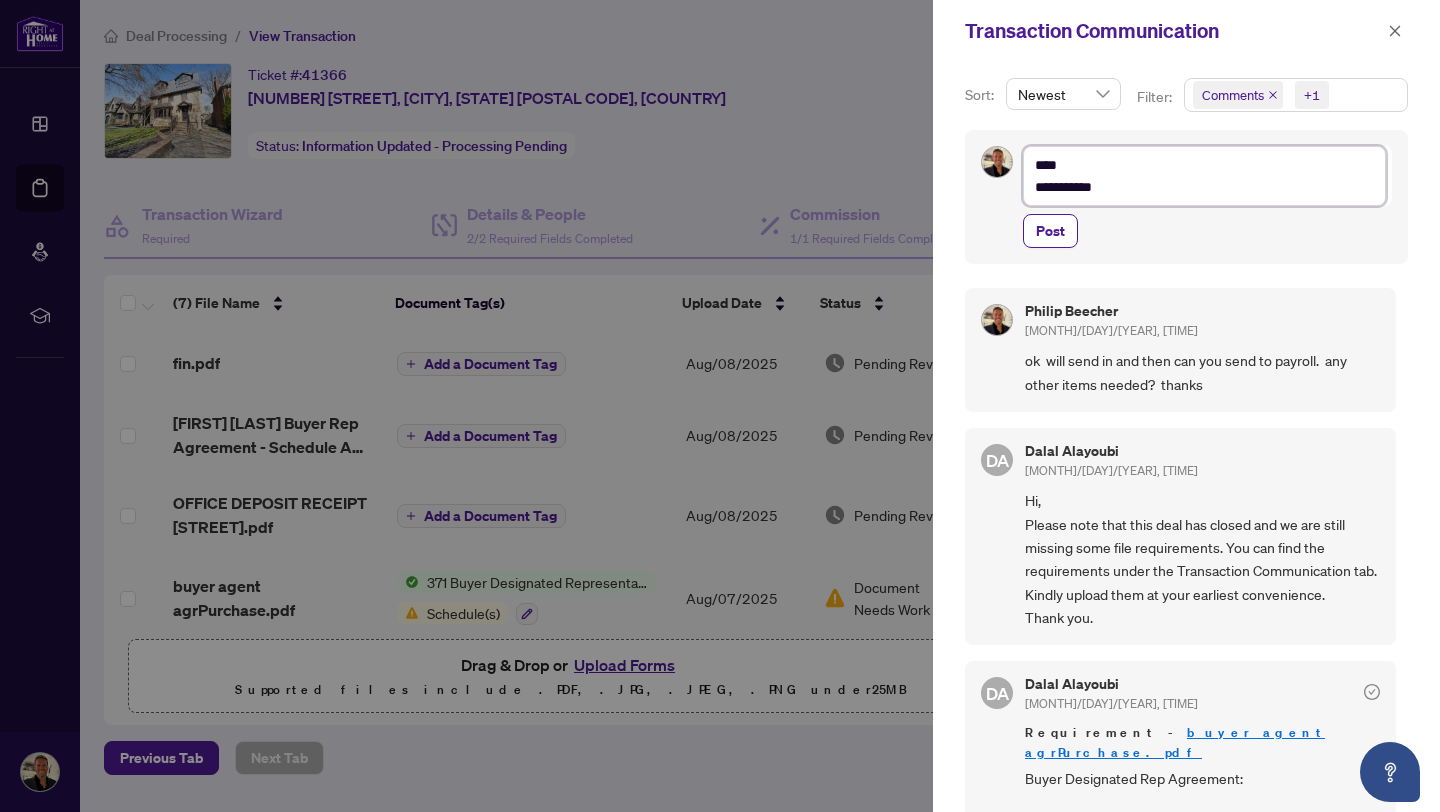 type on "**********" 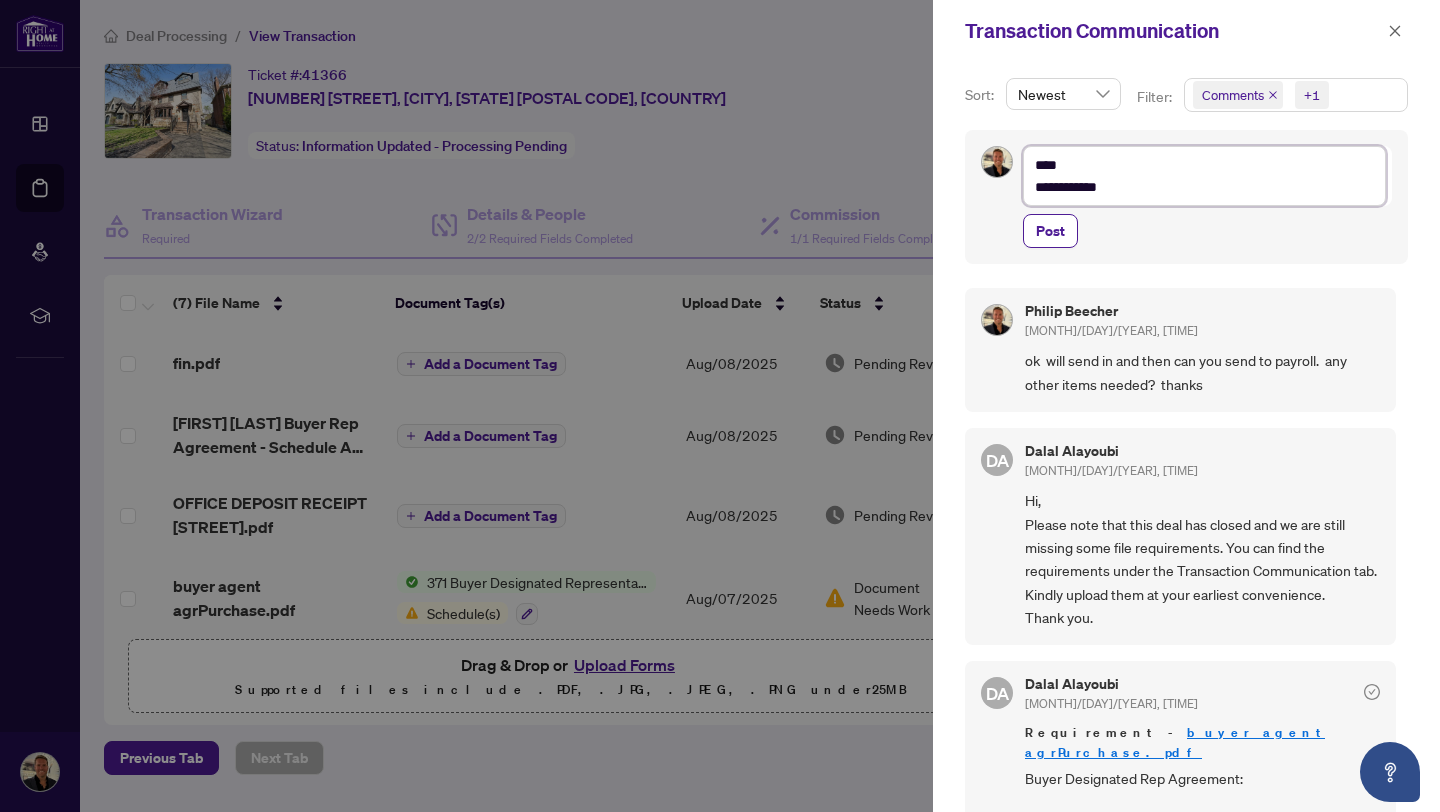 type on "**********" 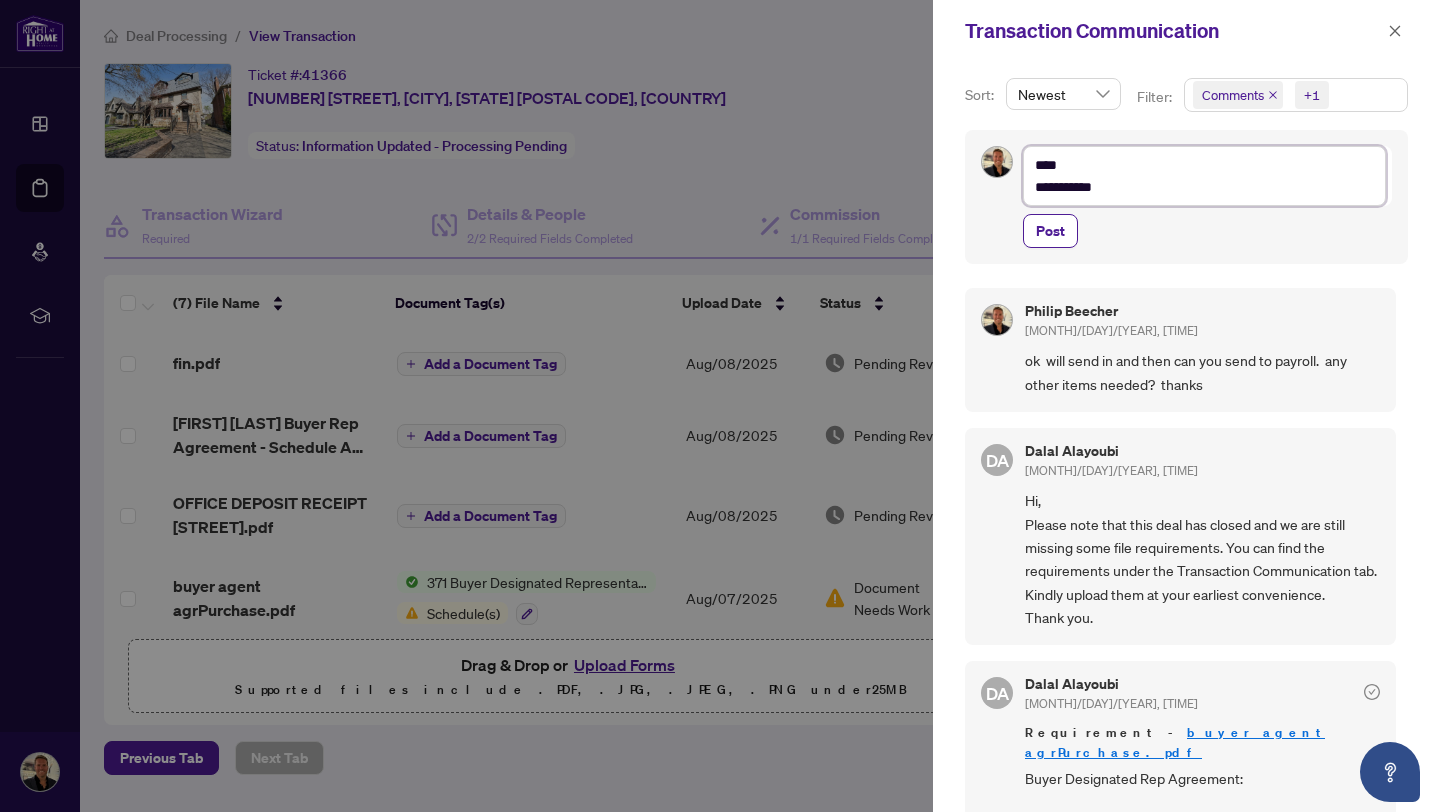 type on "**********" 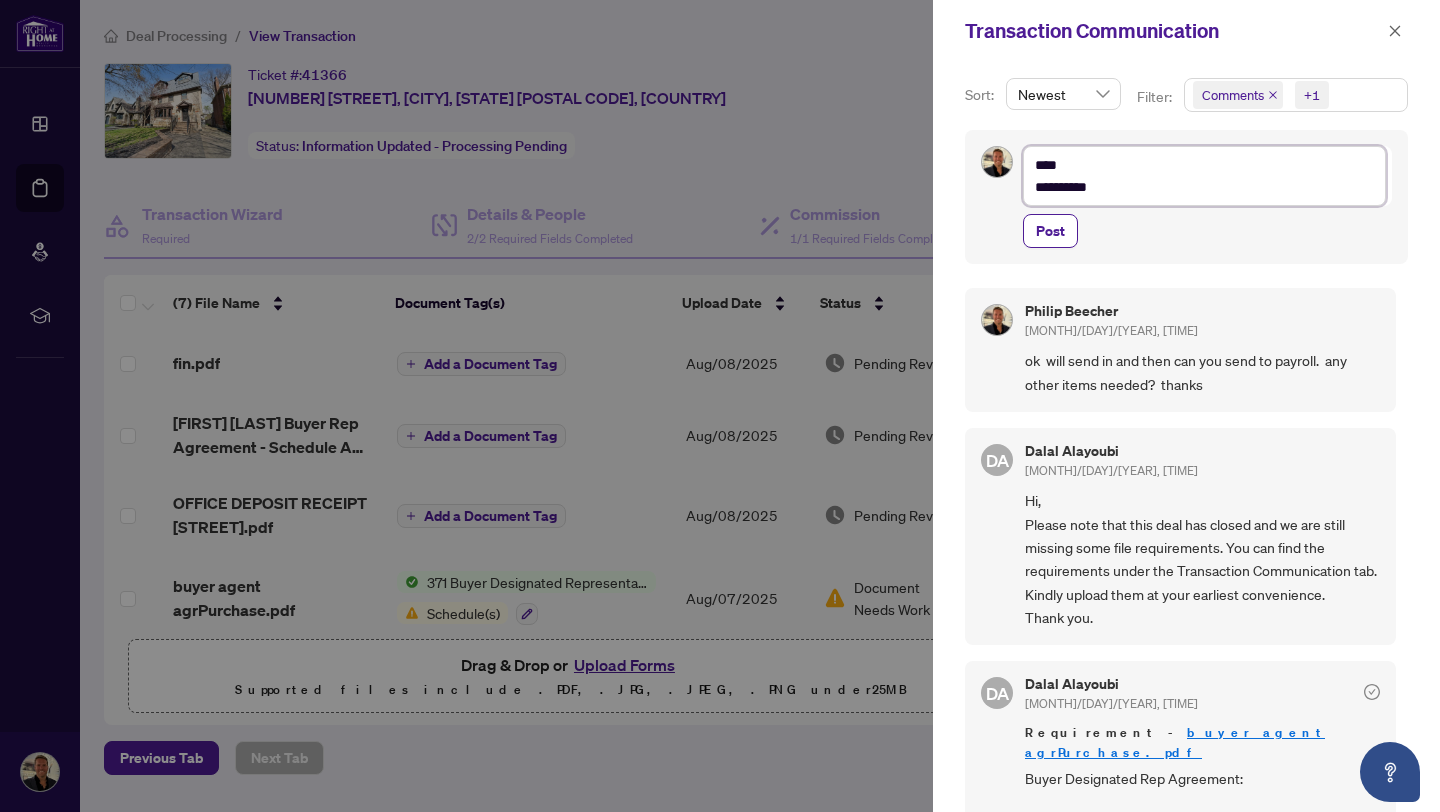 type on "****
*********" 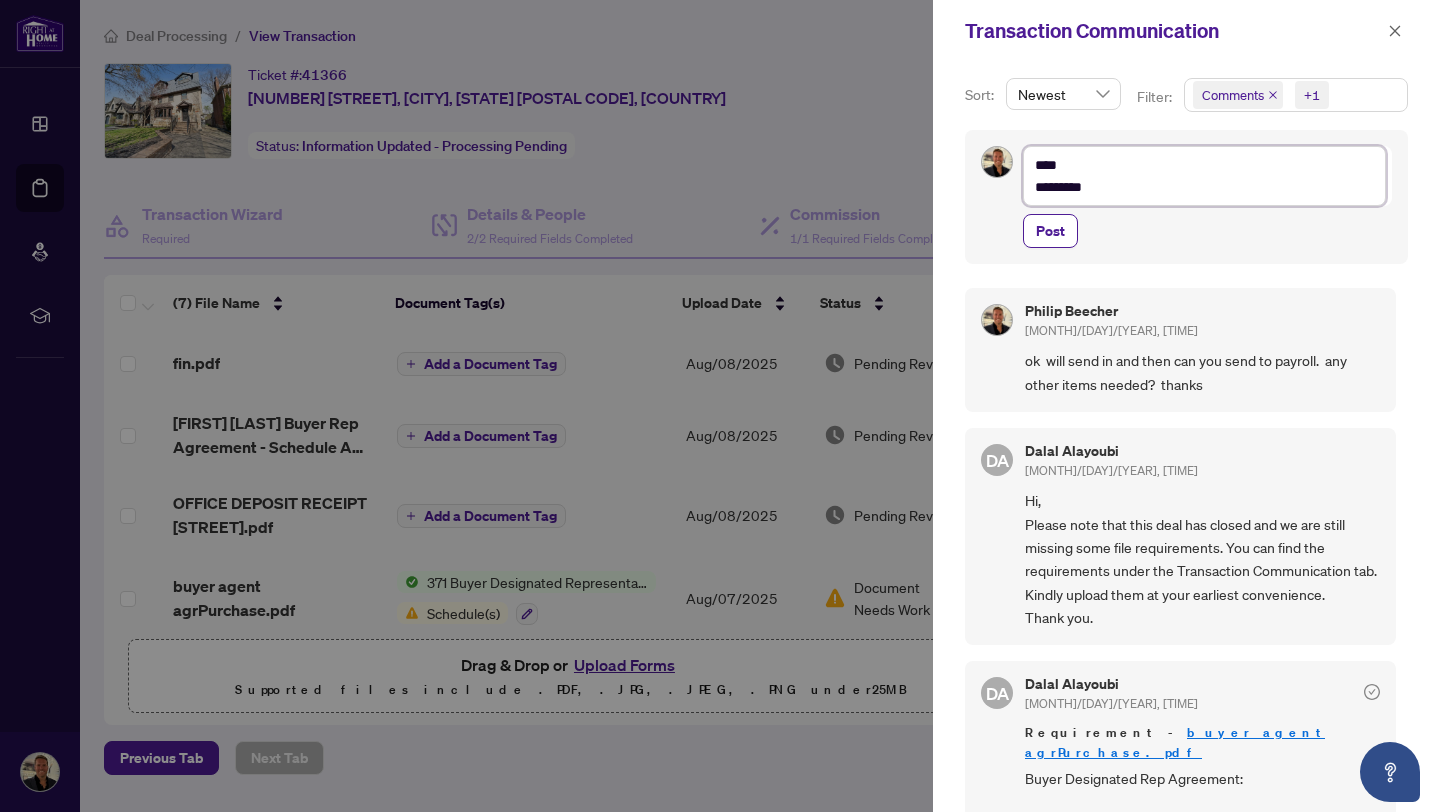 type on "****
********" 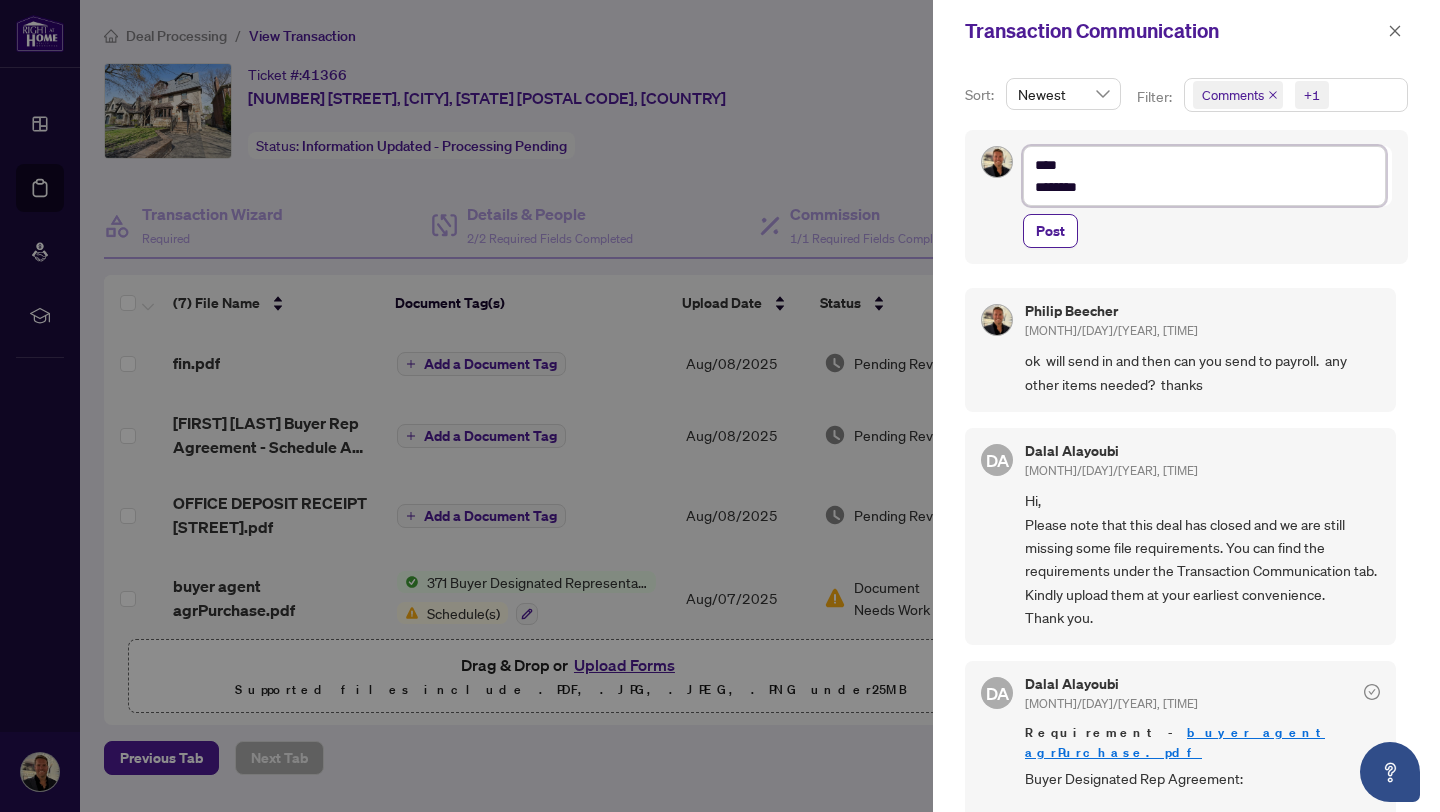 type on "****
******" 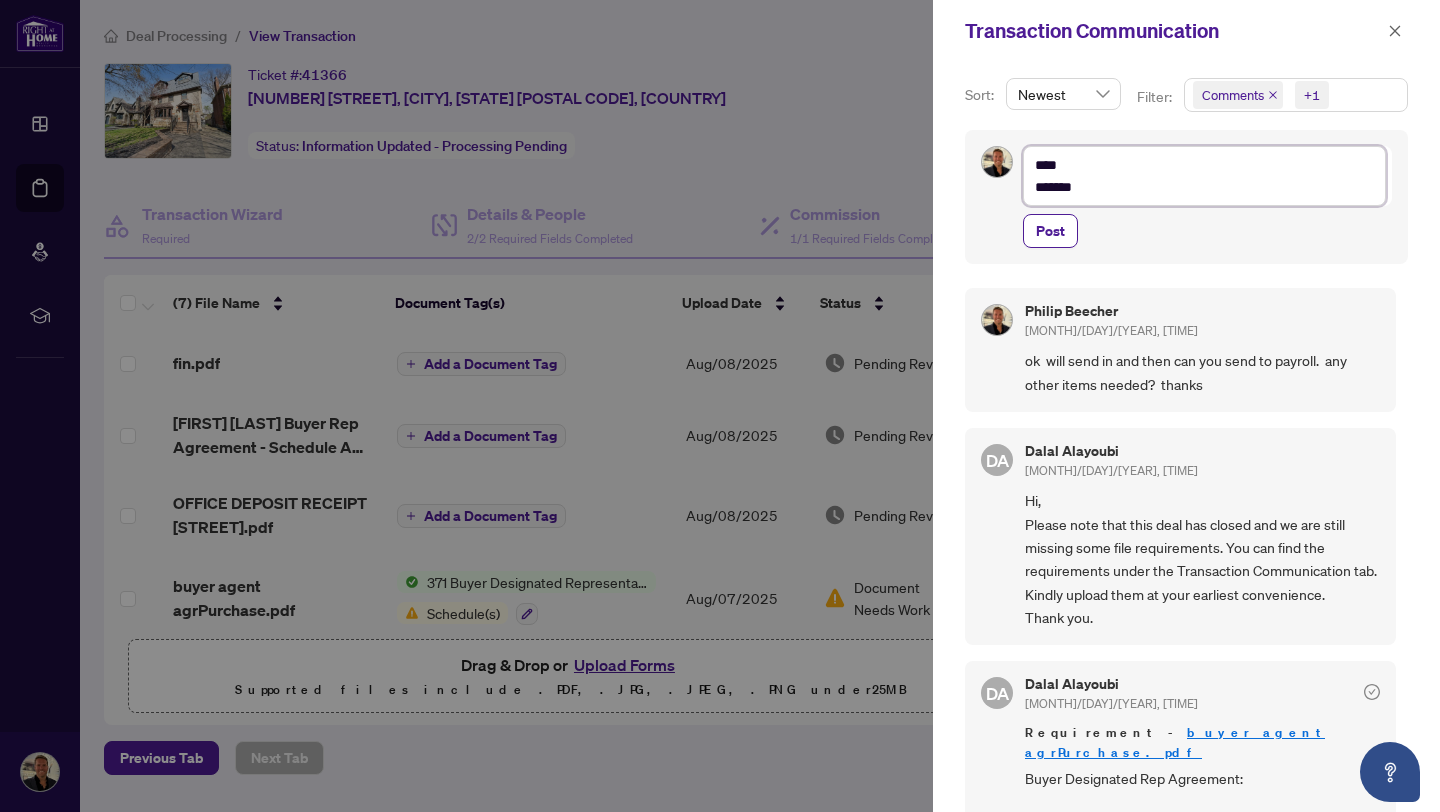 type on "****
********" 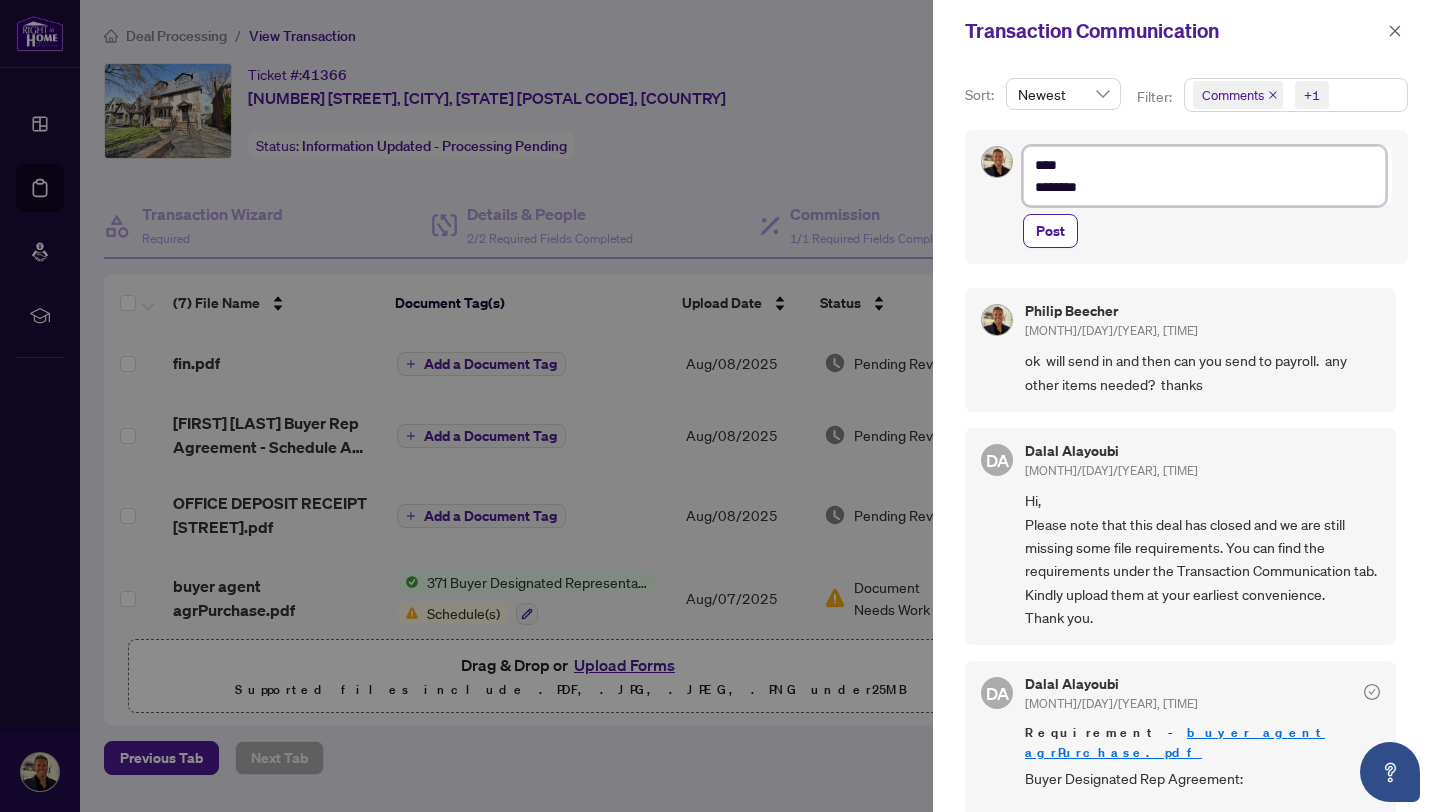 type on "****
******" 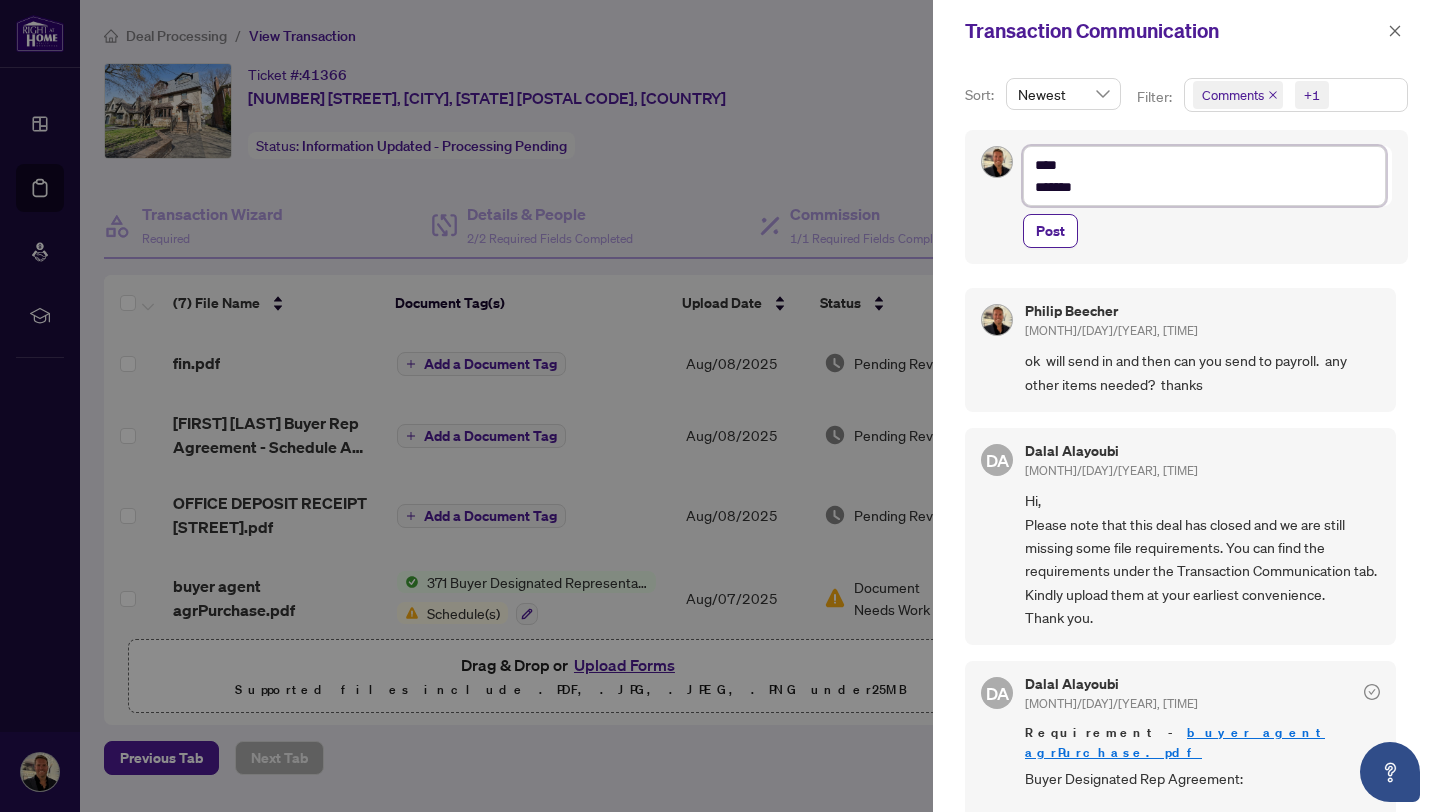 type on "****
********" 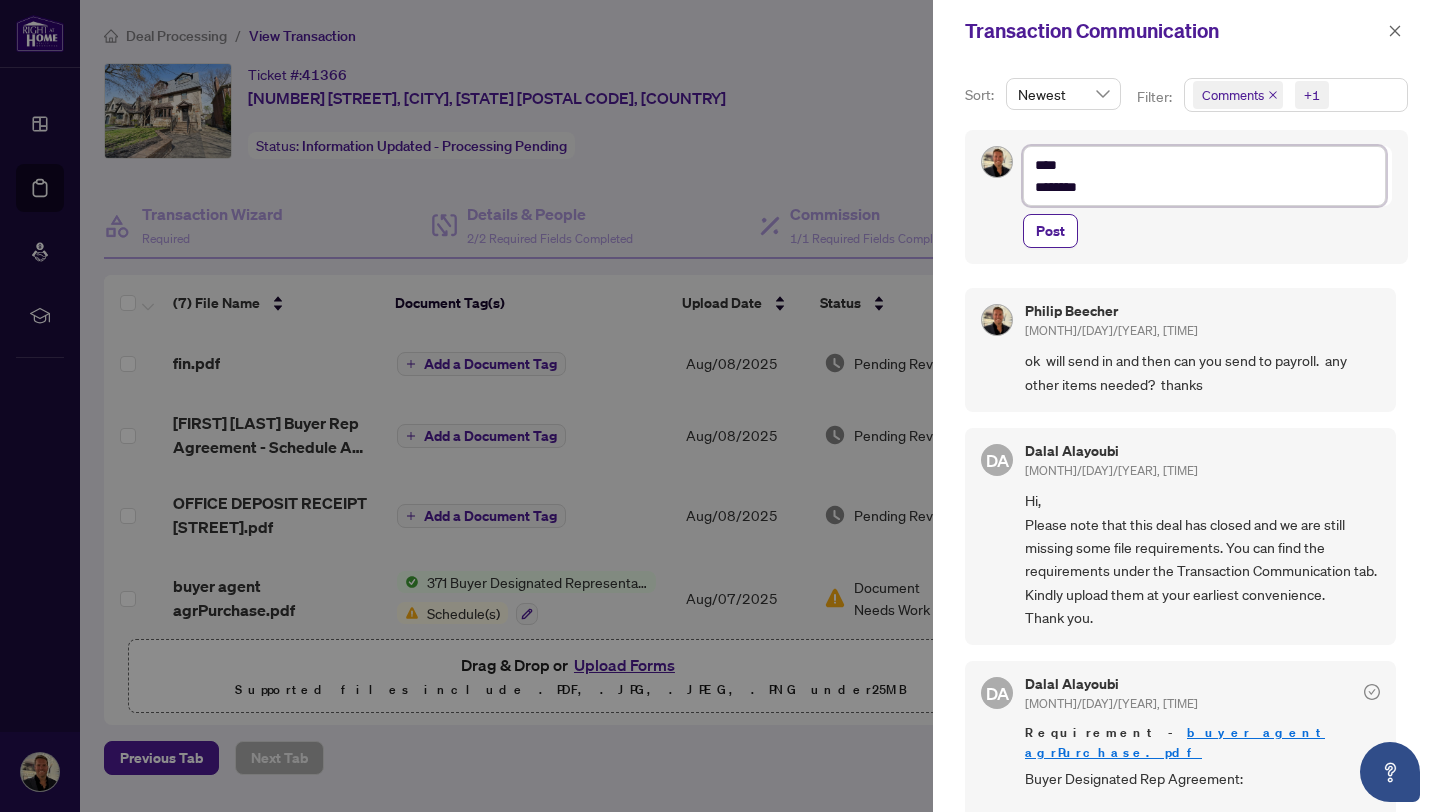 type on "****
*********" 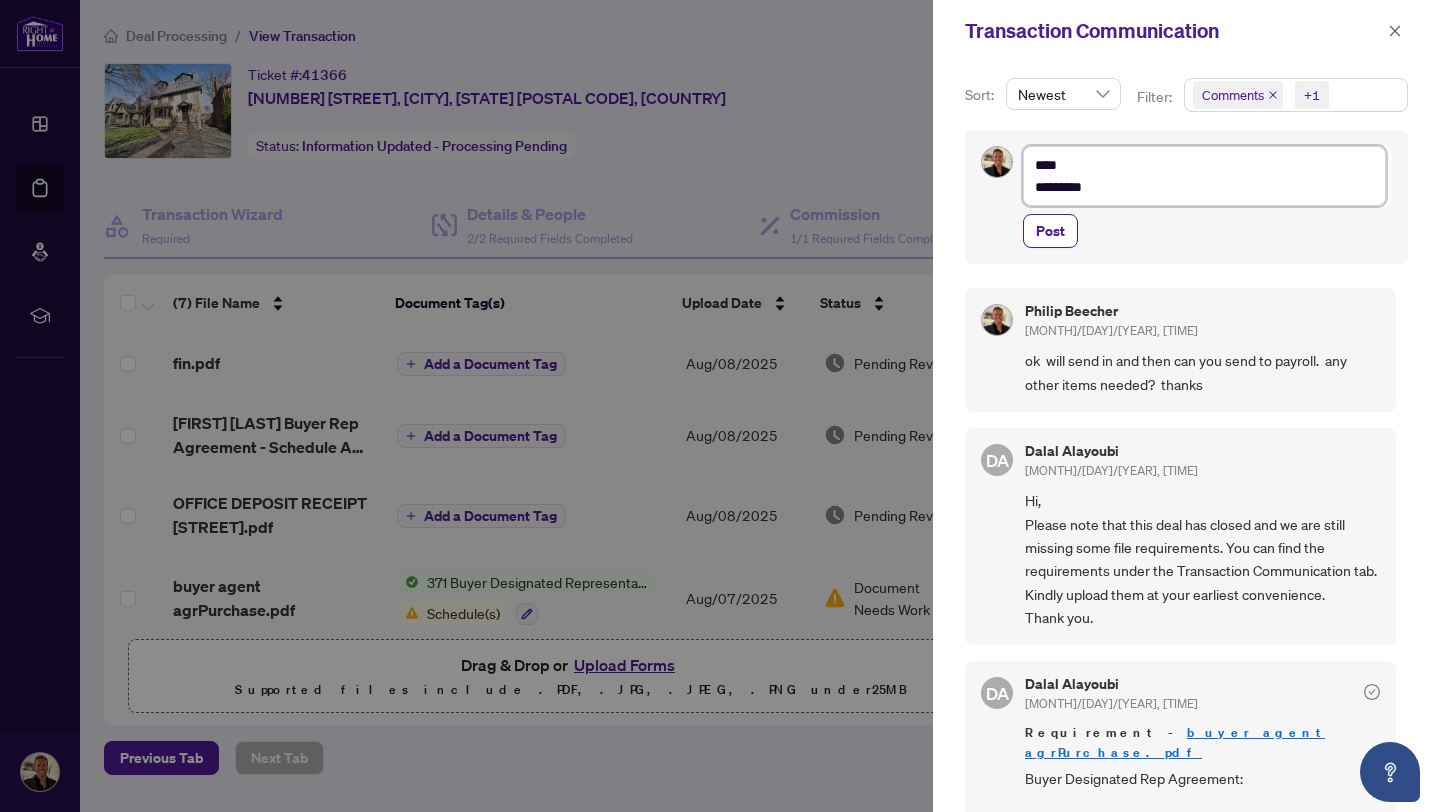 type on "**********" 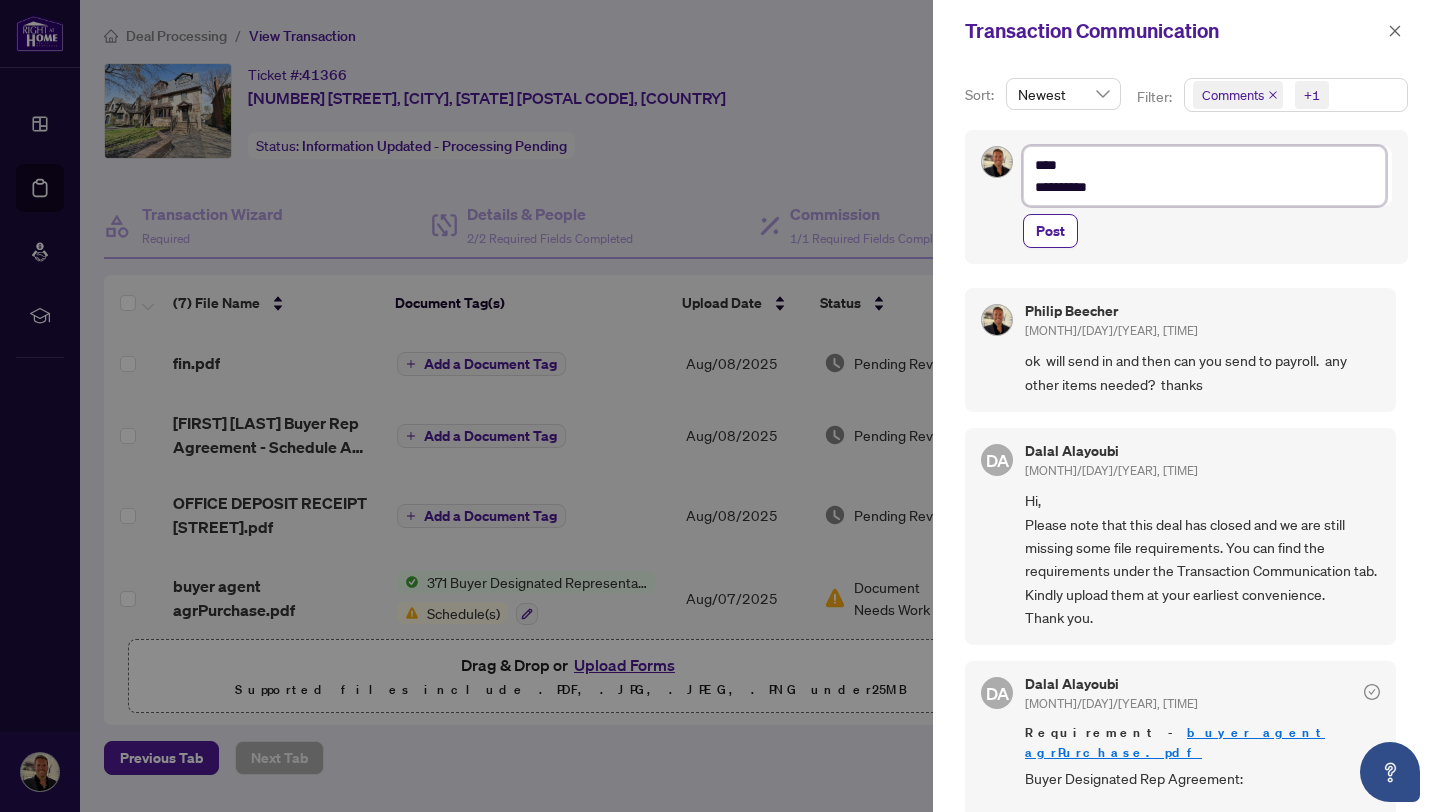 type on "**********" 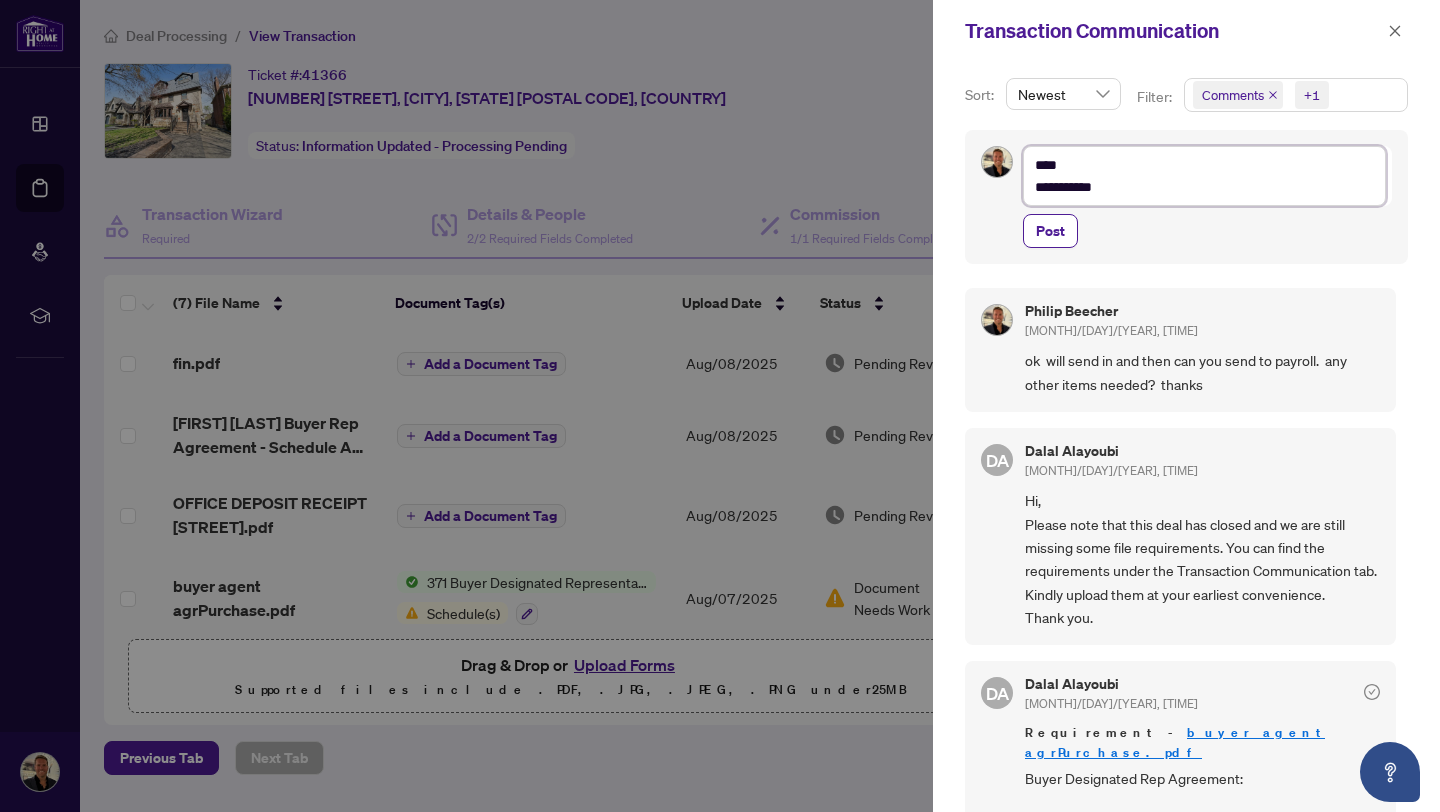 type on "**********" 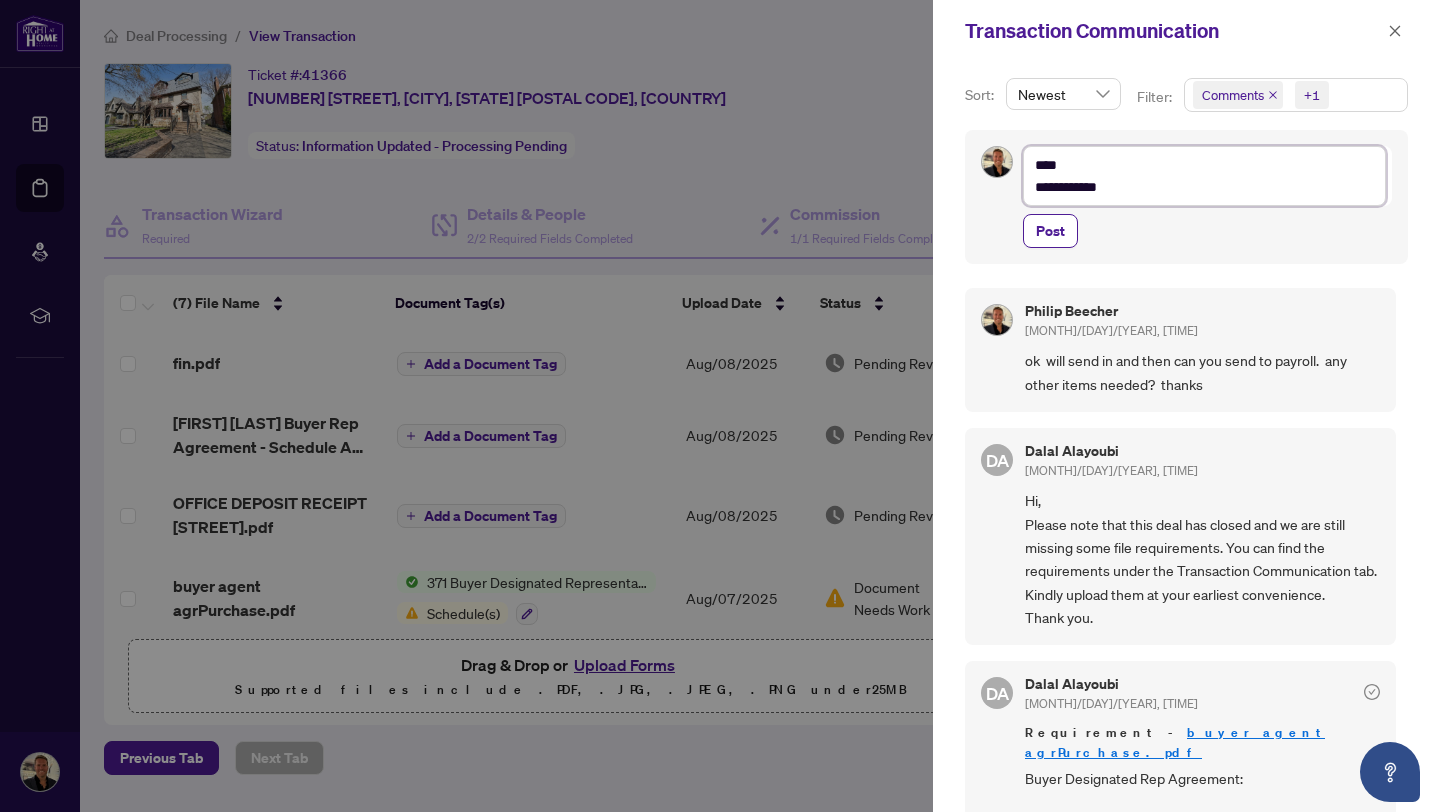 type on "**********" 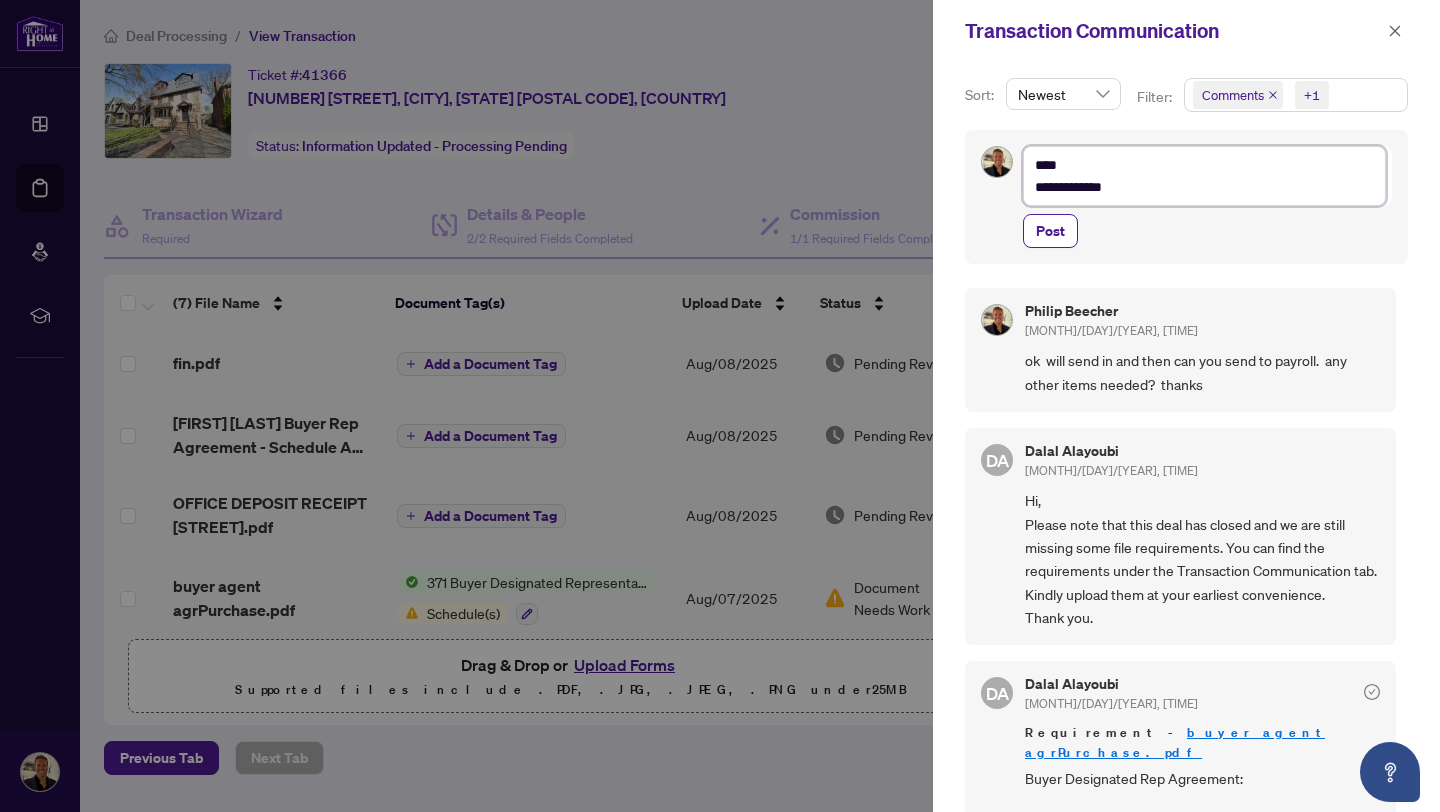 type on "**********" 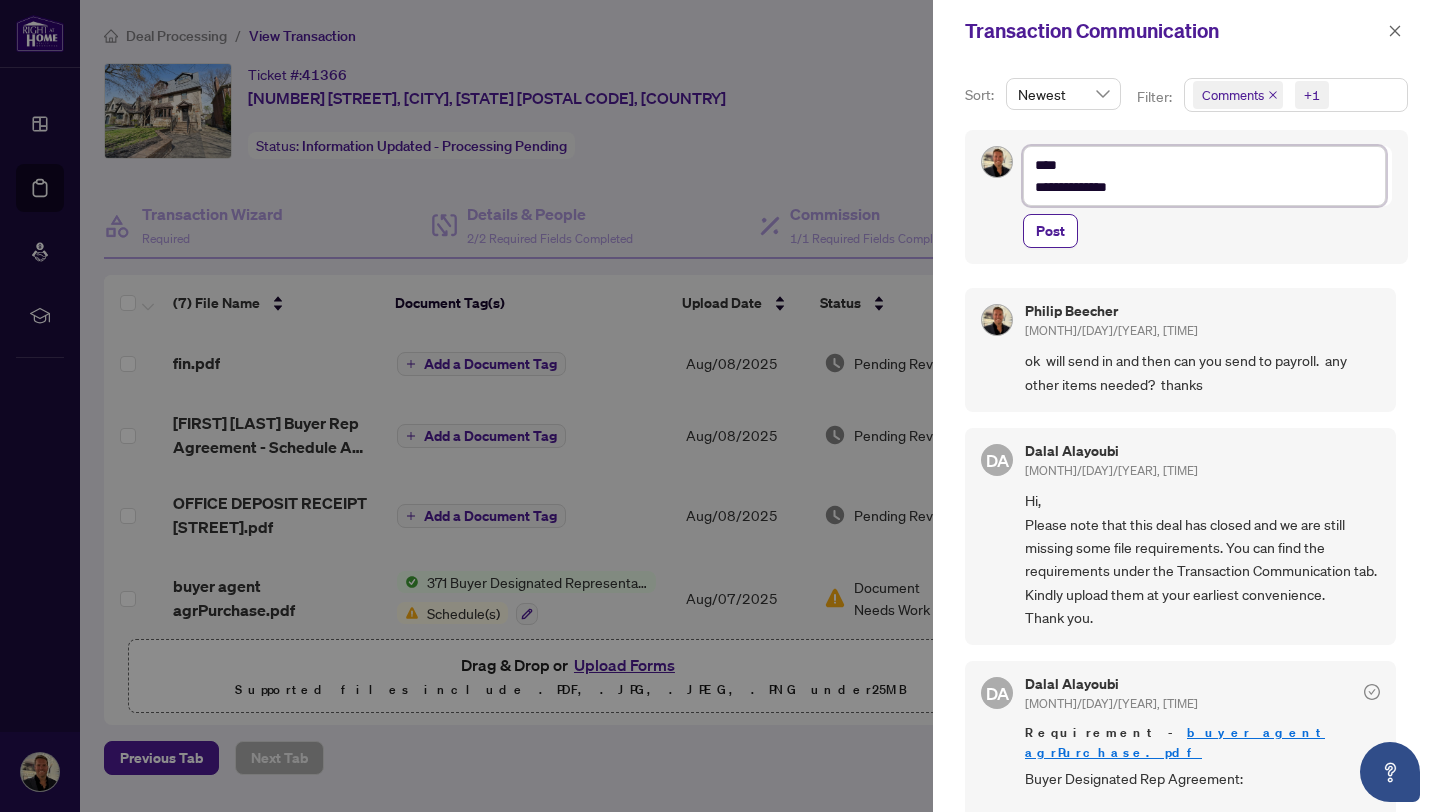 type on "**********" 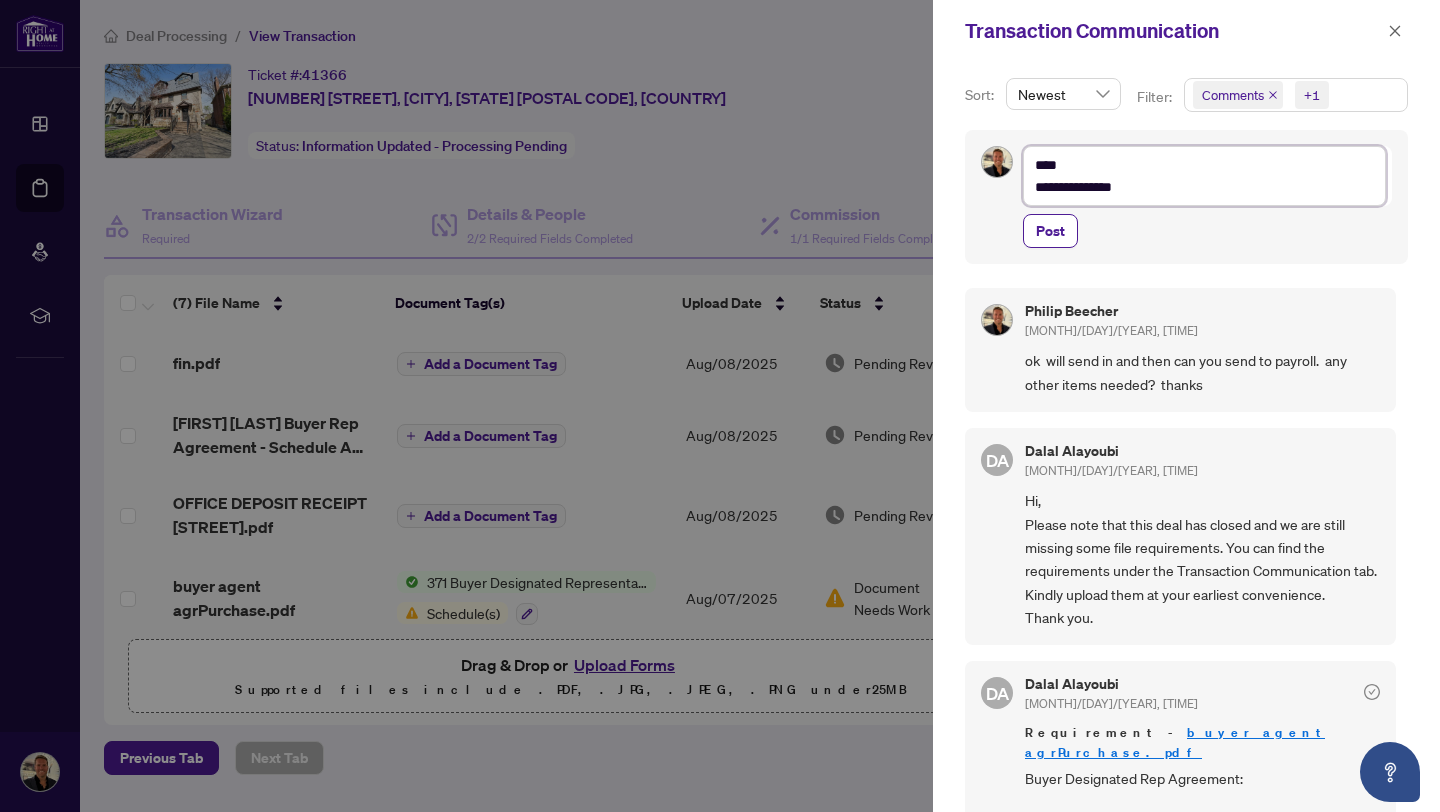 type on "**********" 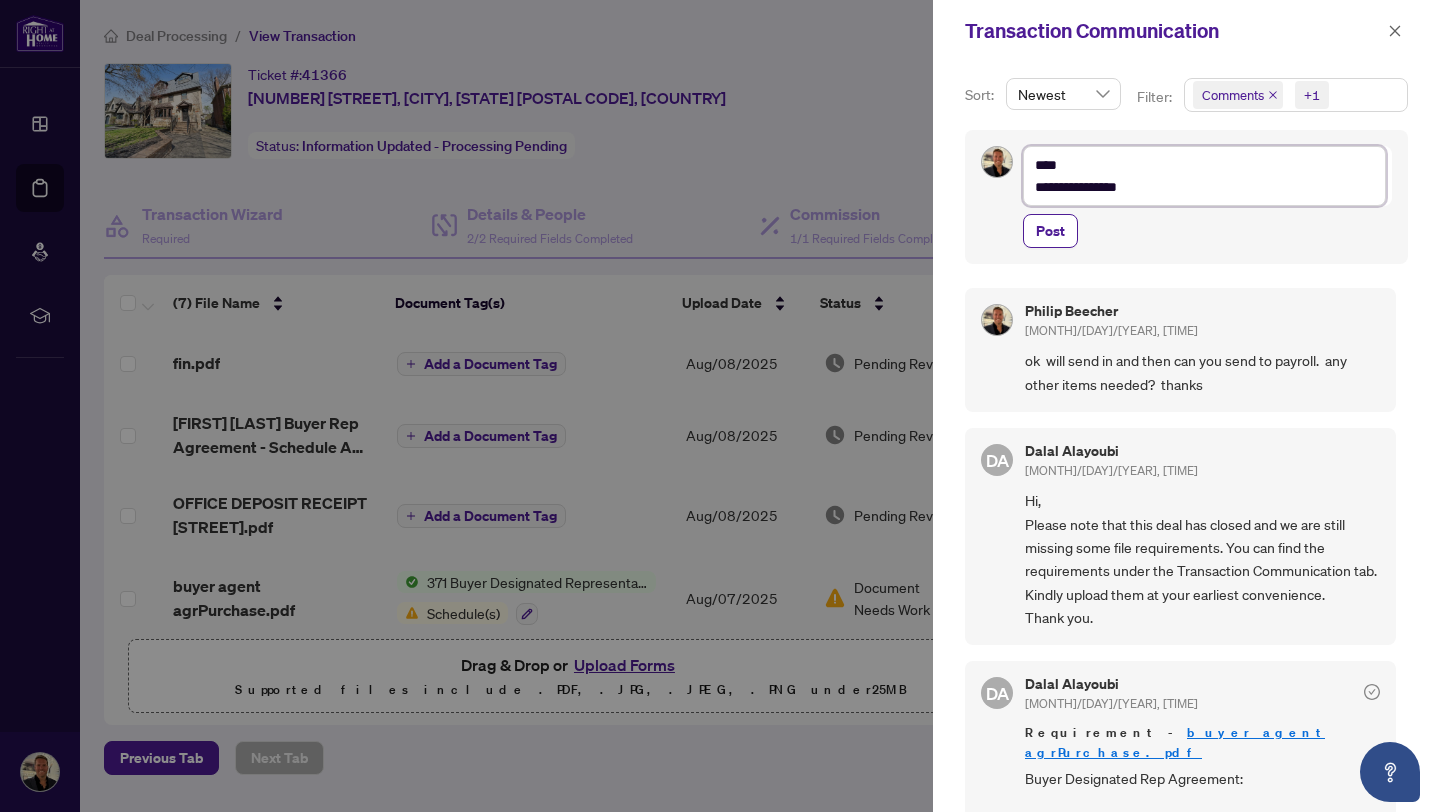 type on "**********" 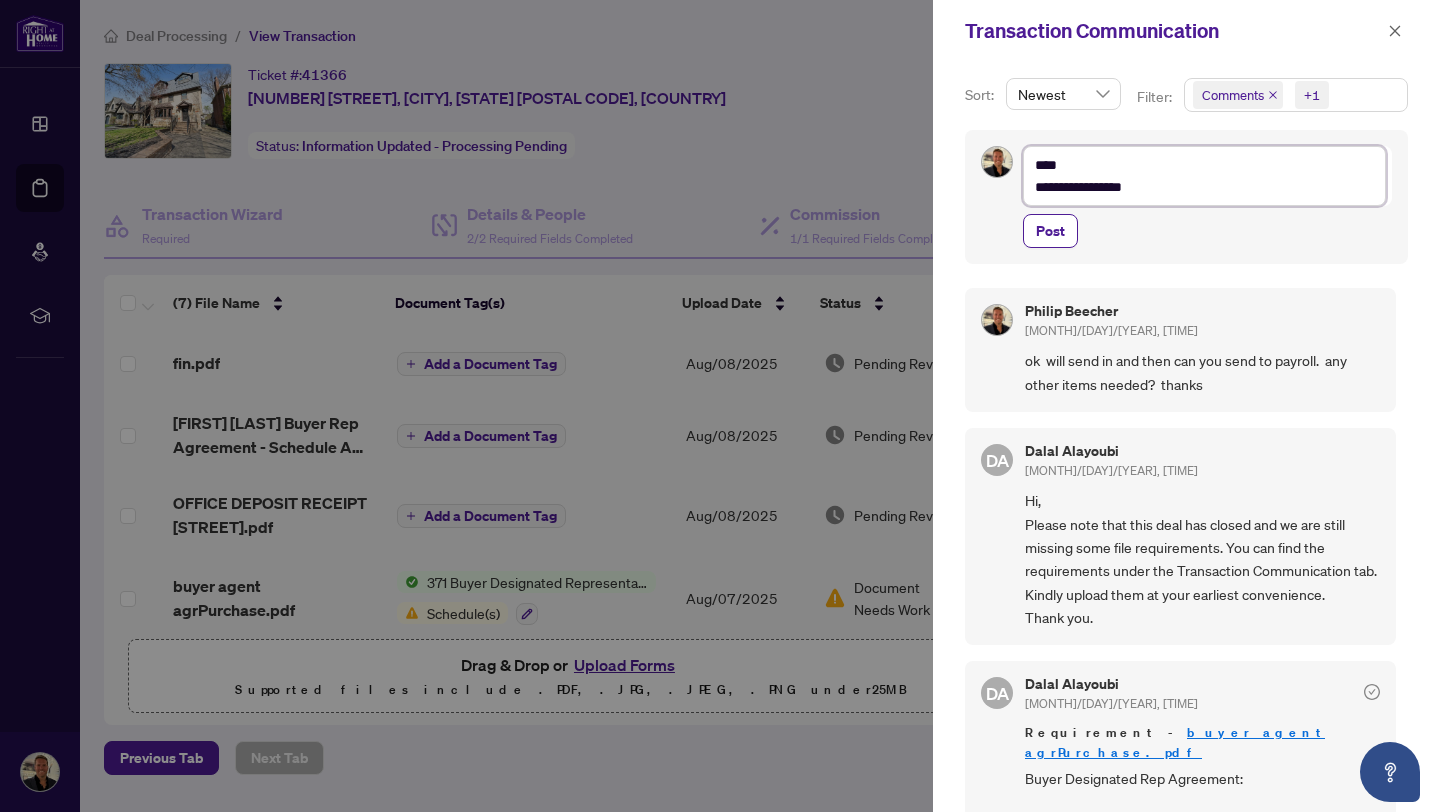 type on "**********" 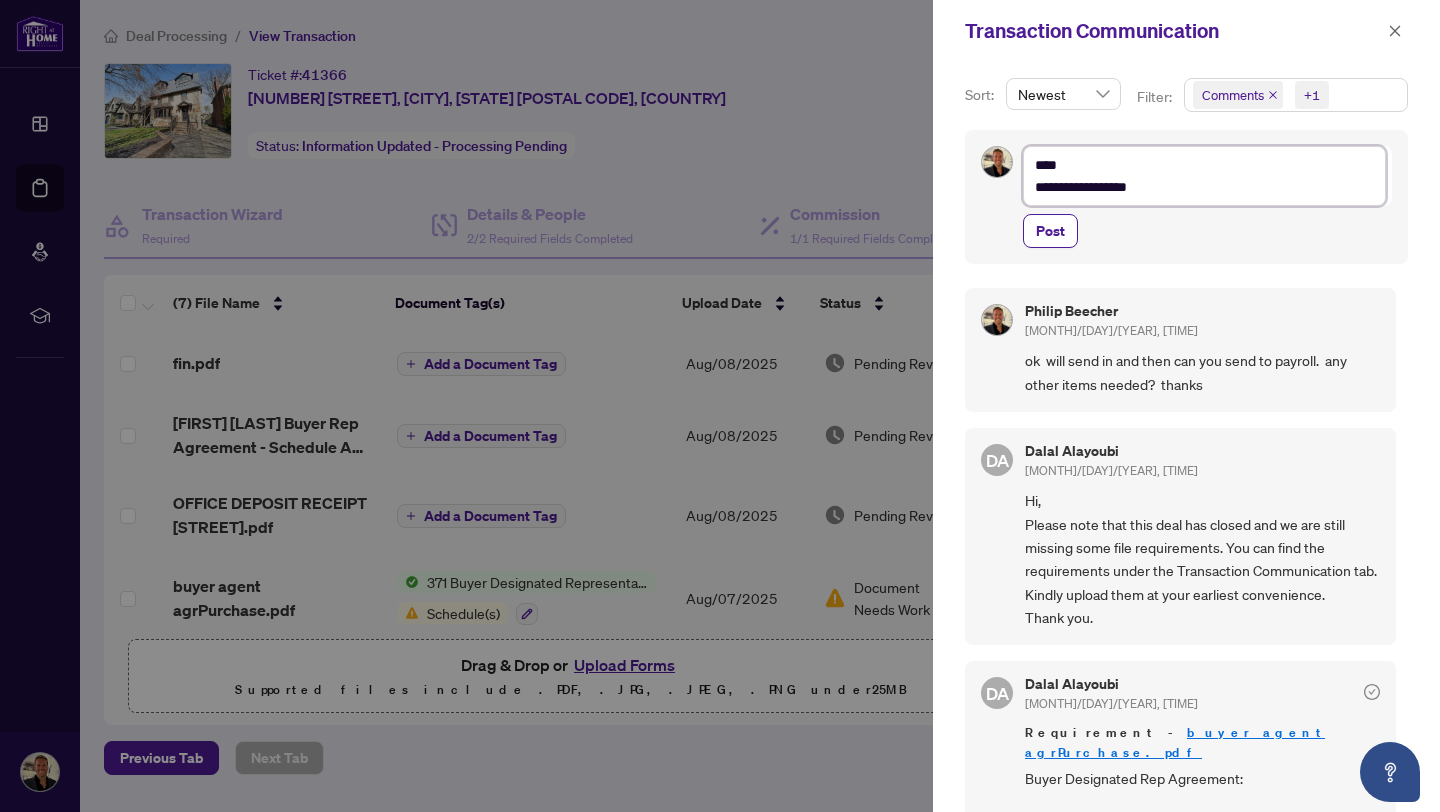 type on "**********" 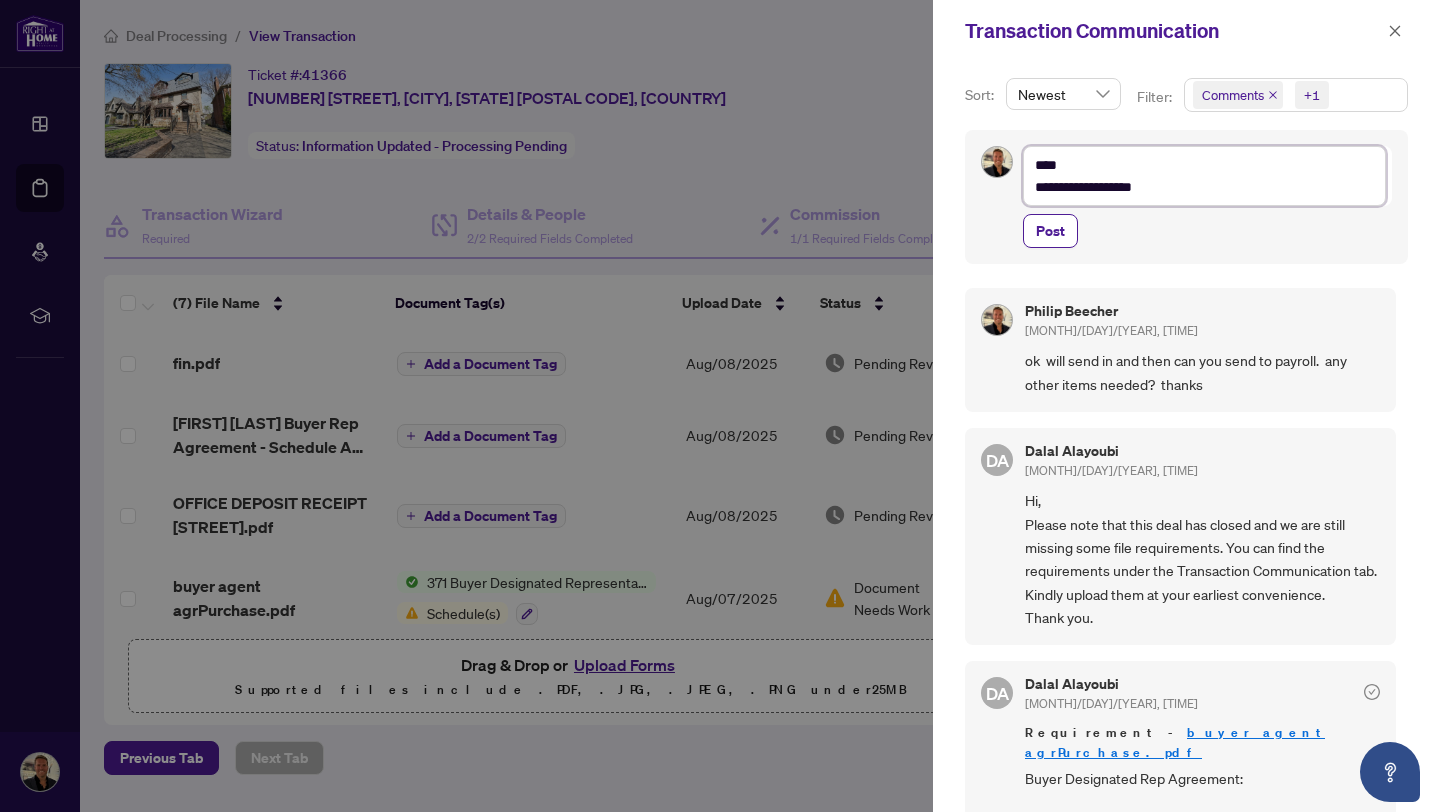 type on "**********" 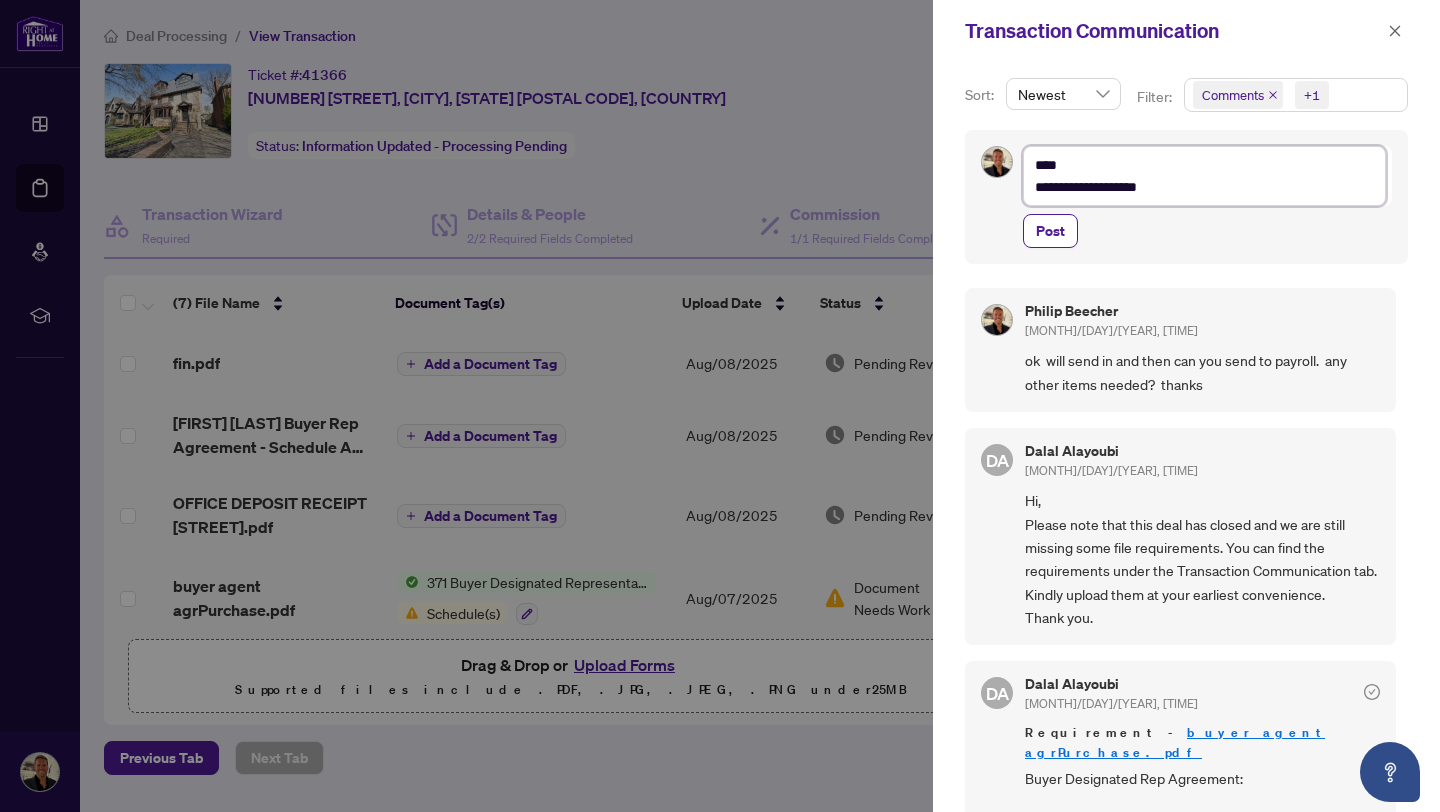 type on "**********" 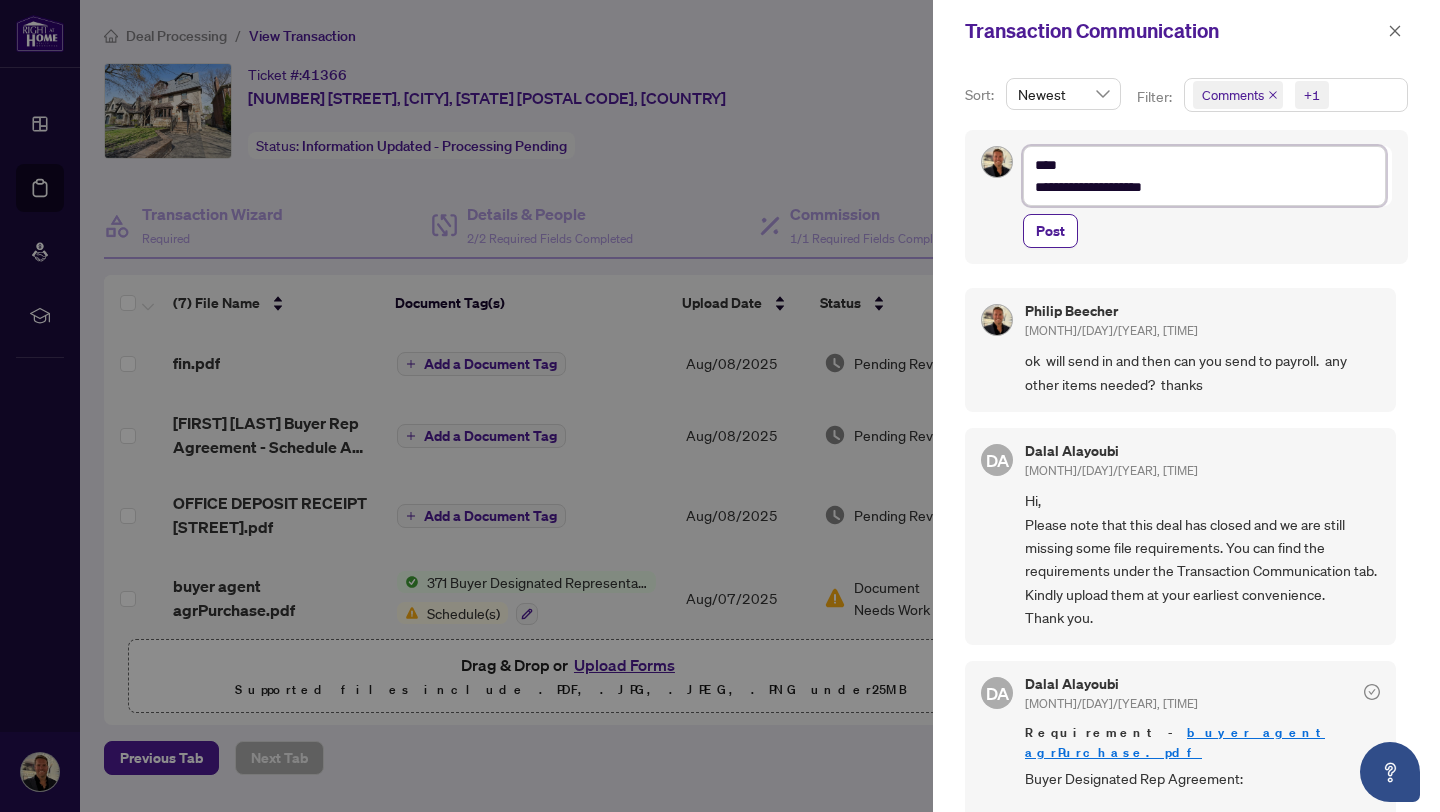 type on "**********" 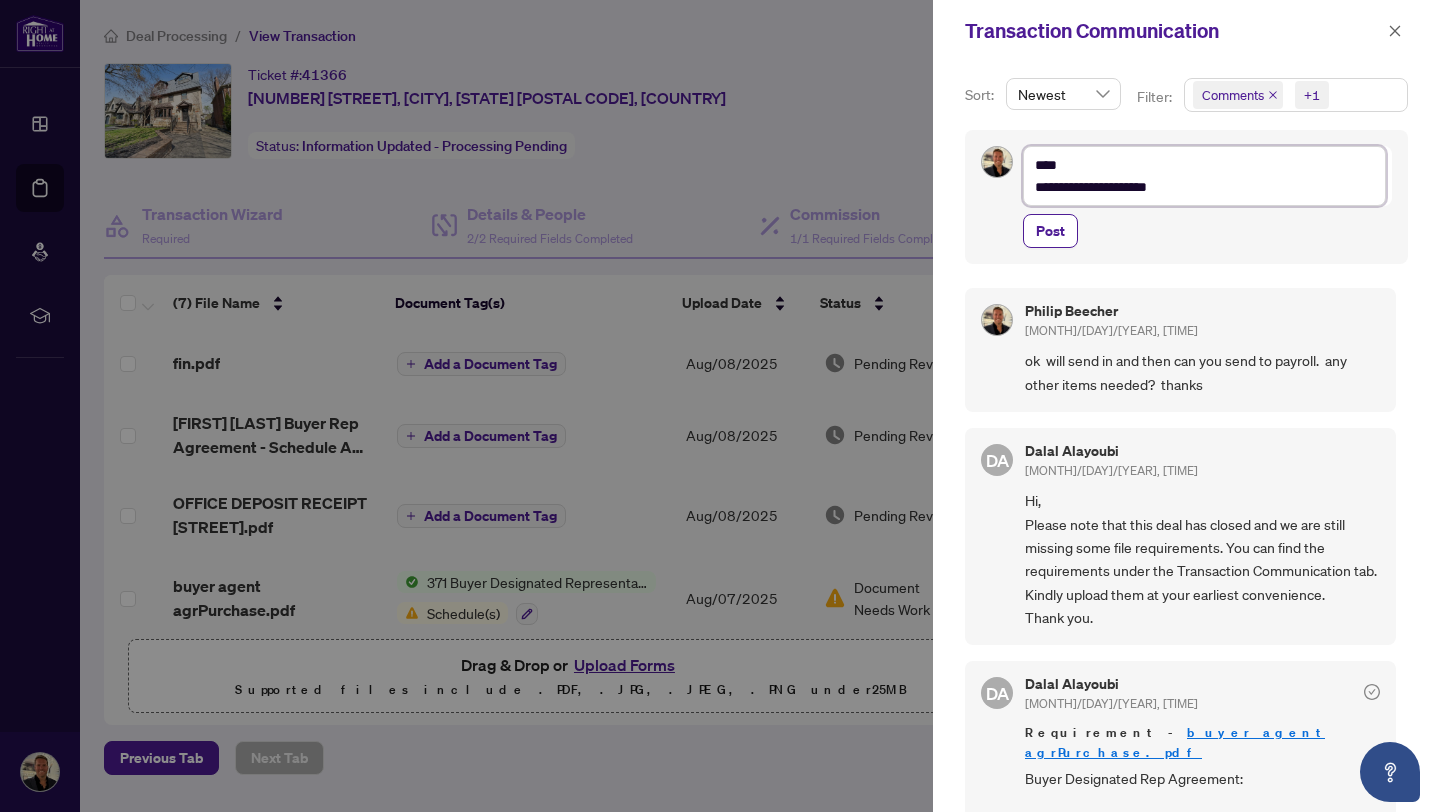 type on "**********" 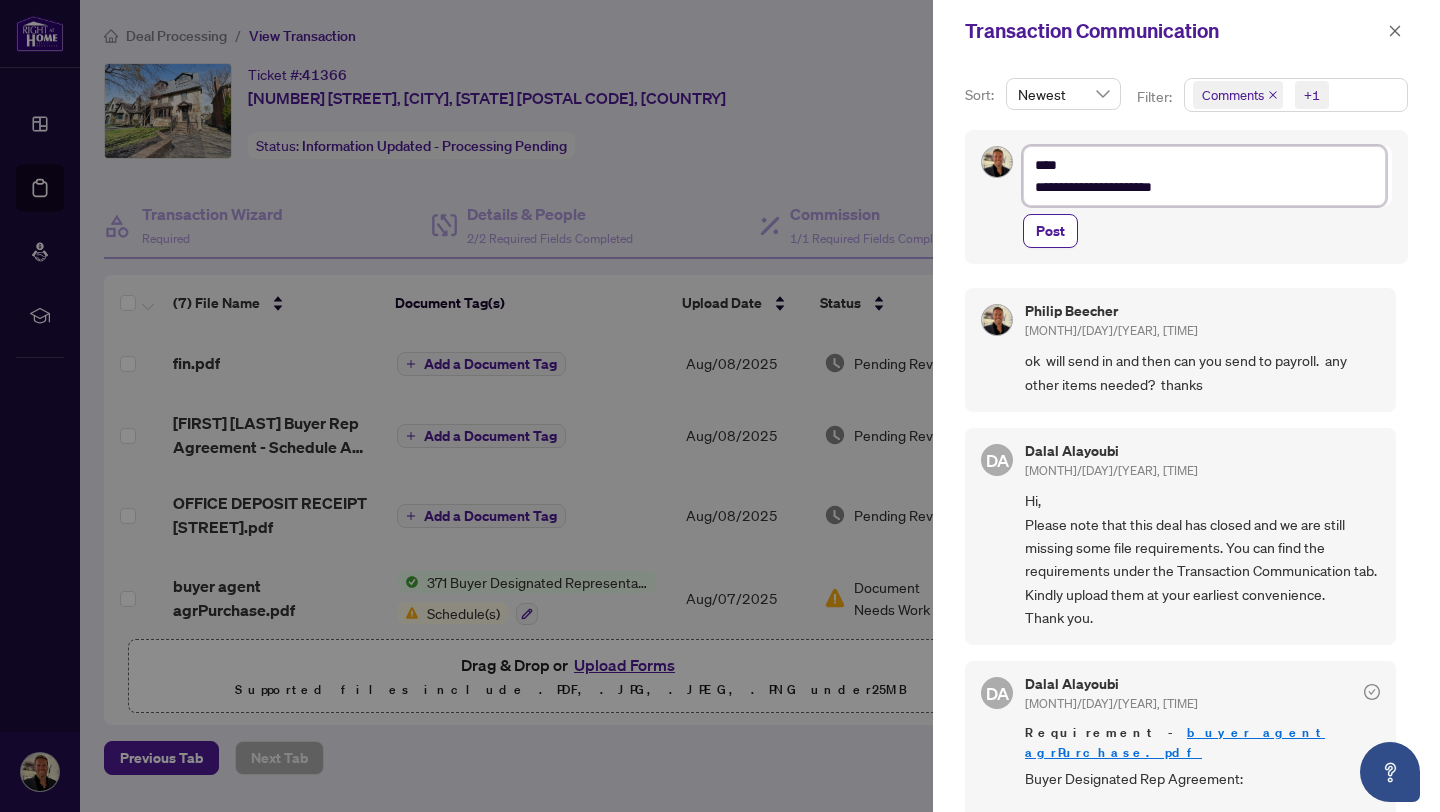 type on "**********" 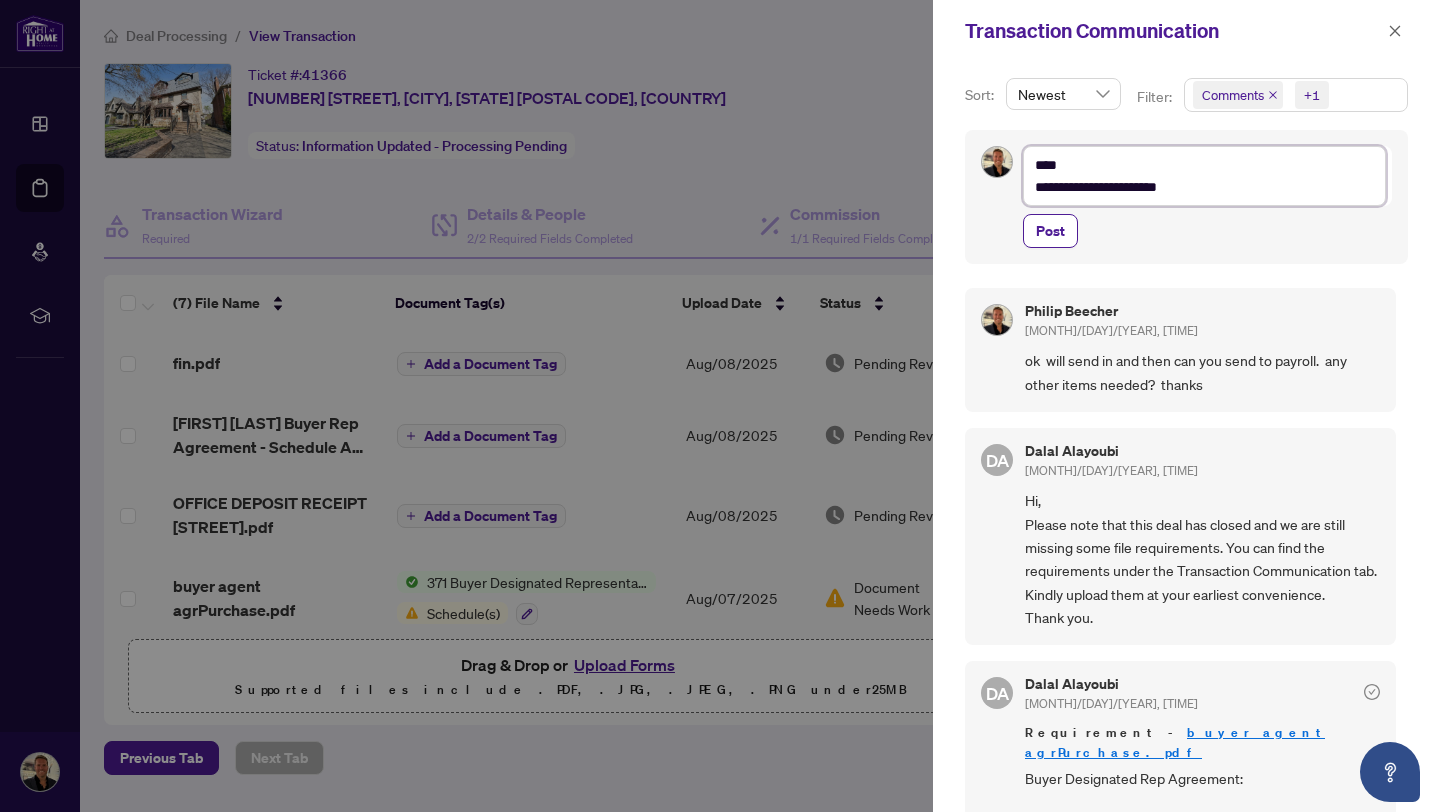 type on "**********" 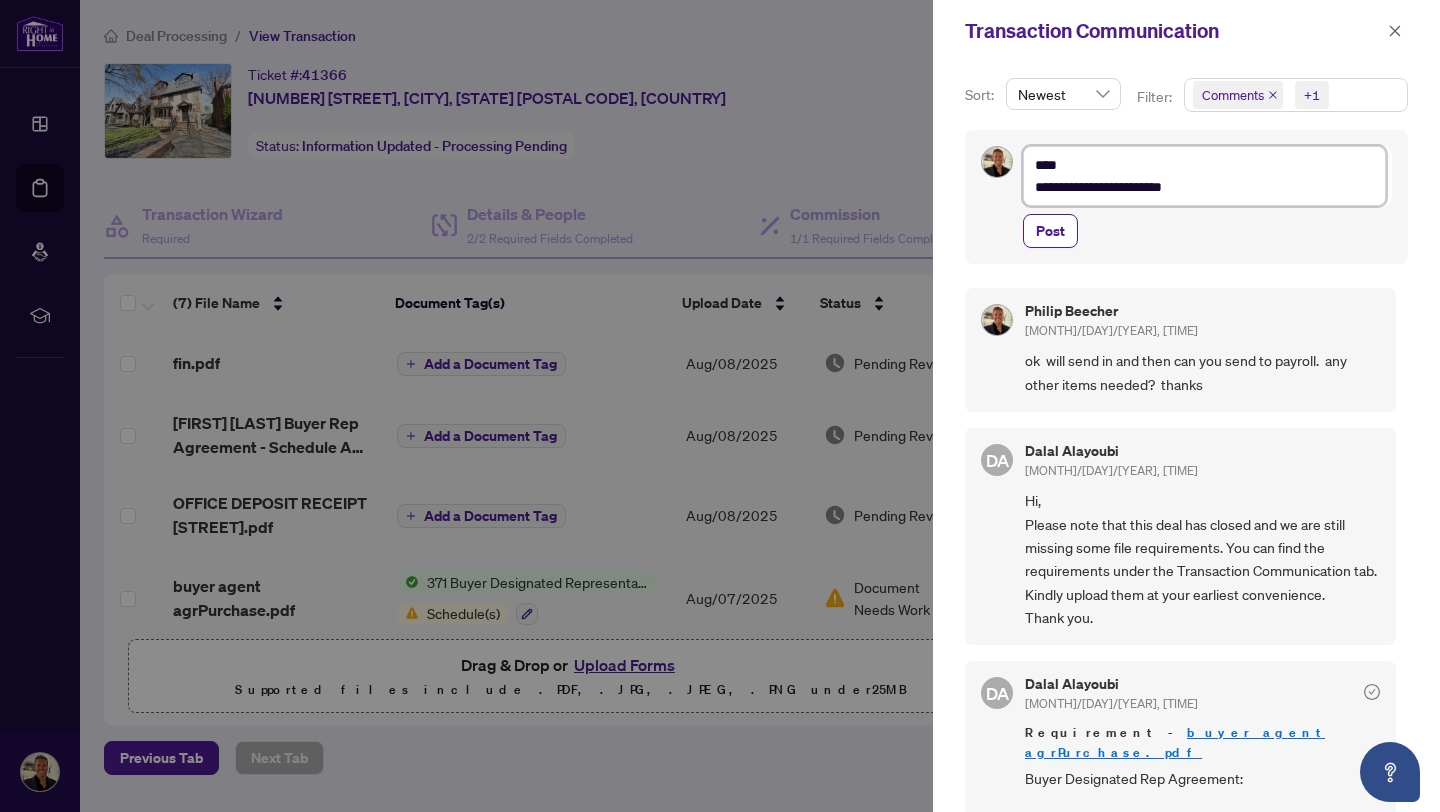 type on "**********" 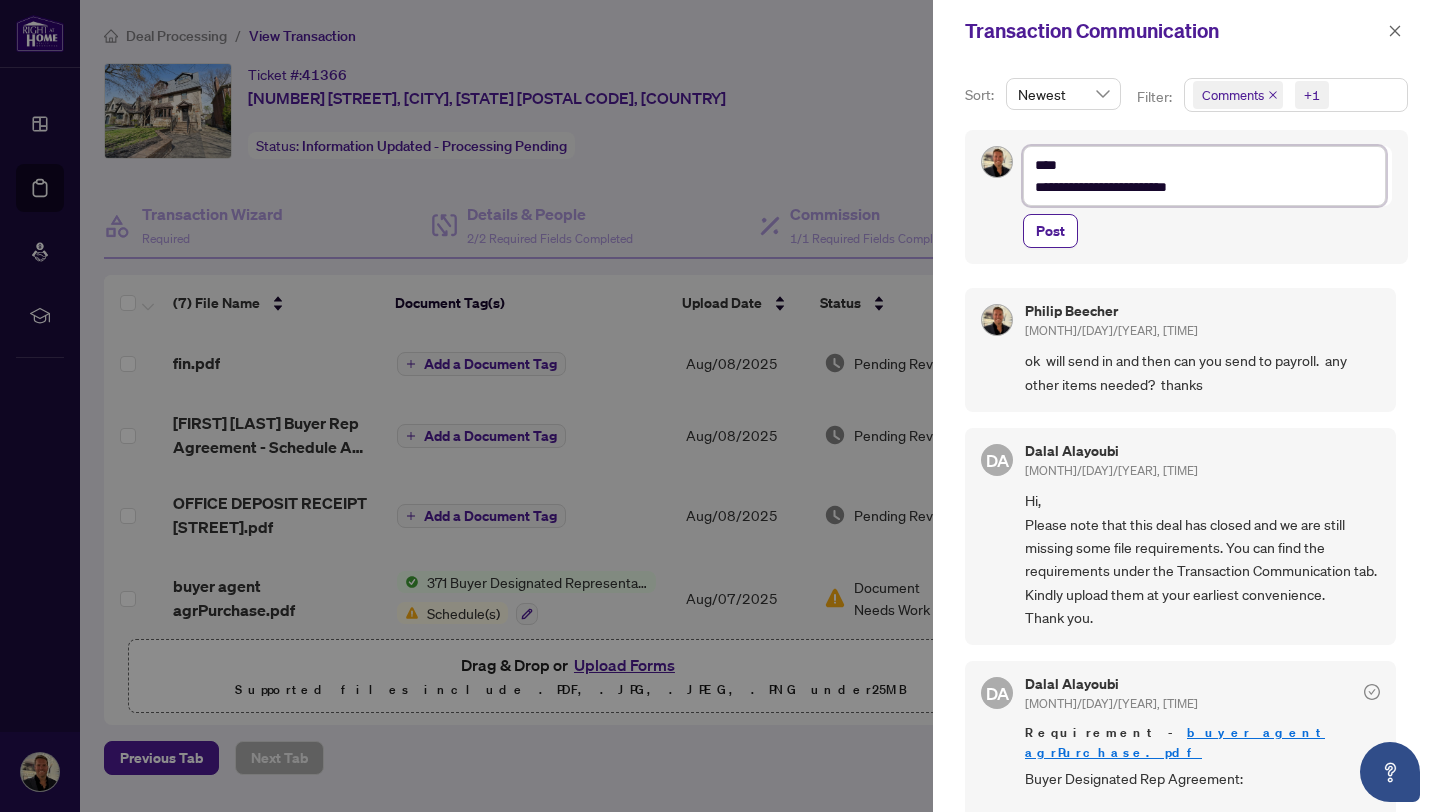 type on "**********" 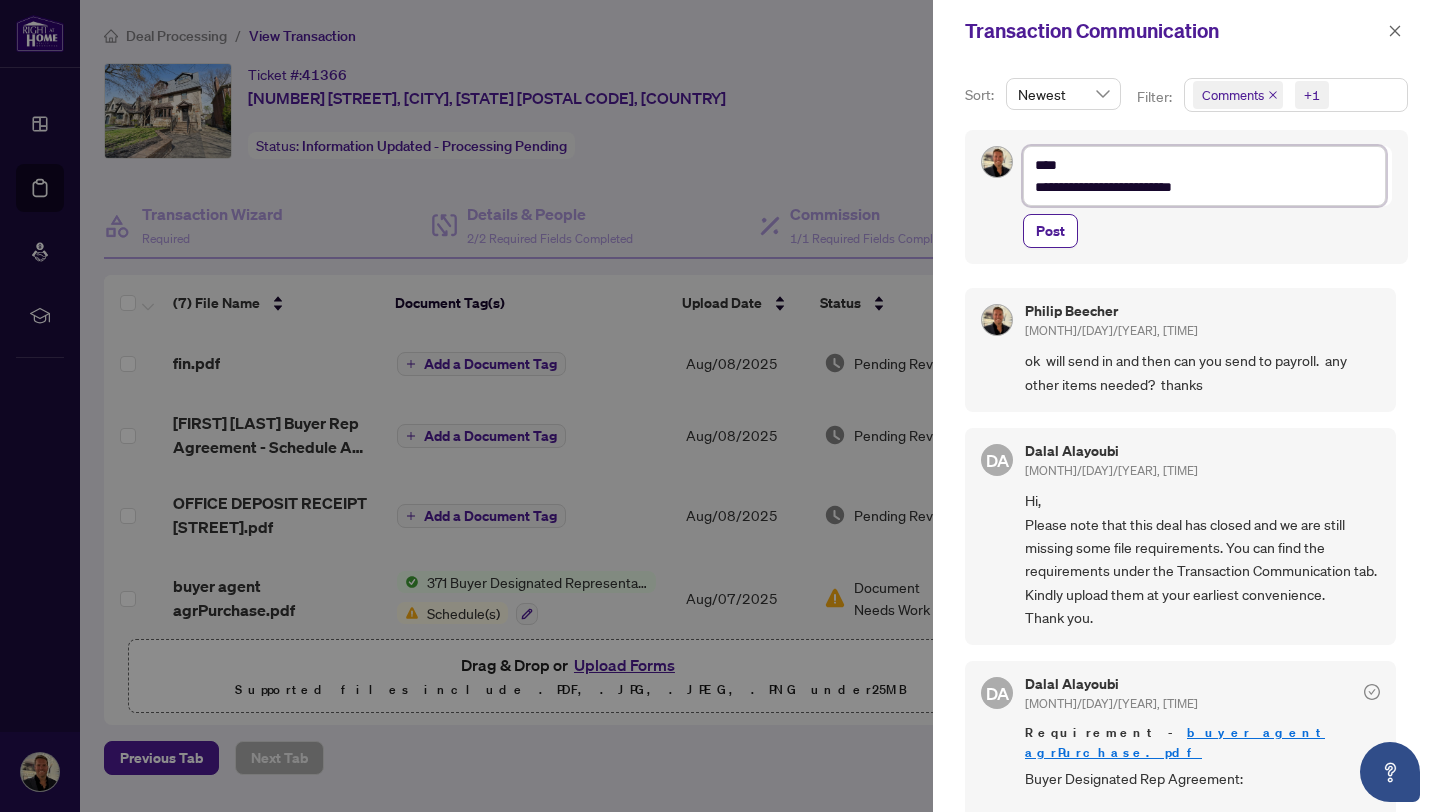 type on "**********" 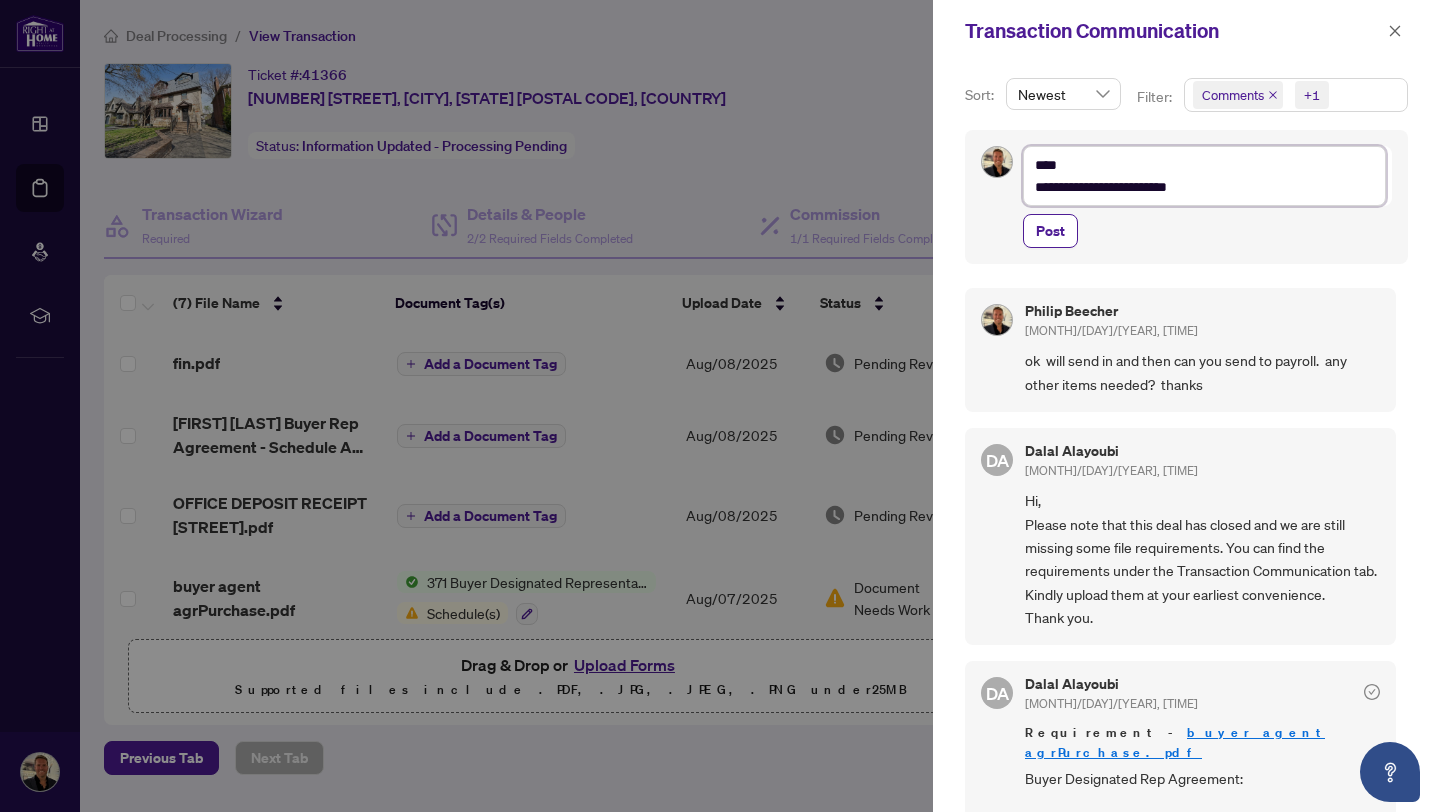 type on "**********" 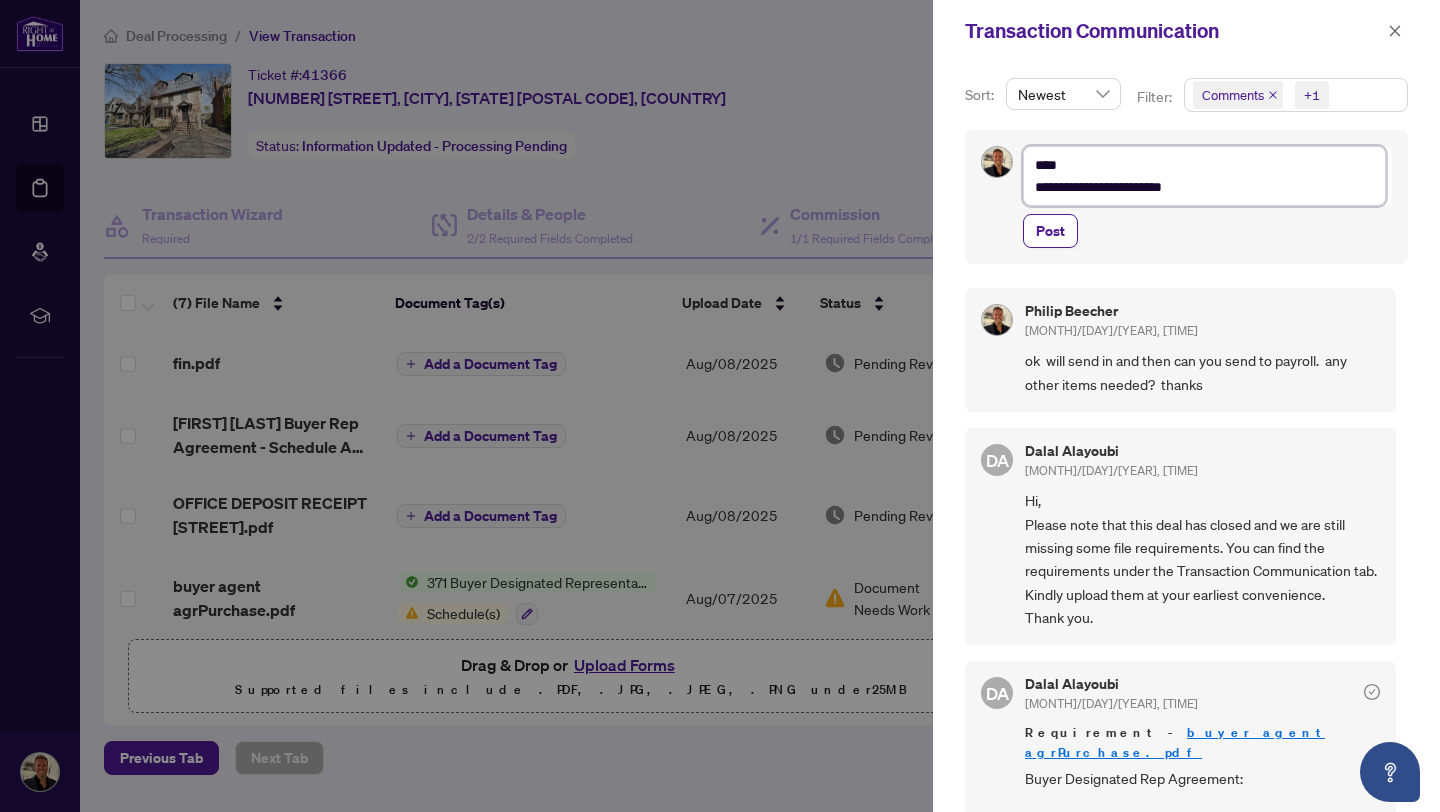 type on "**********" 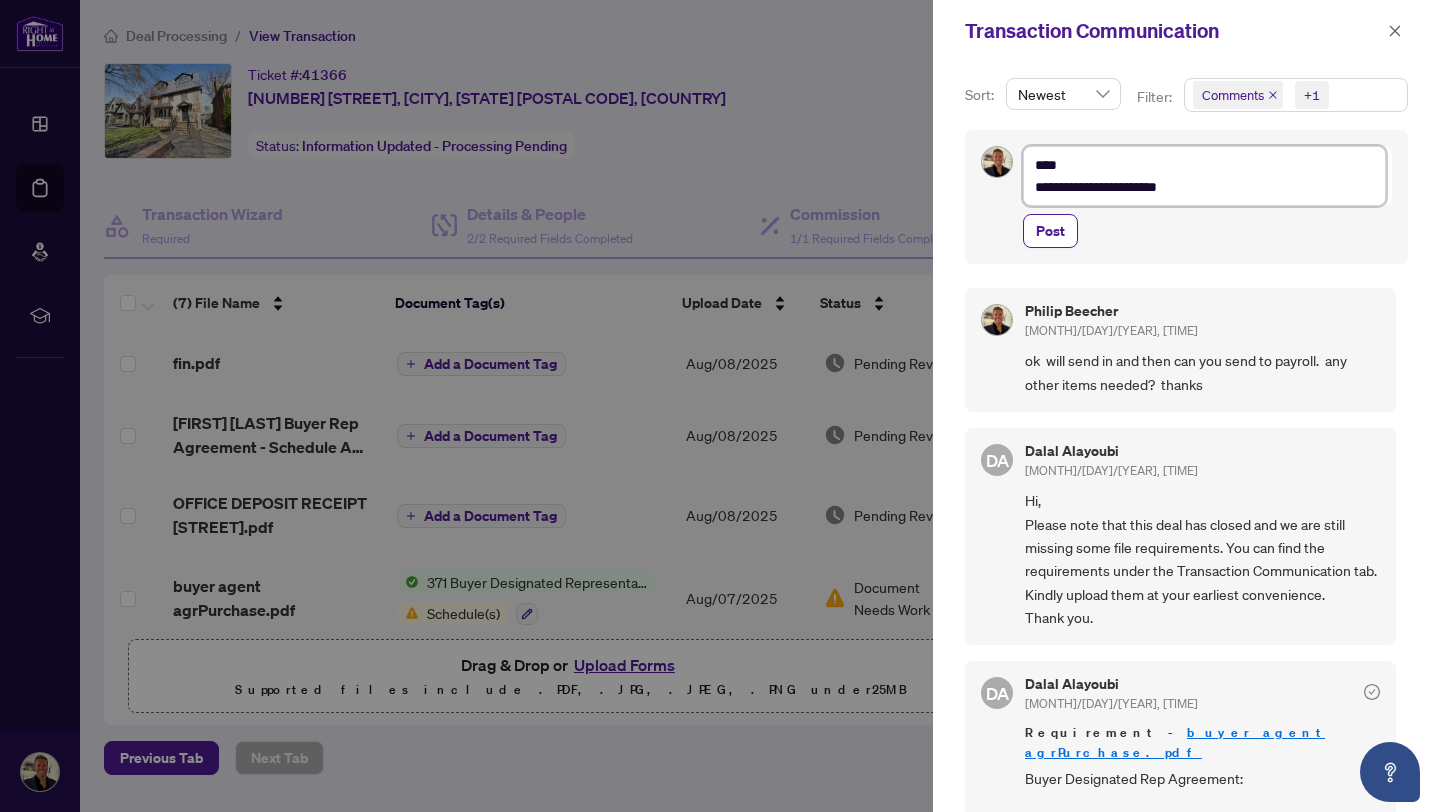 type on "**********" 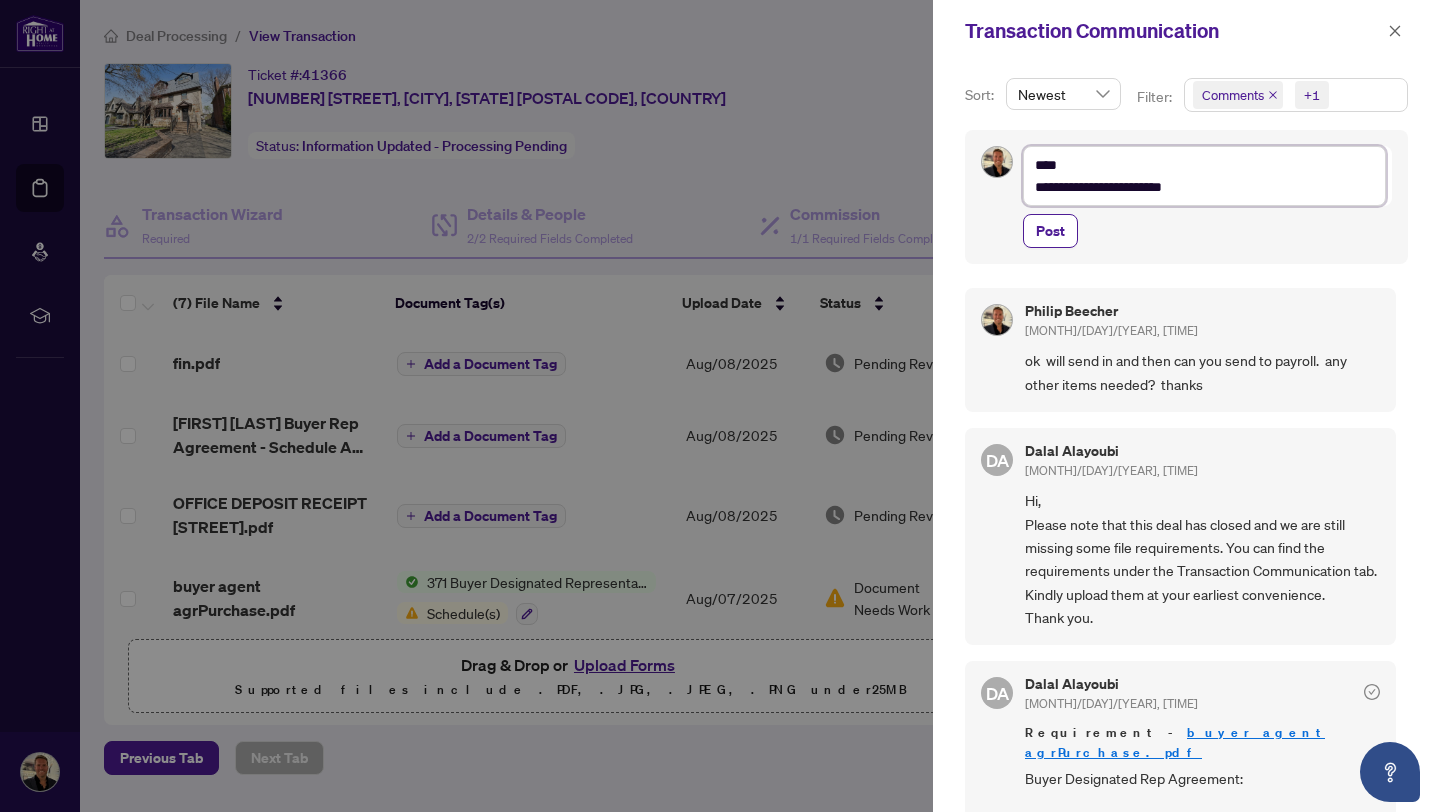 type on "**********" 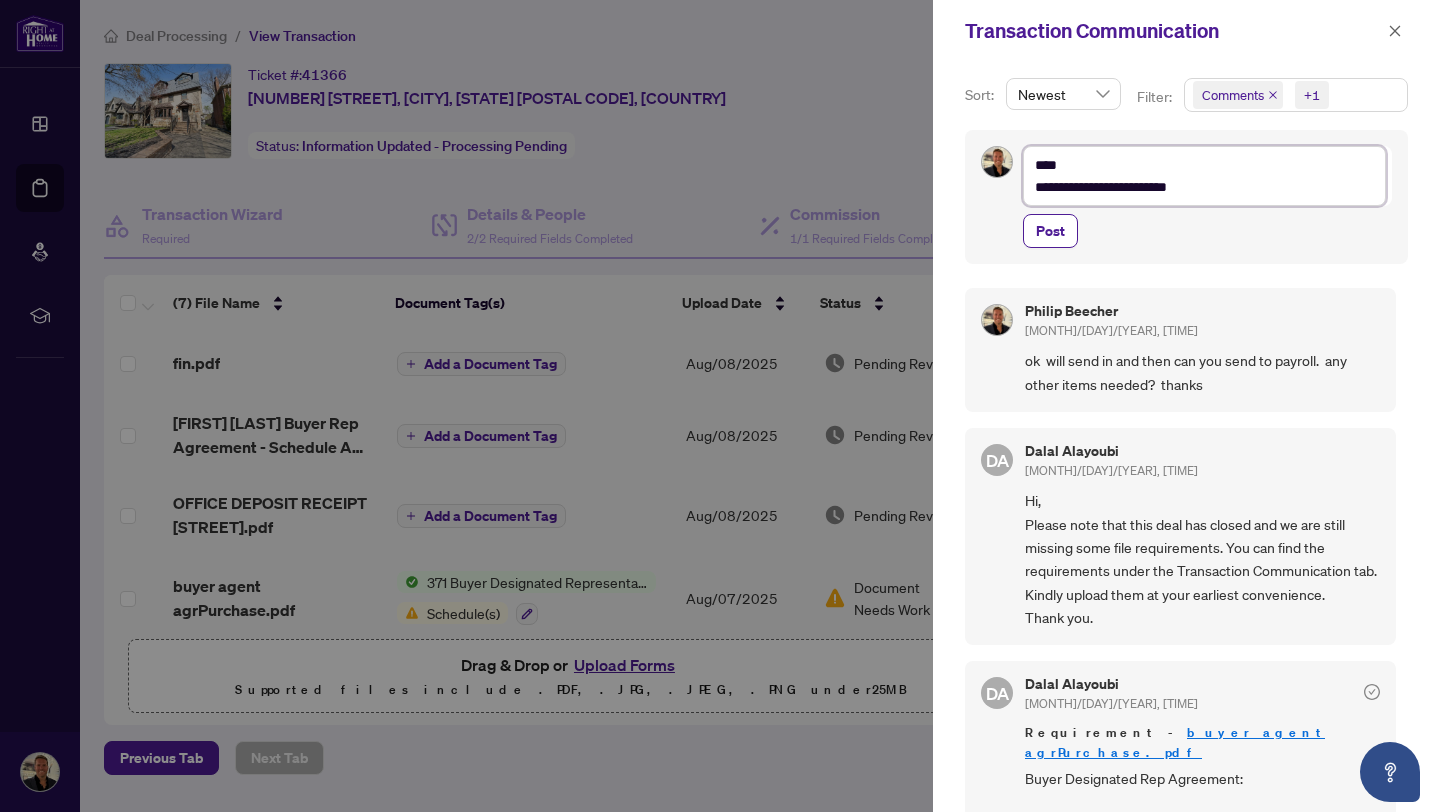 type on "**********" 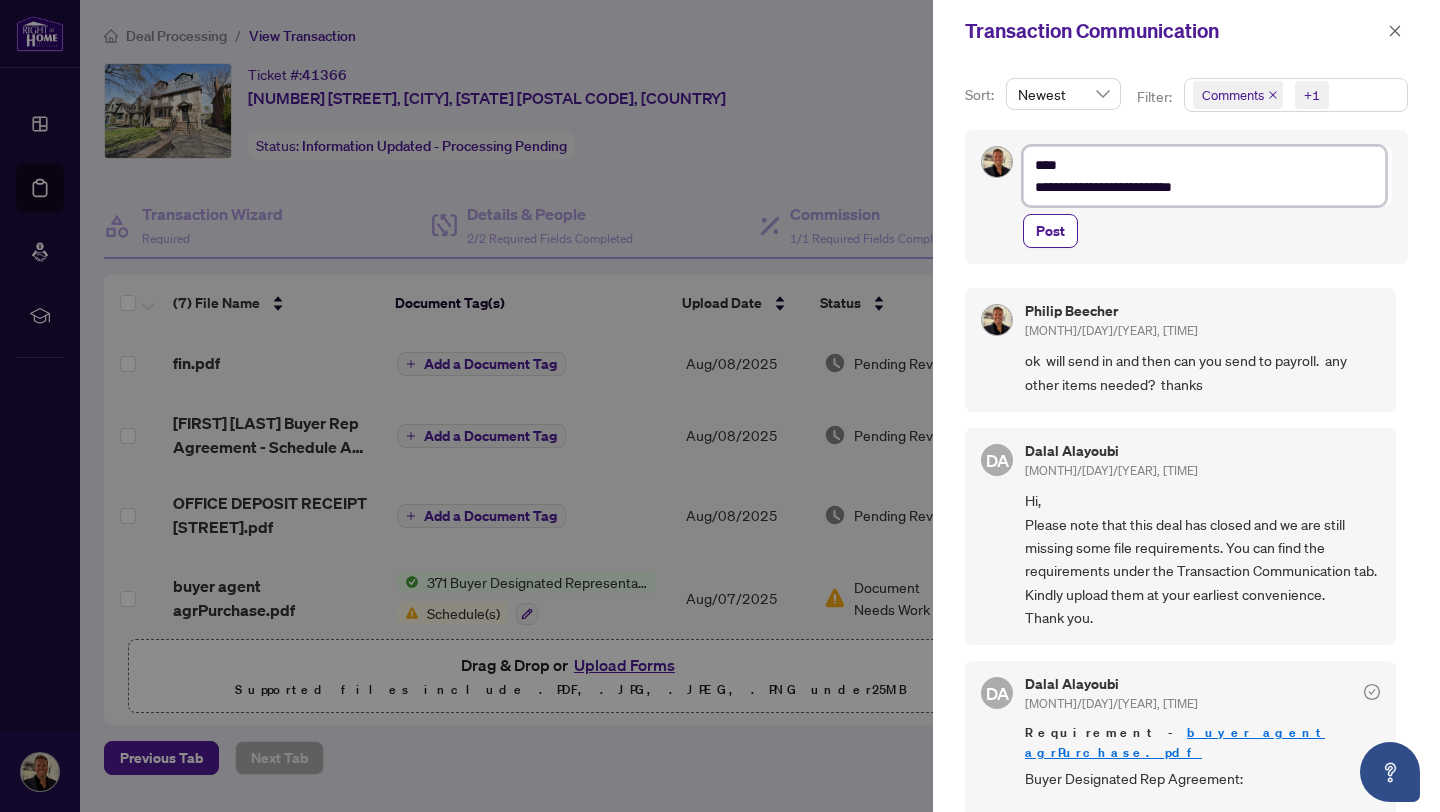 type on "**********" 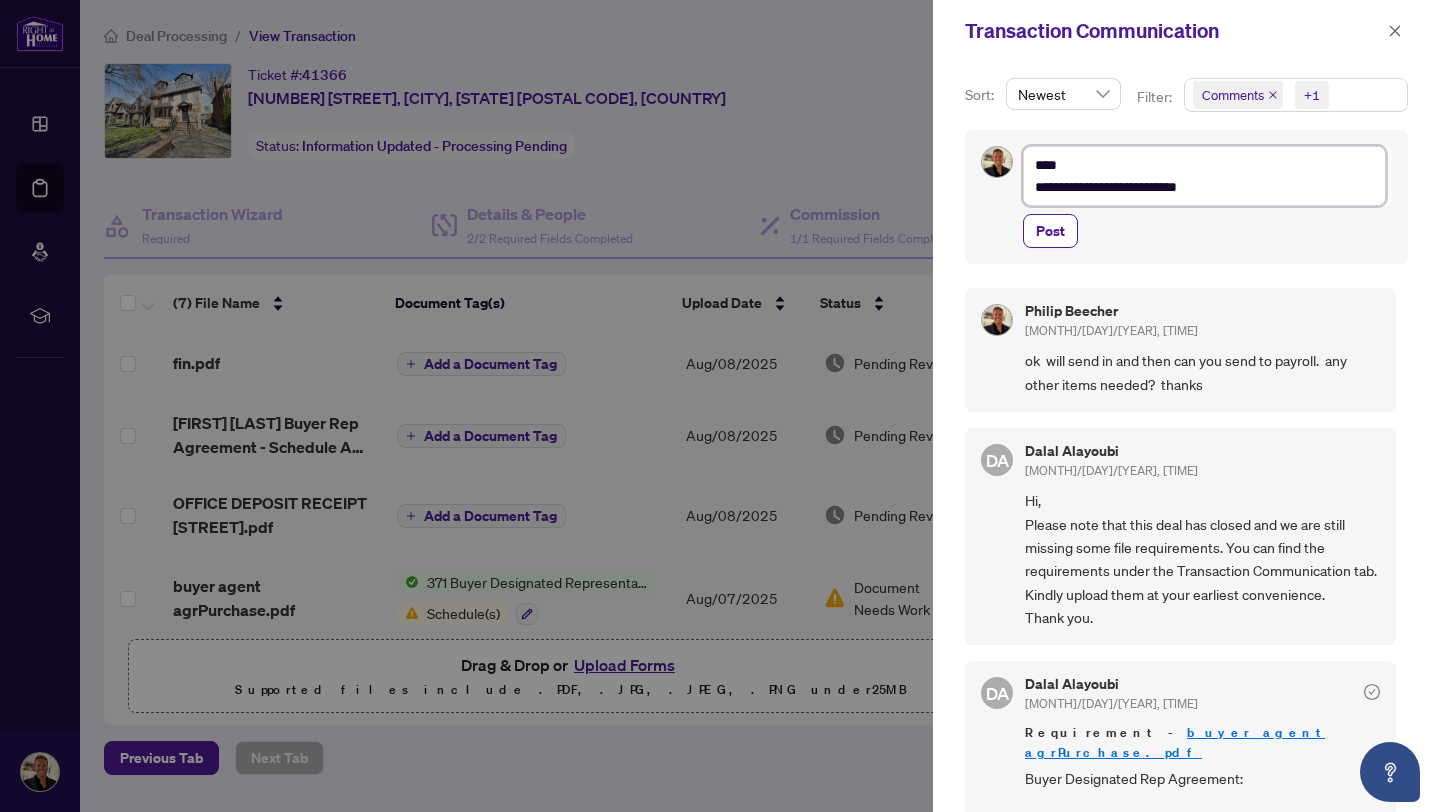 type on "**********" 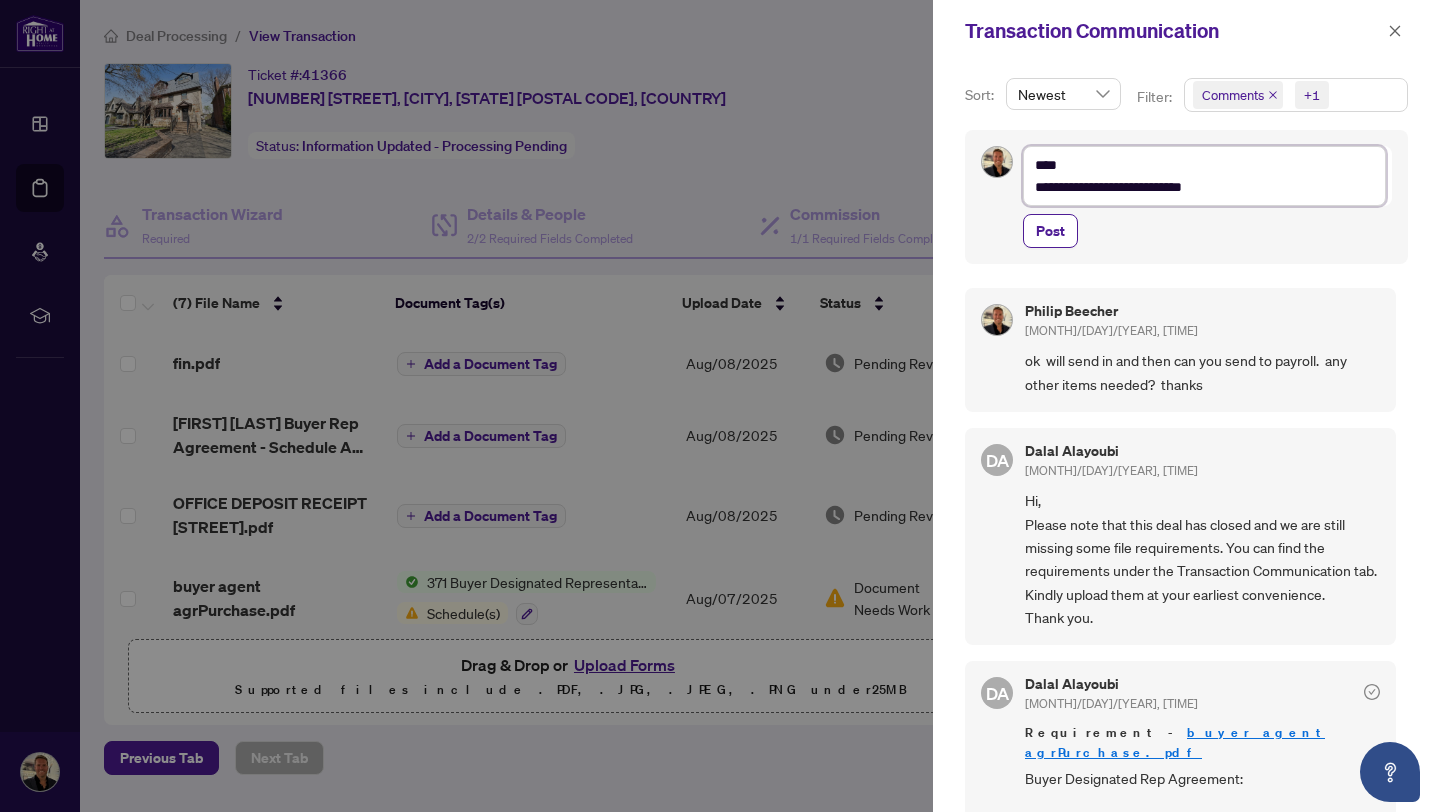 type on "**********" 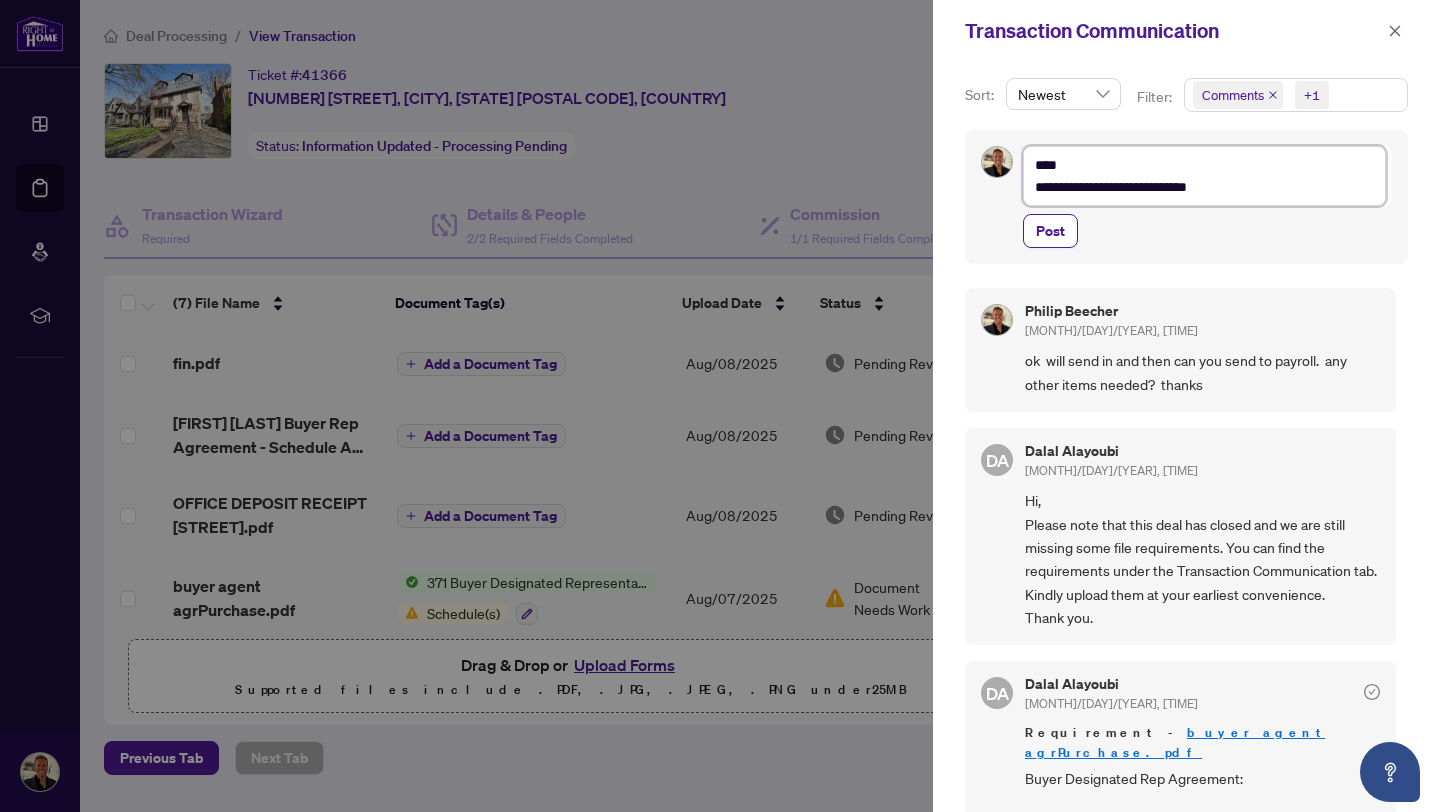 type on "**********" 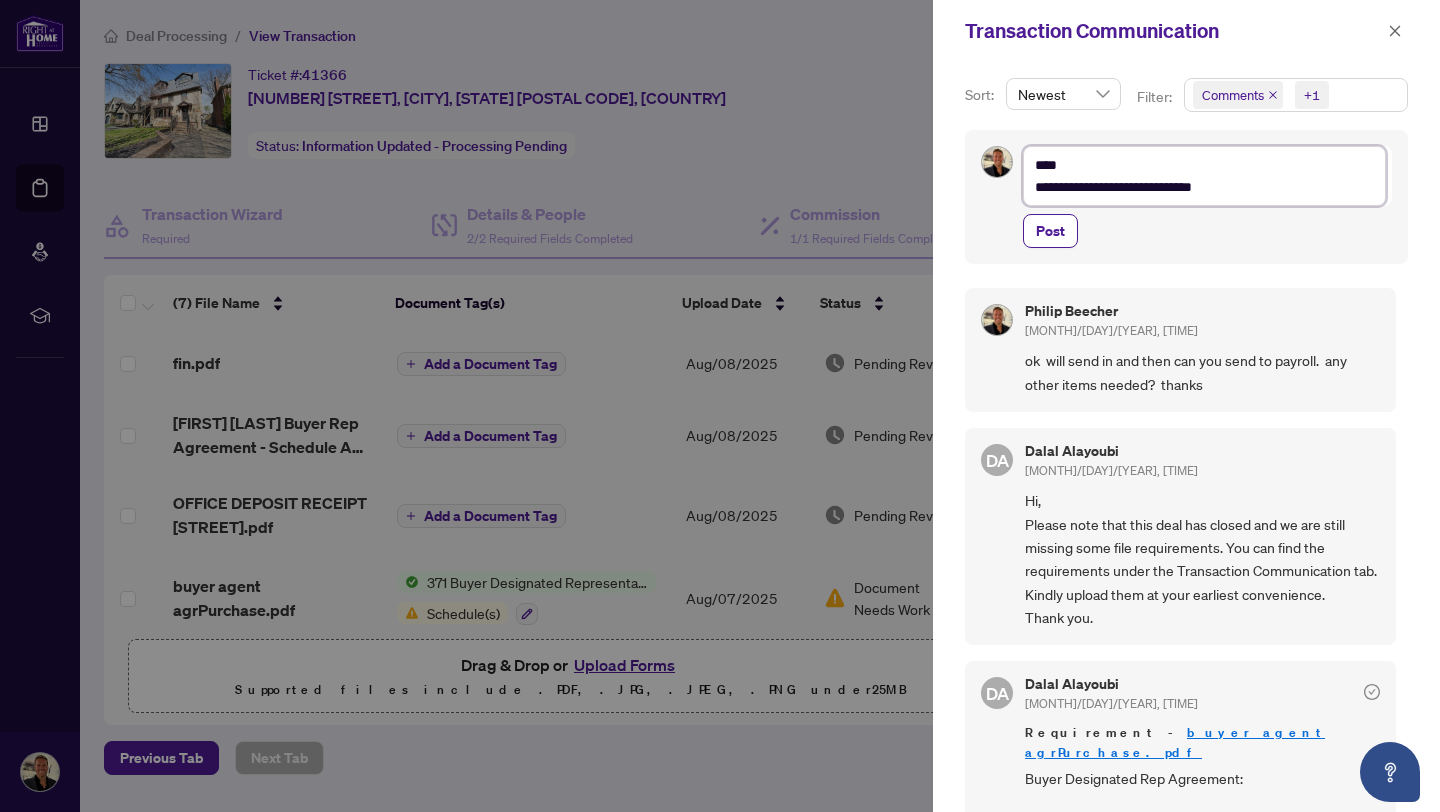 type on "**********" 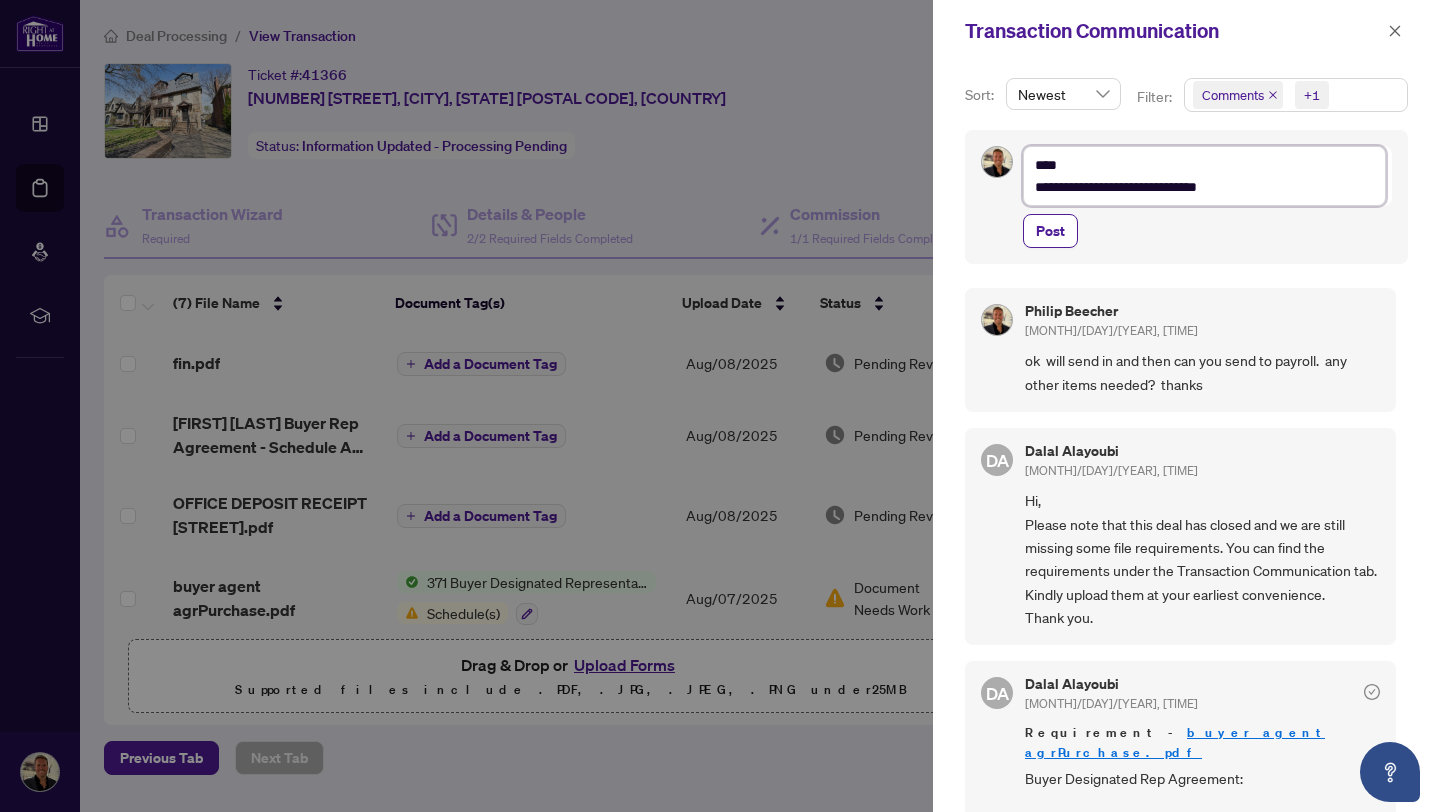 type on "**********" 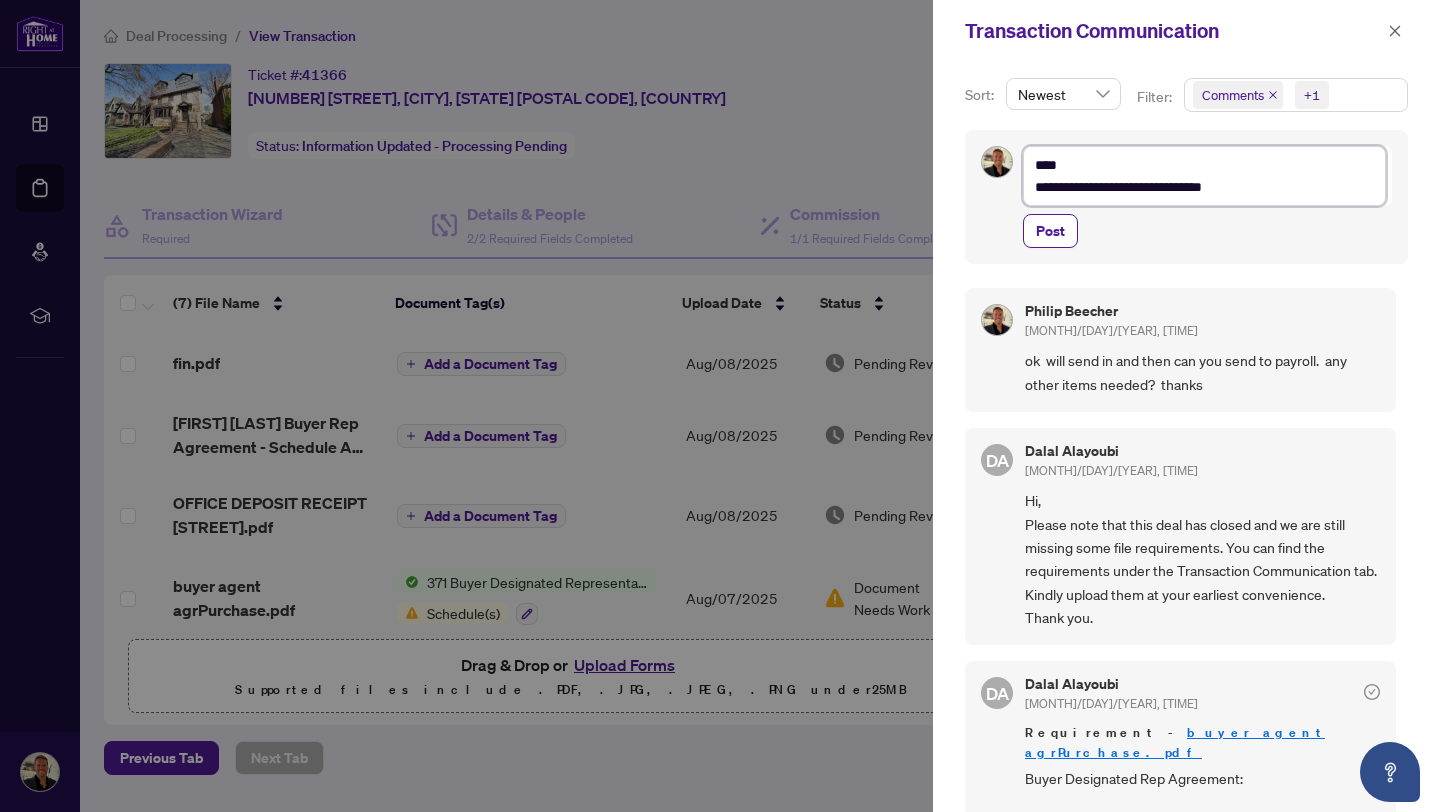 type on "**********" 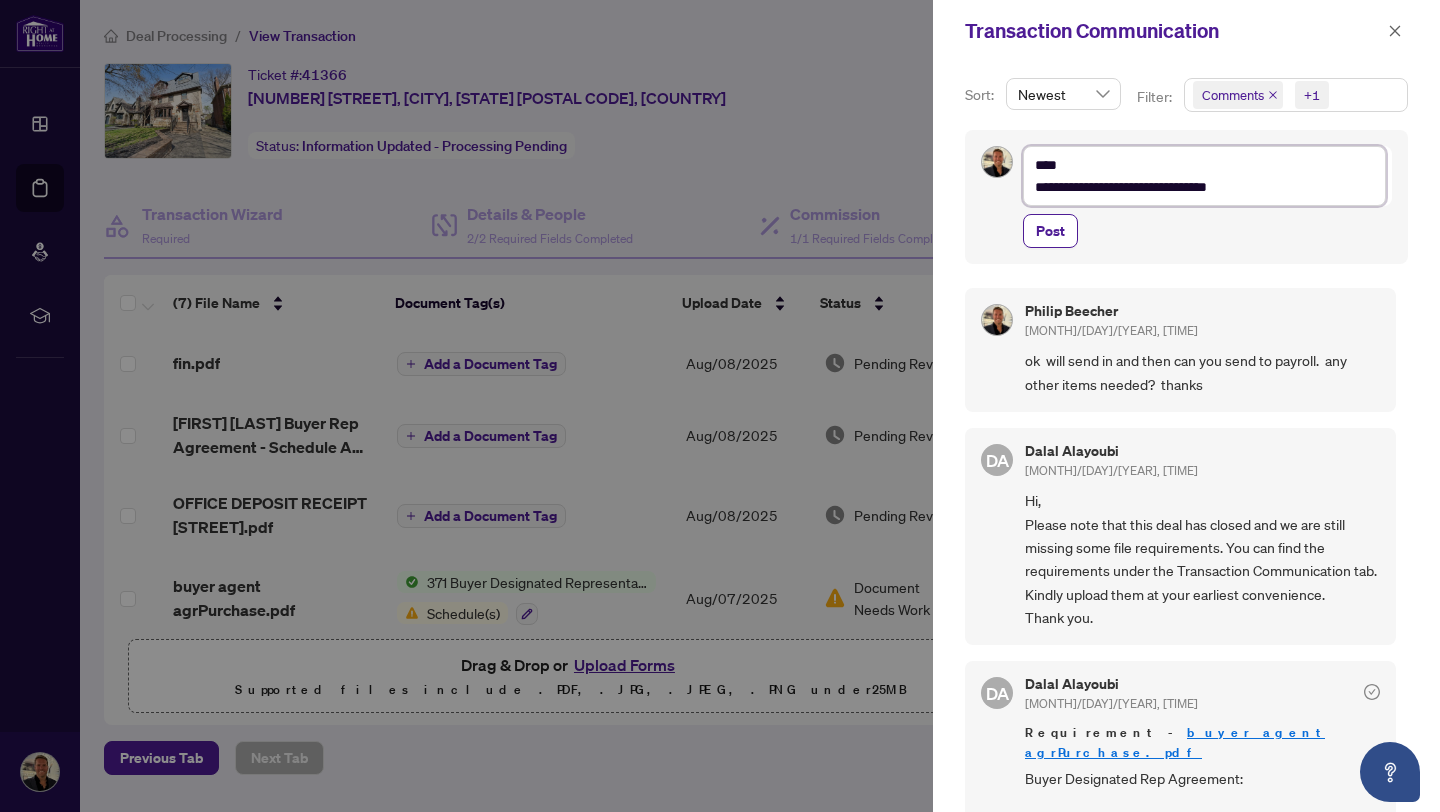 type on "**********" 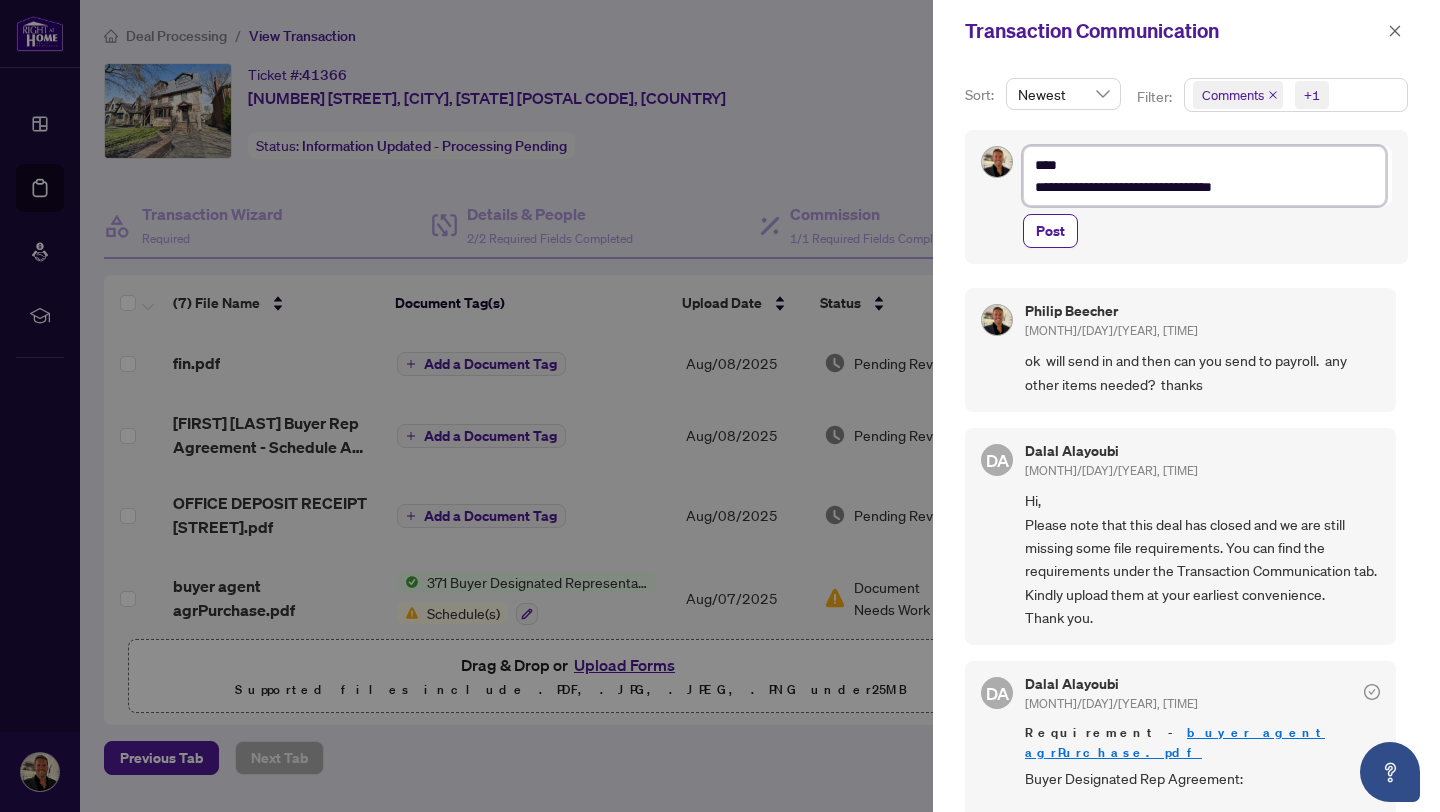 type on "**********" 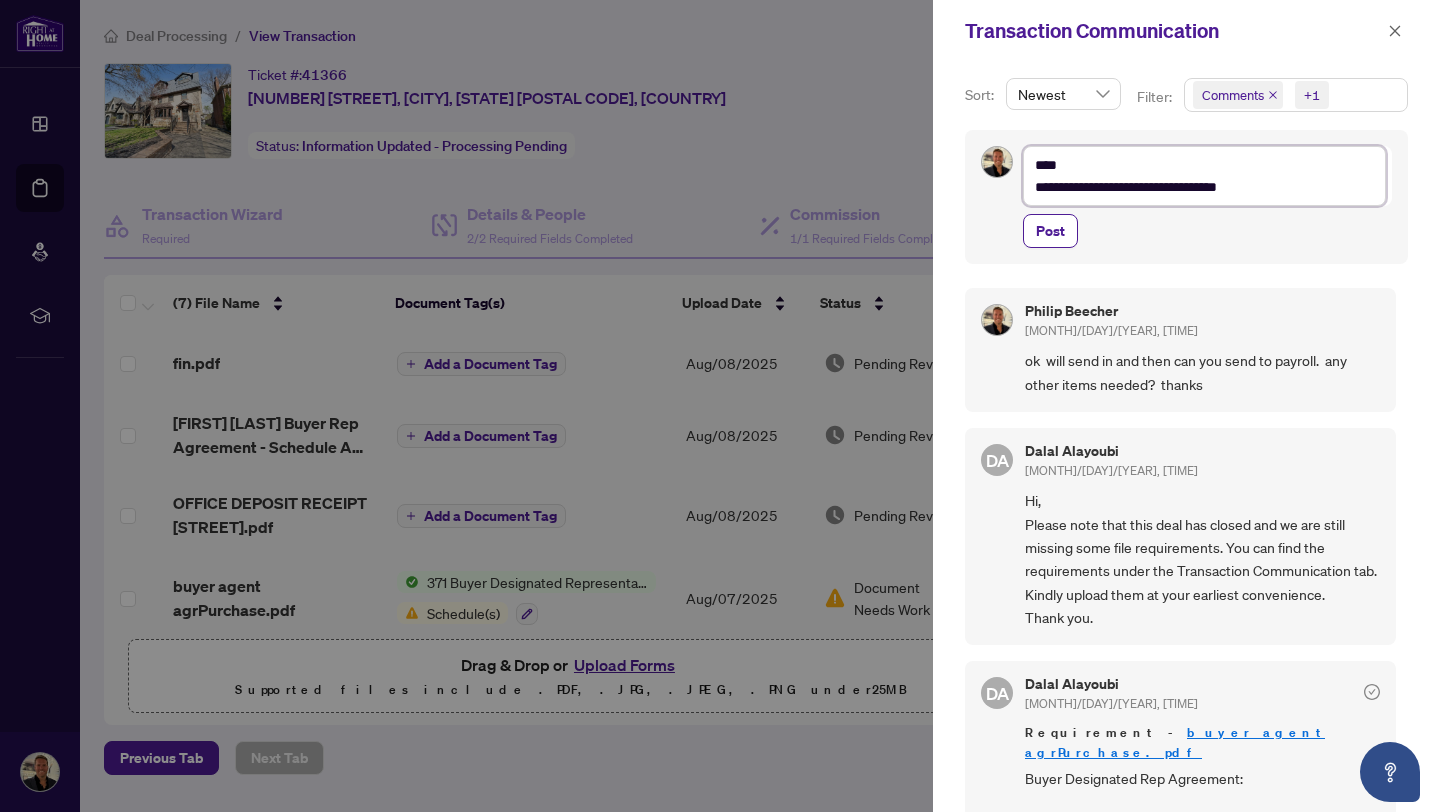 type on "**********" 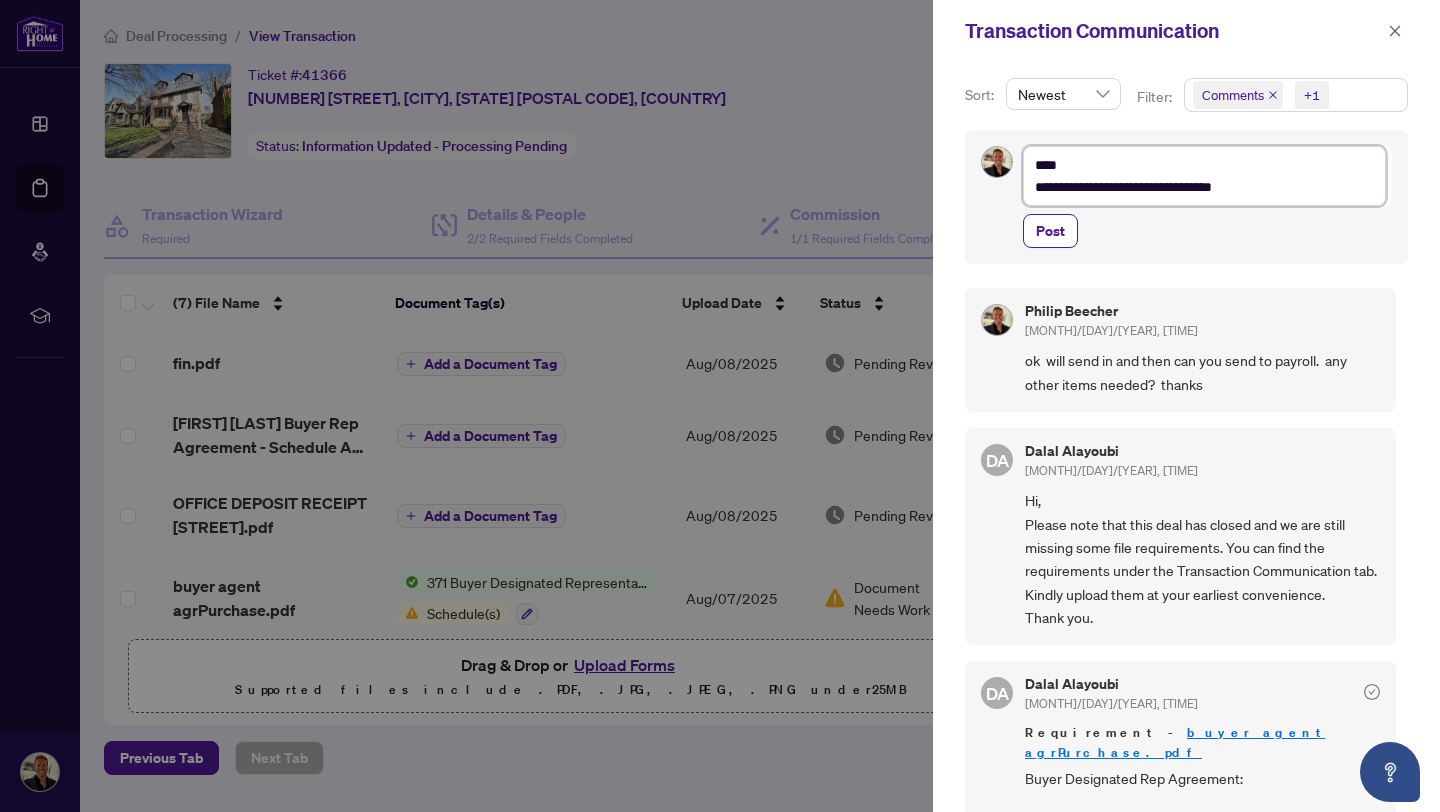 type on "**********" 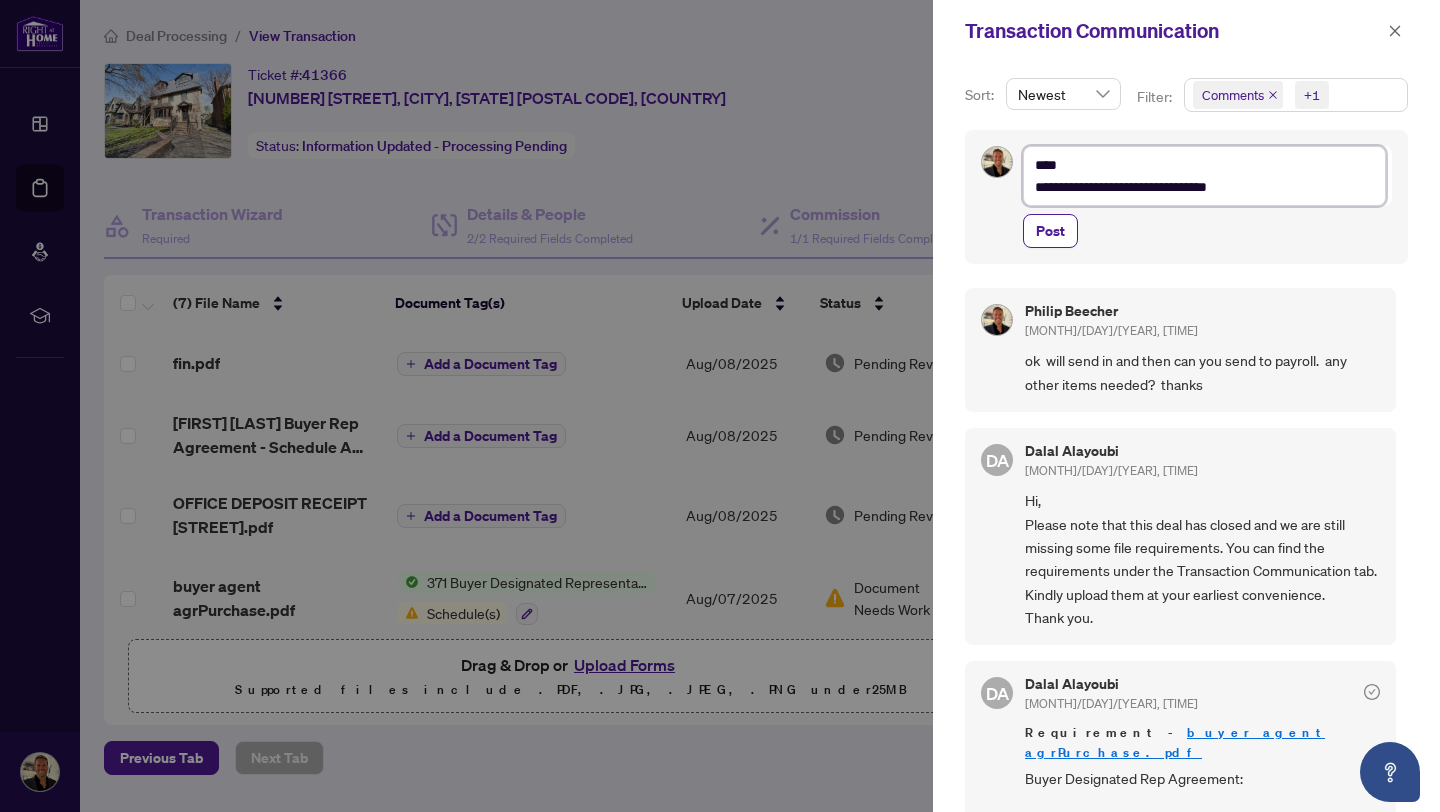 type on "**********" 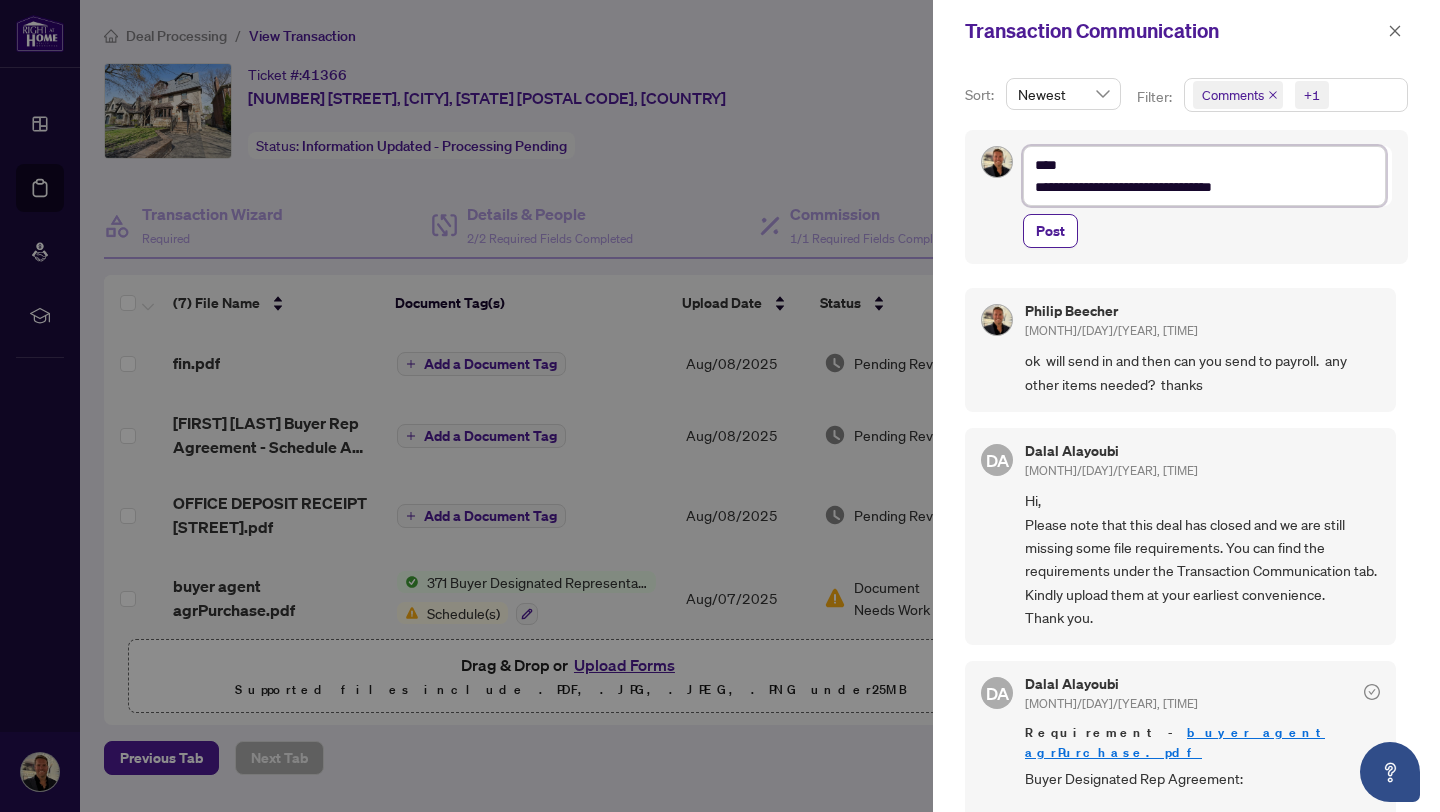 type on "**********" 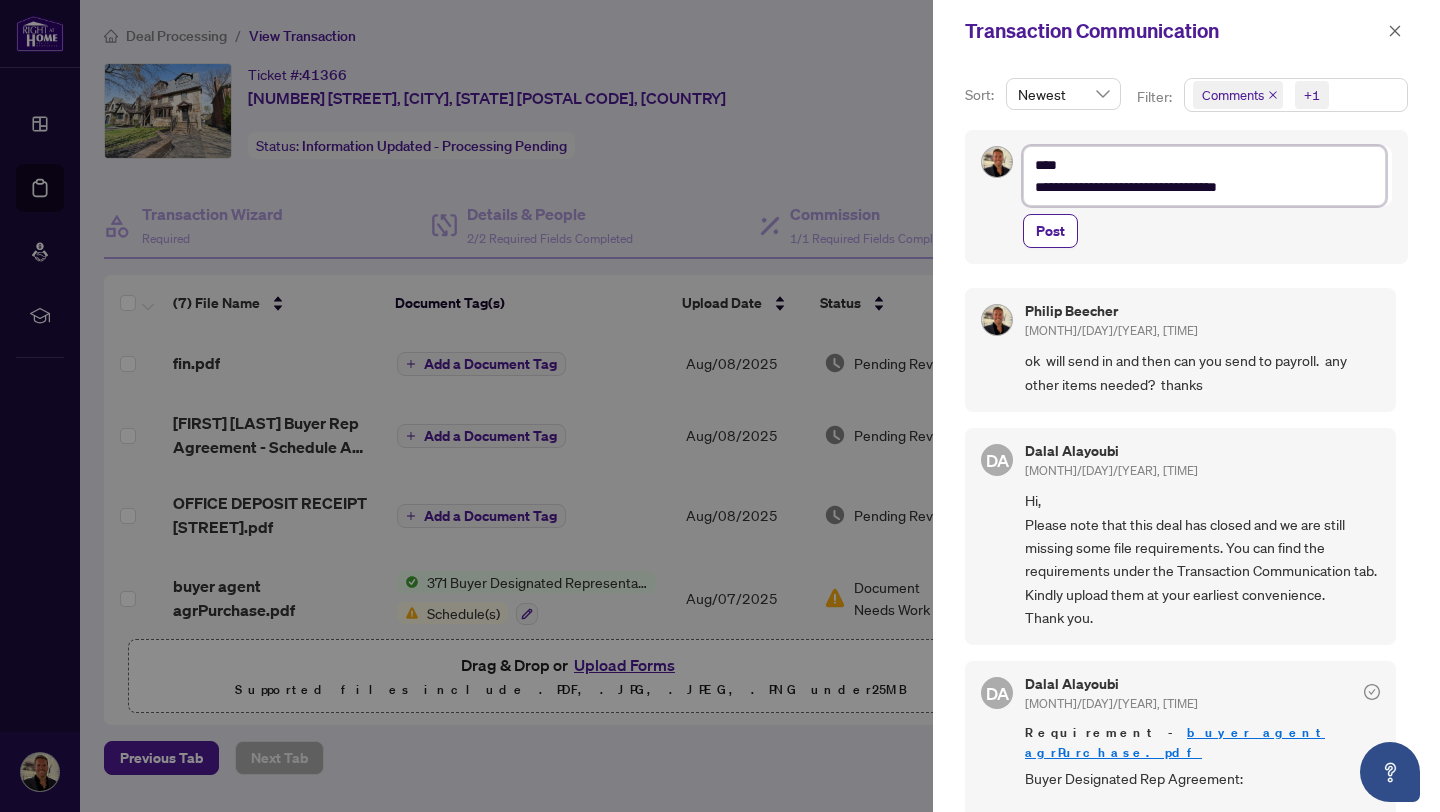 type on "**********" 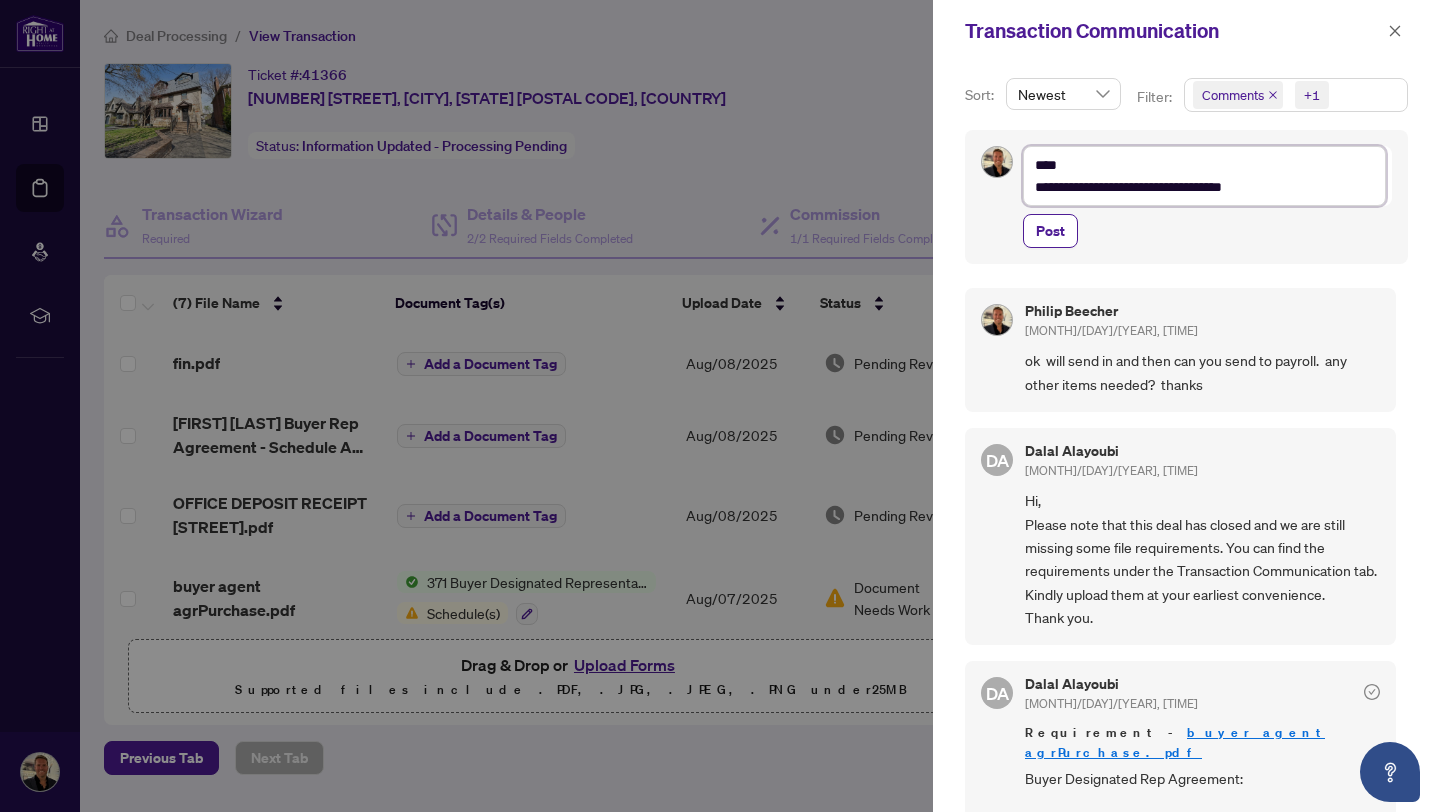 type on "**********" 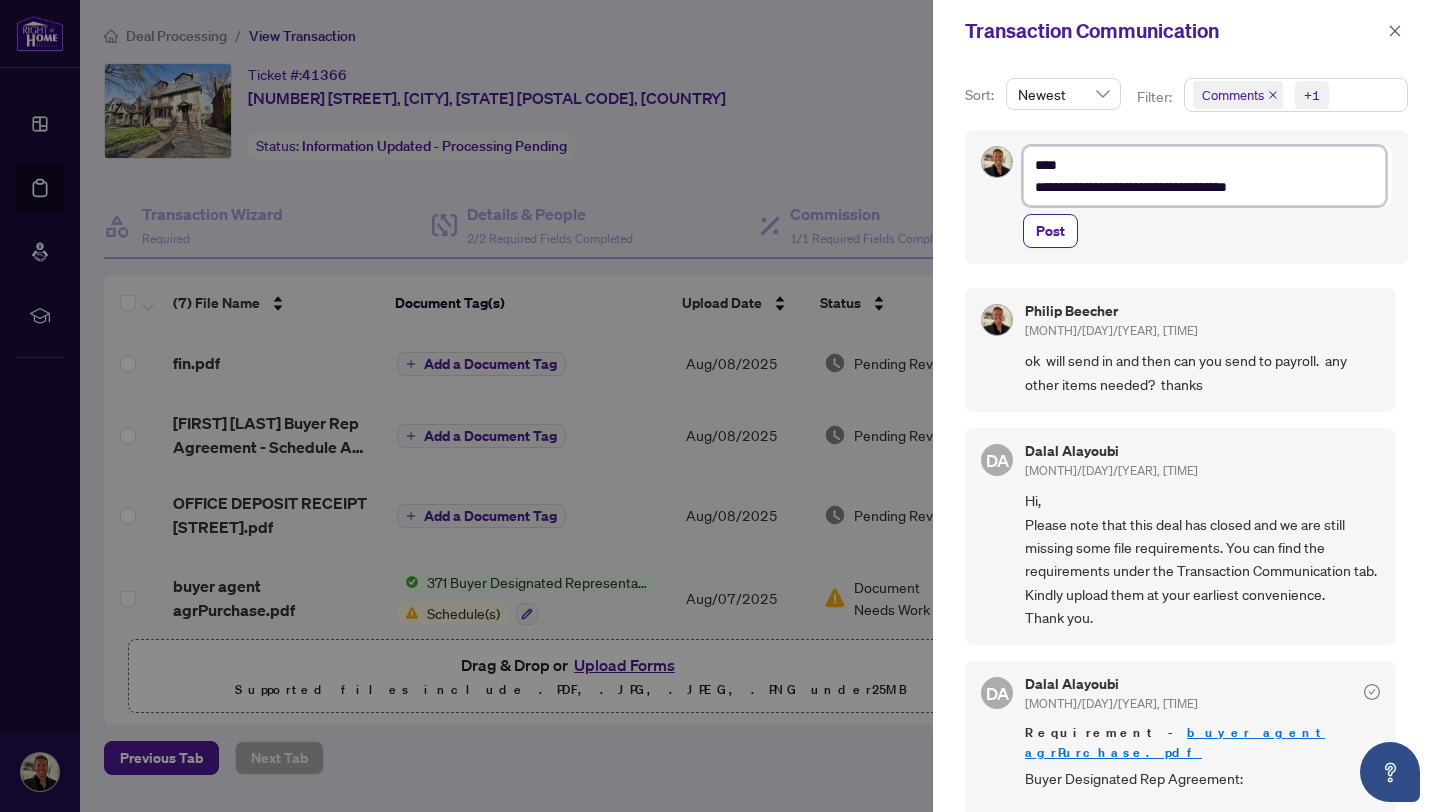 type on "**********" 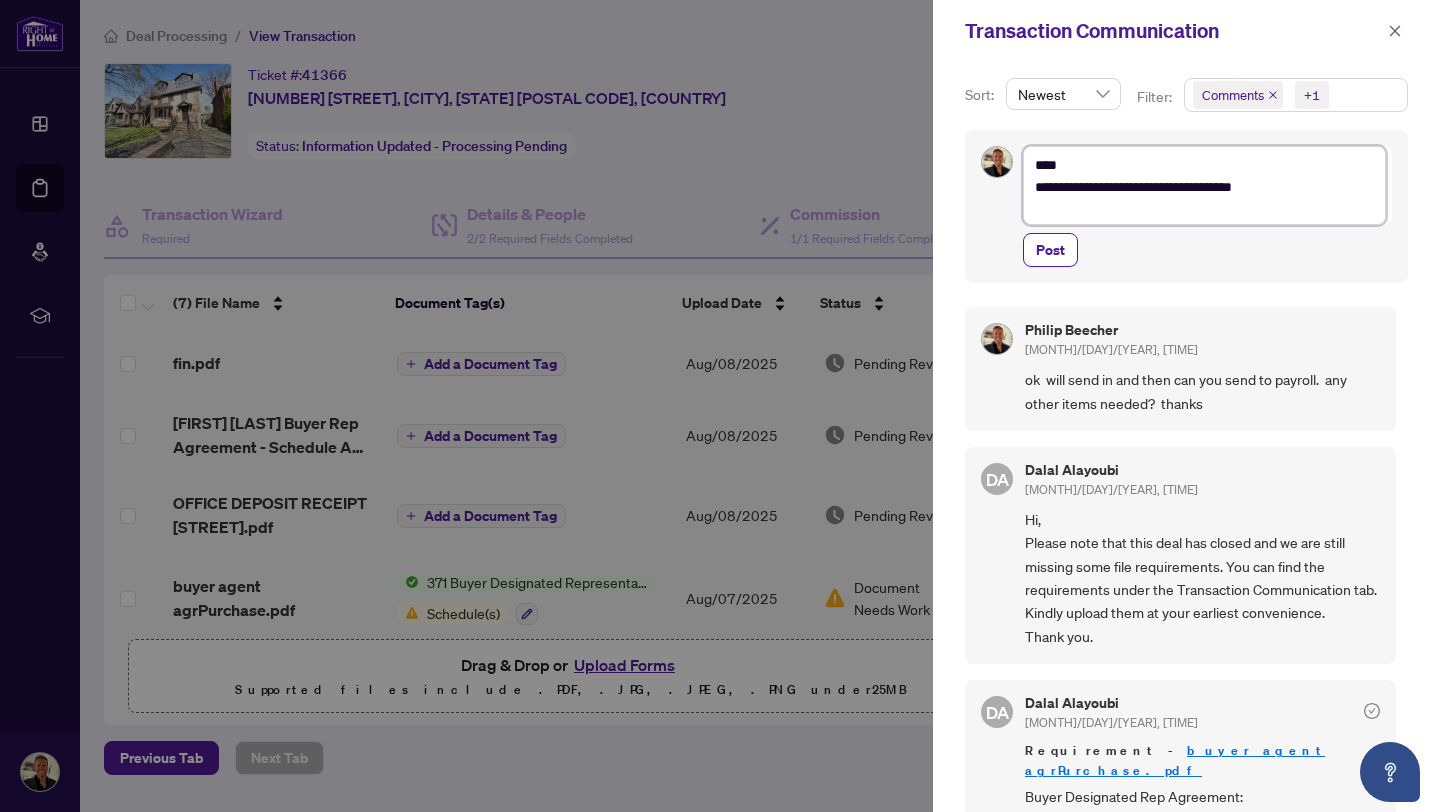 type on "**********" 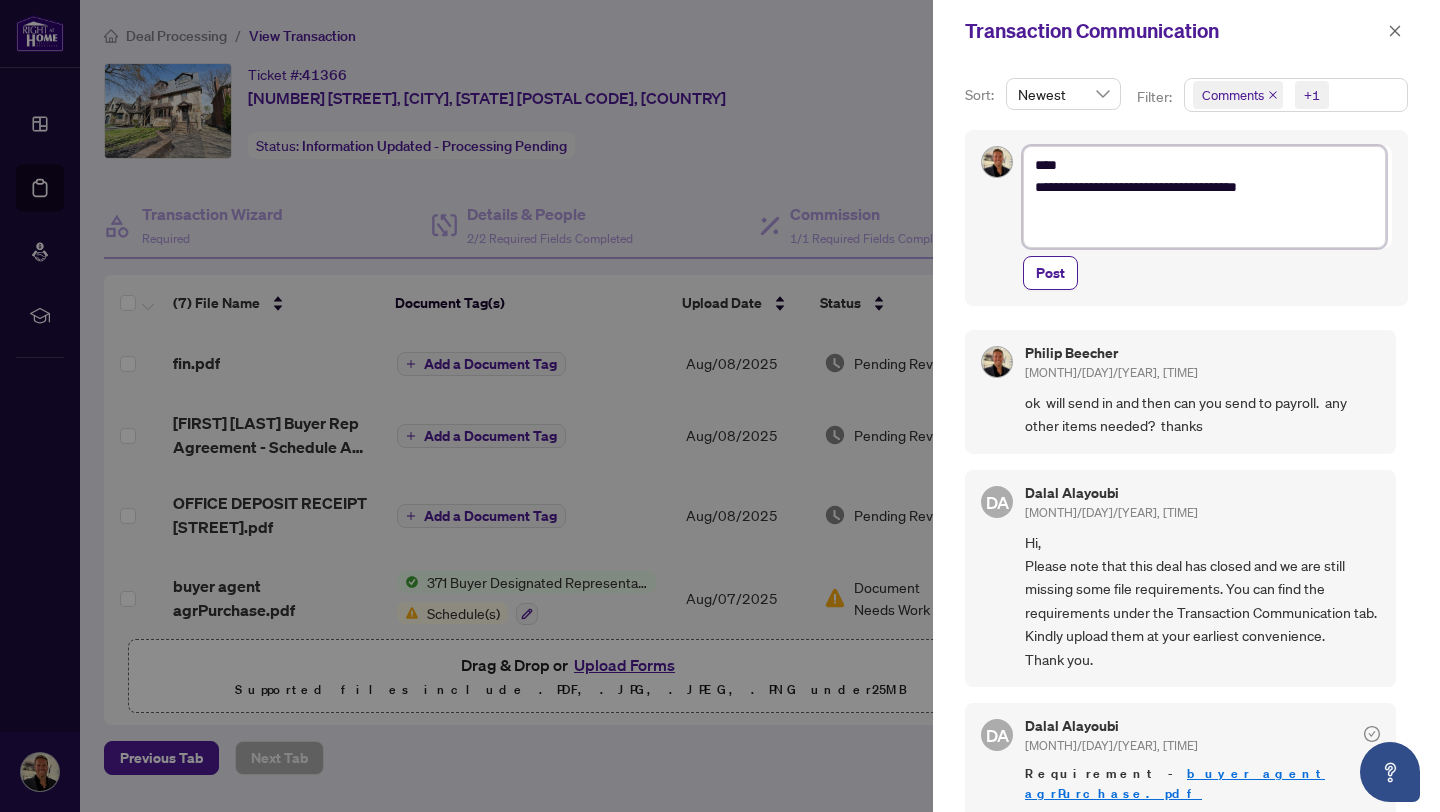 scroll, scrollTop: 0, scrollLeft: 0, axis: both 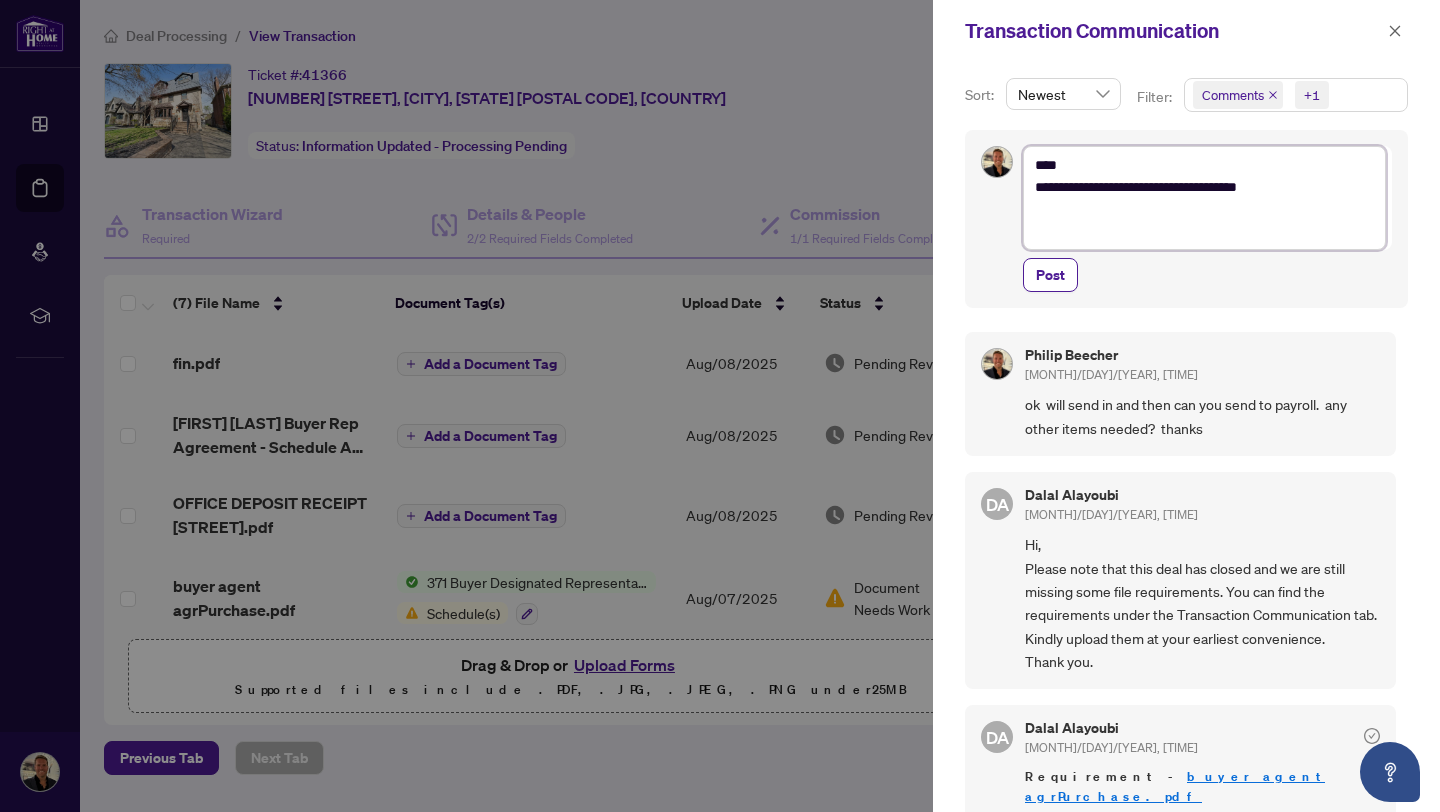 type on "**********" 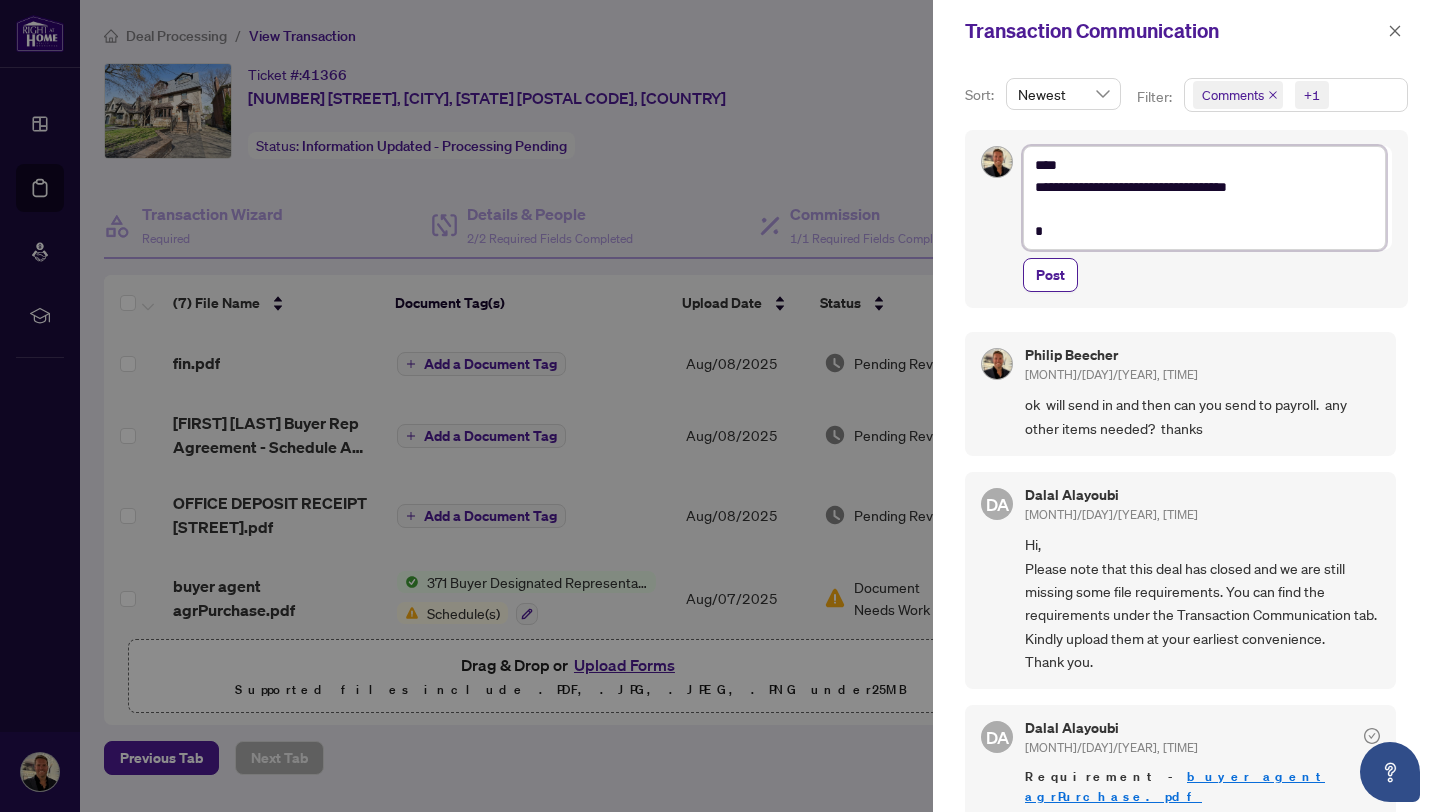 type on "**********" 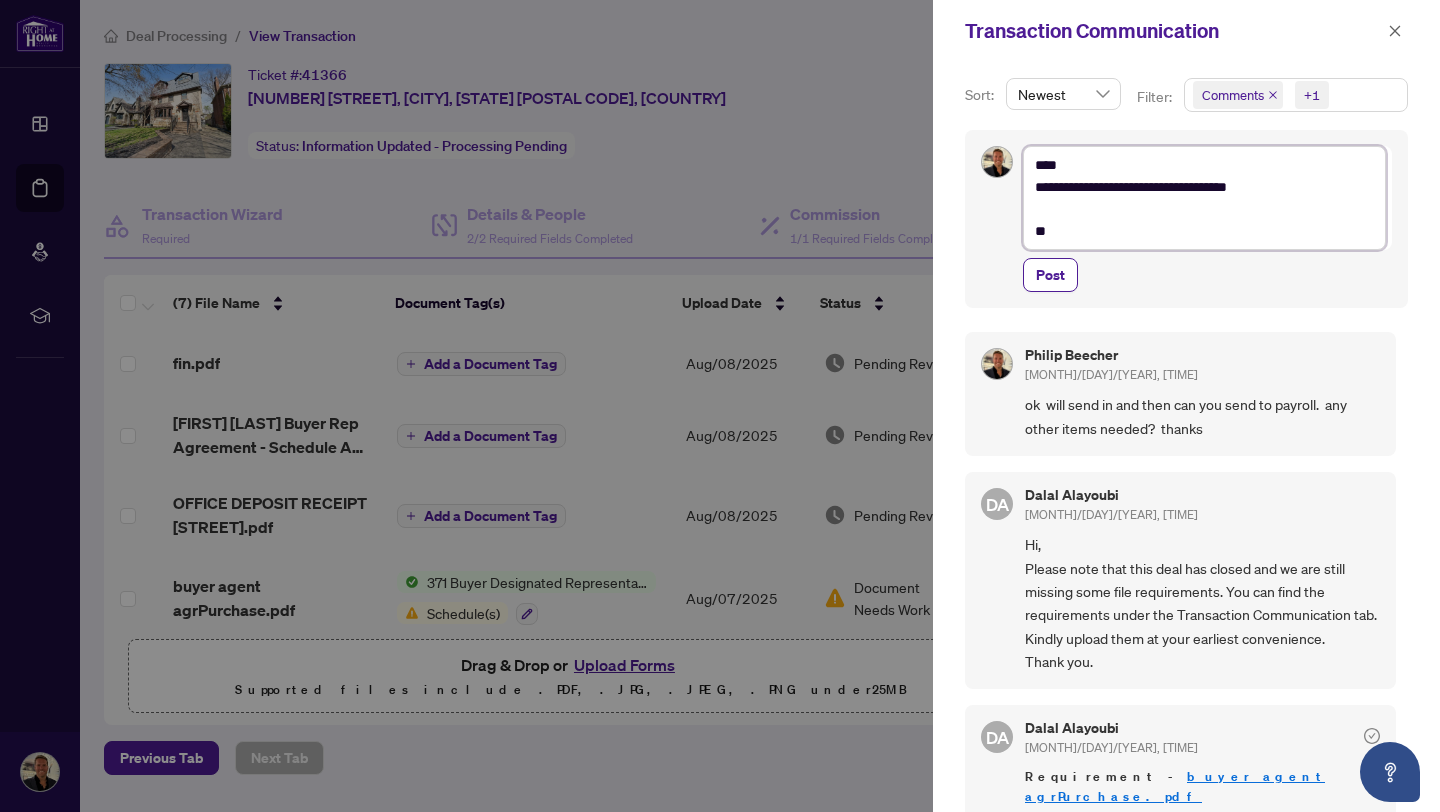 type on "**********" 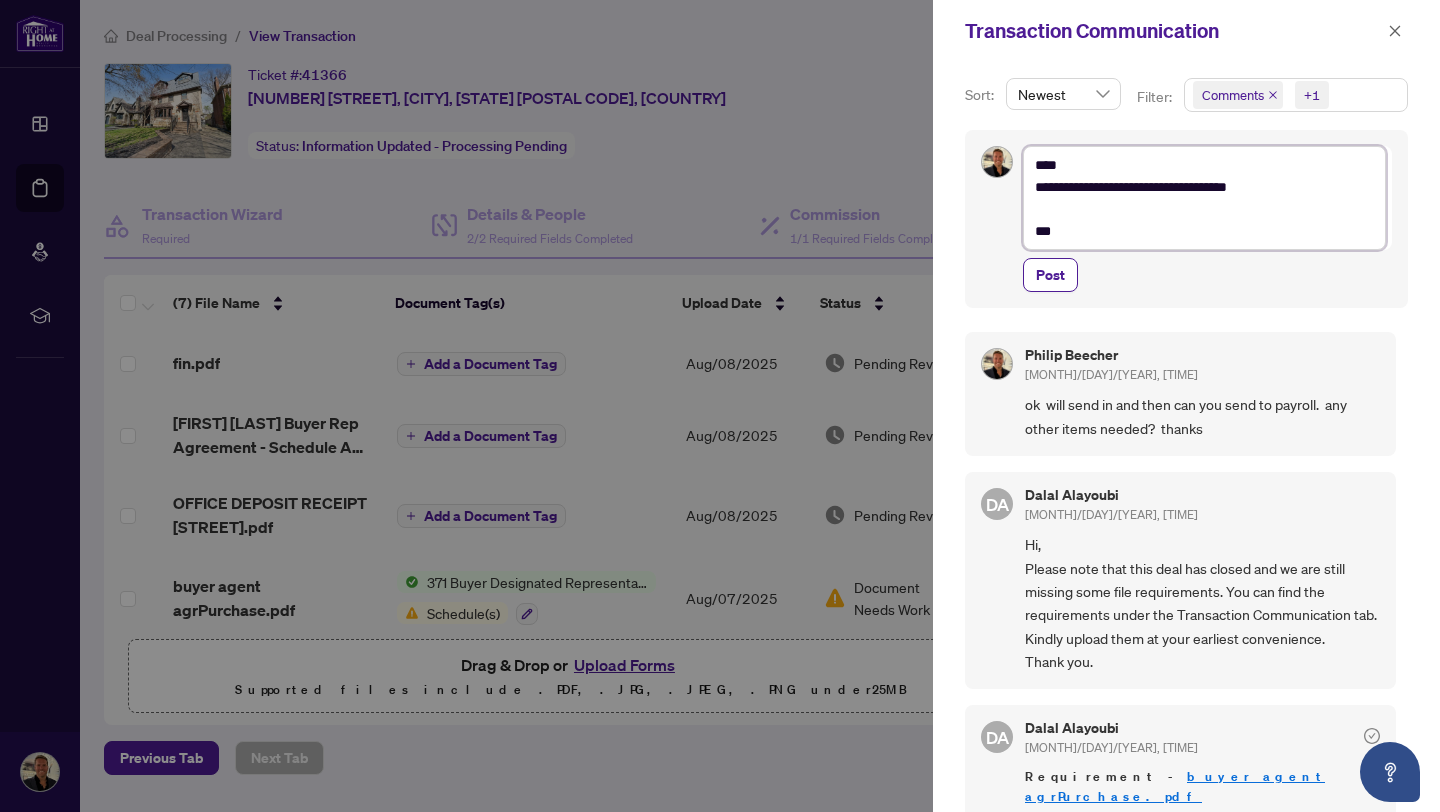 type on "**********" 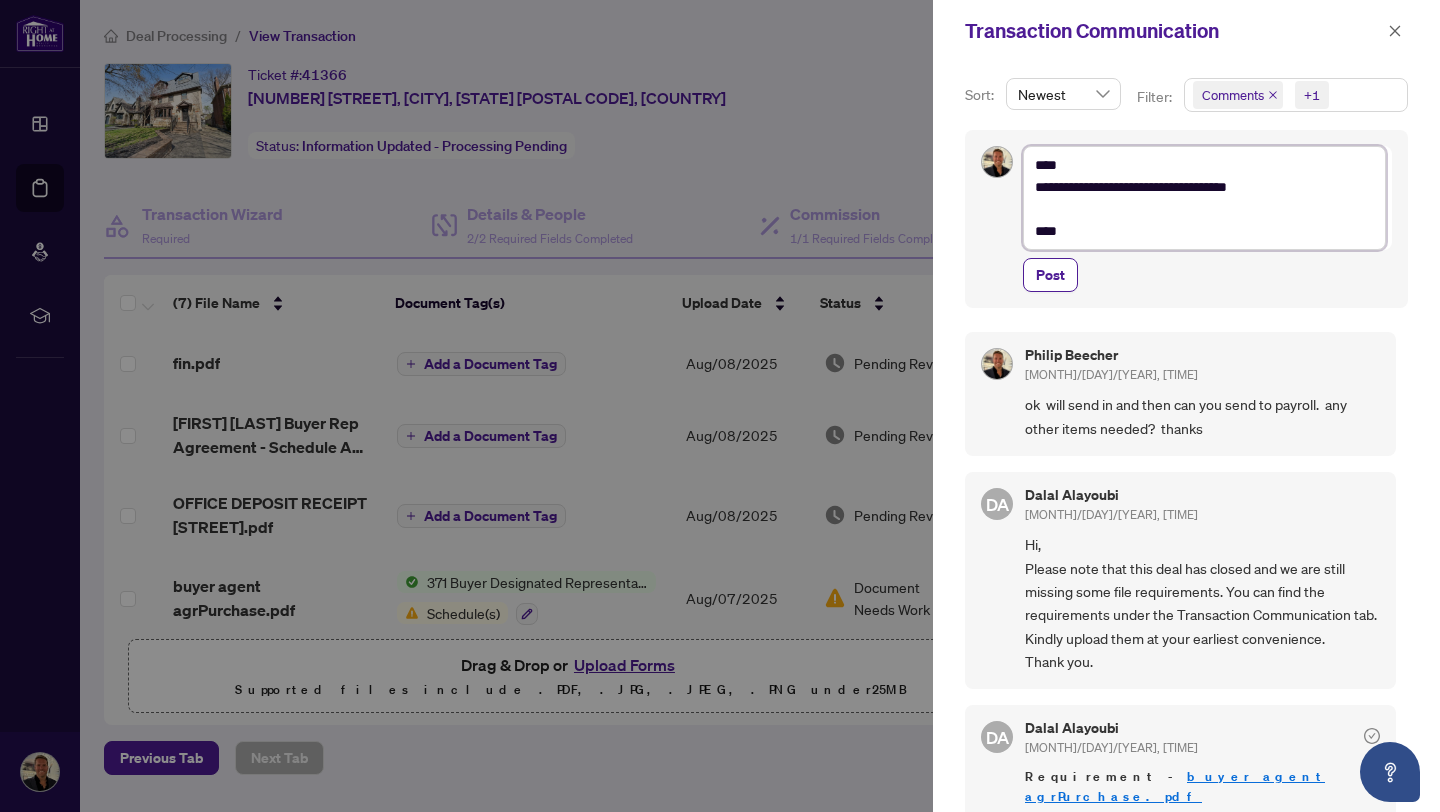 type on "**********" 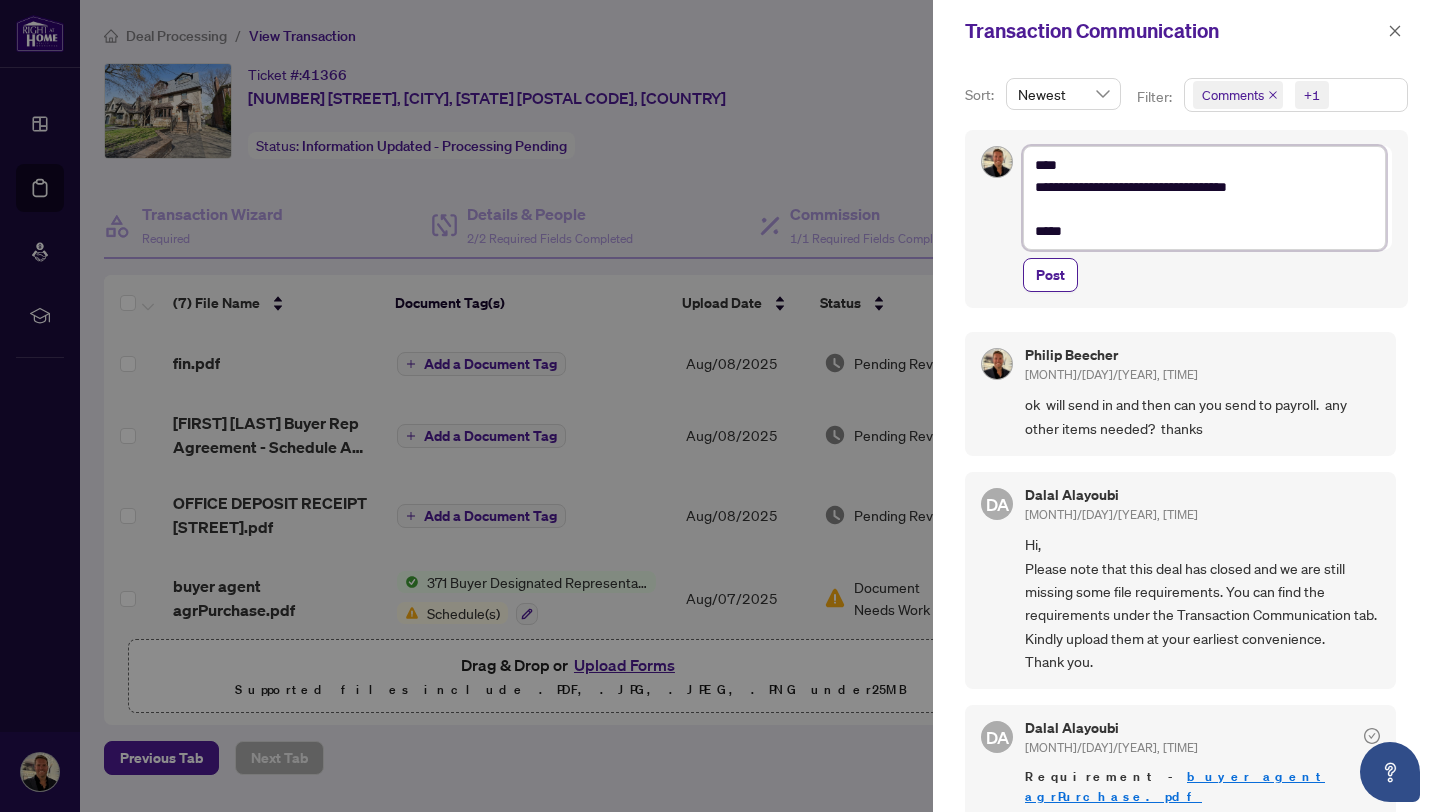 type on "**********" 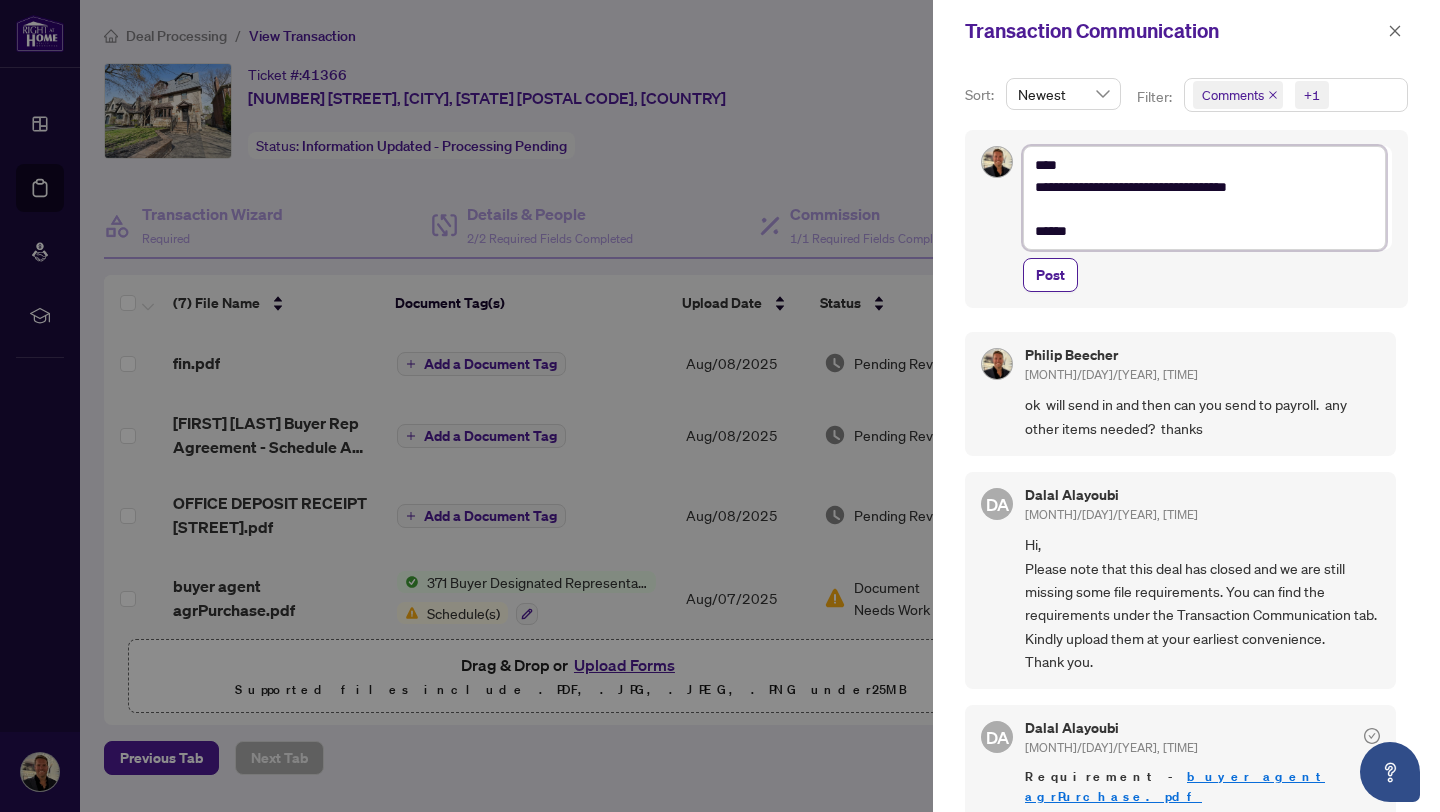 type on "**********" 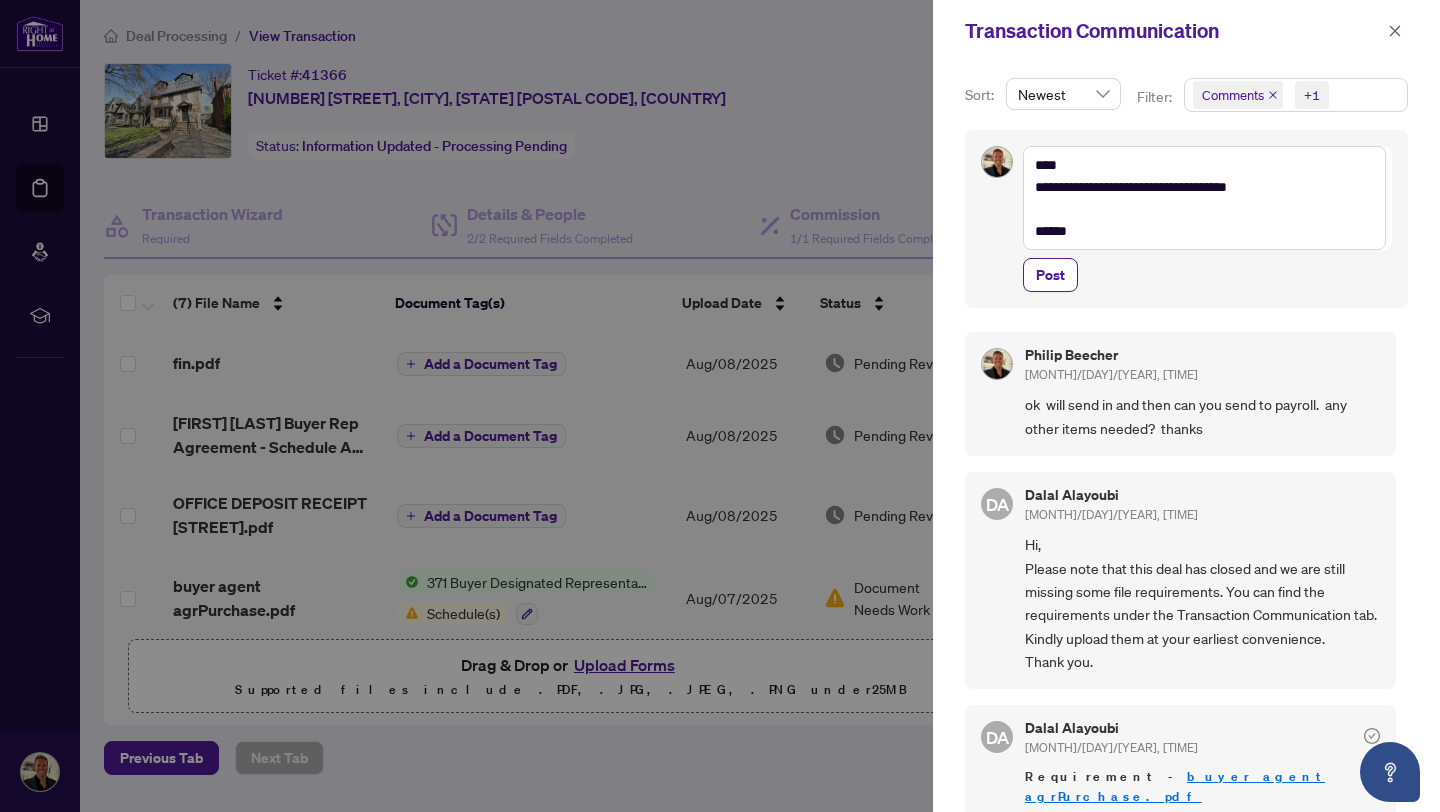 click on "Post" at bounding box center [1207, 275] 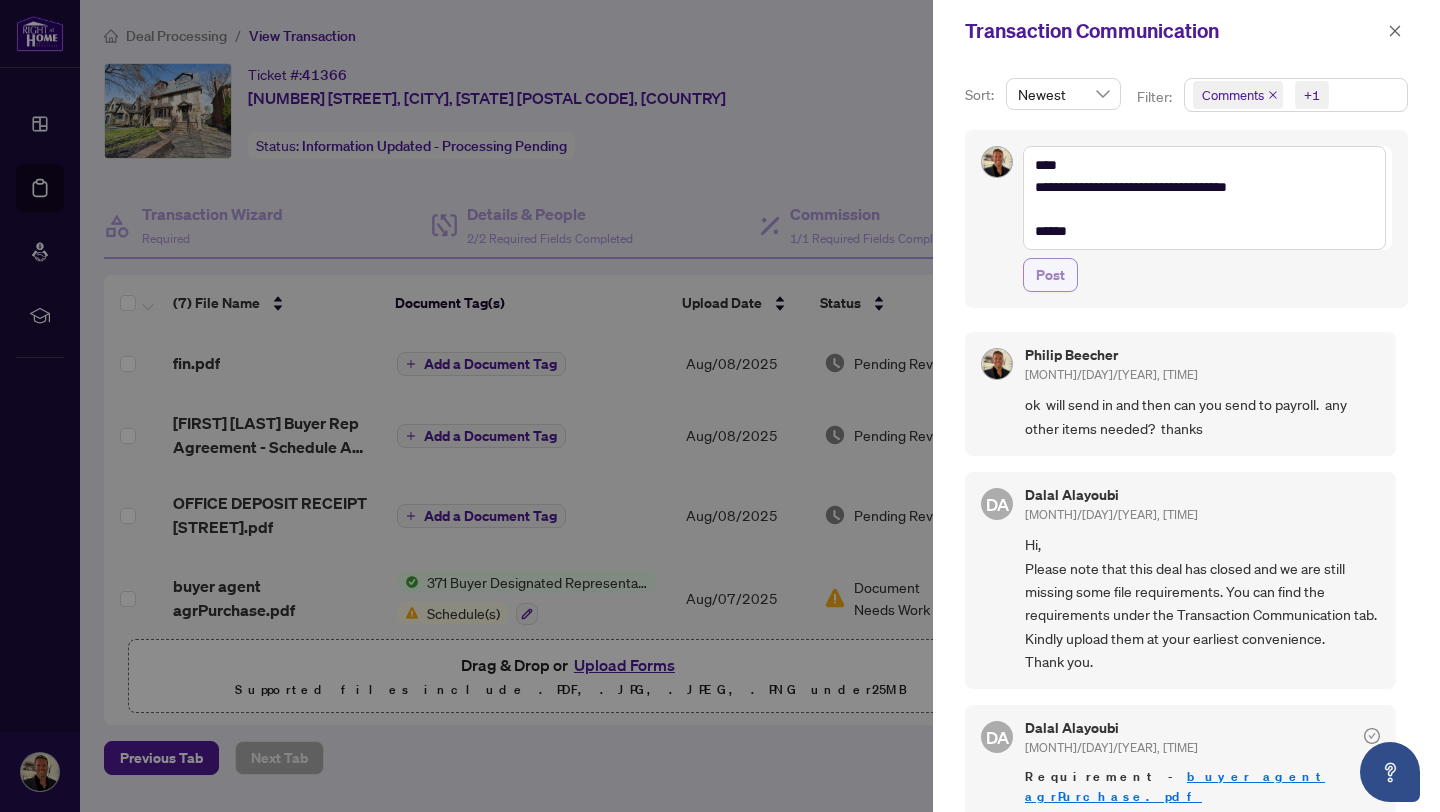 click on "Post" at bounding box center (1050, 275) 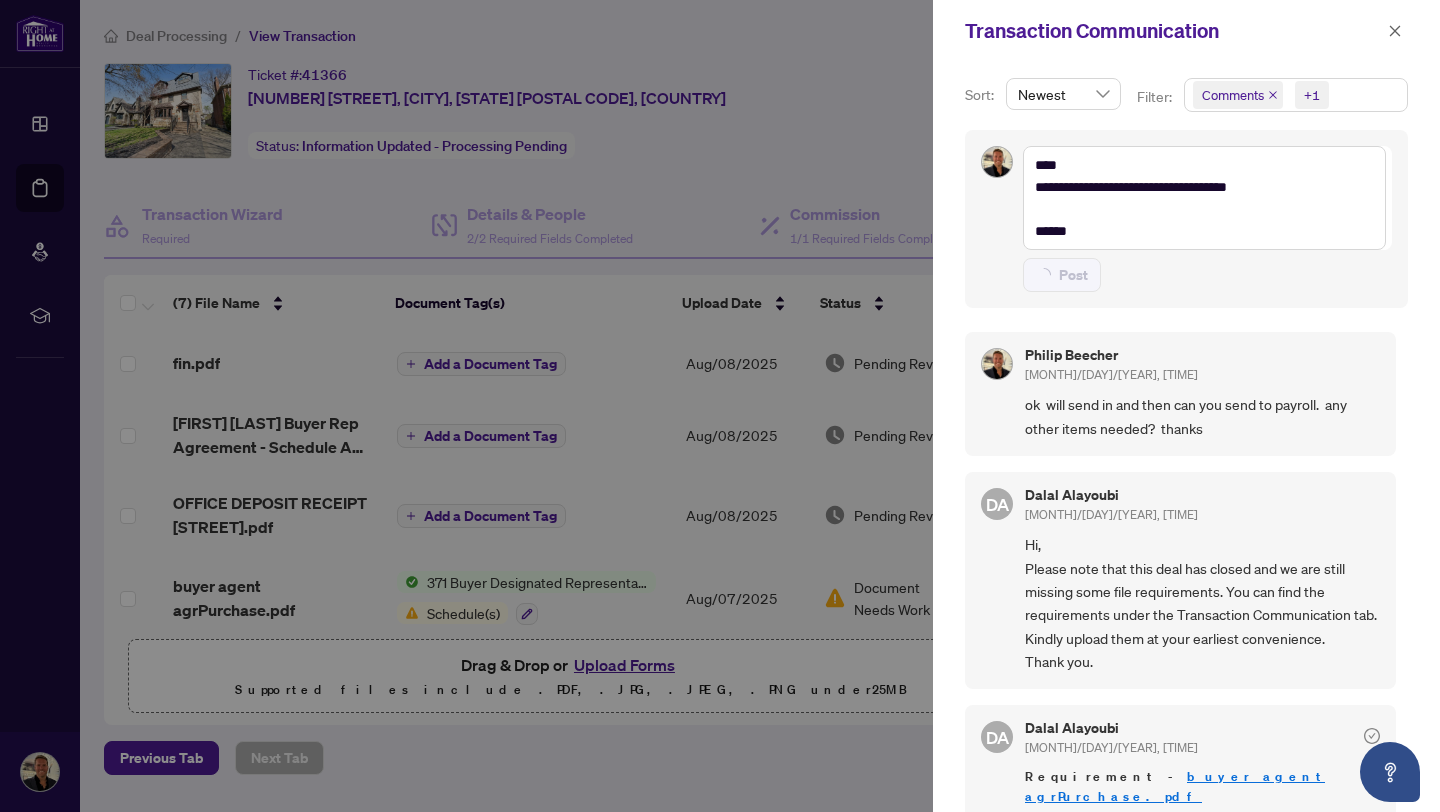 type 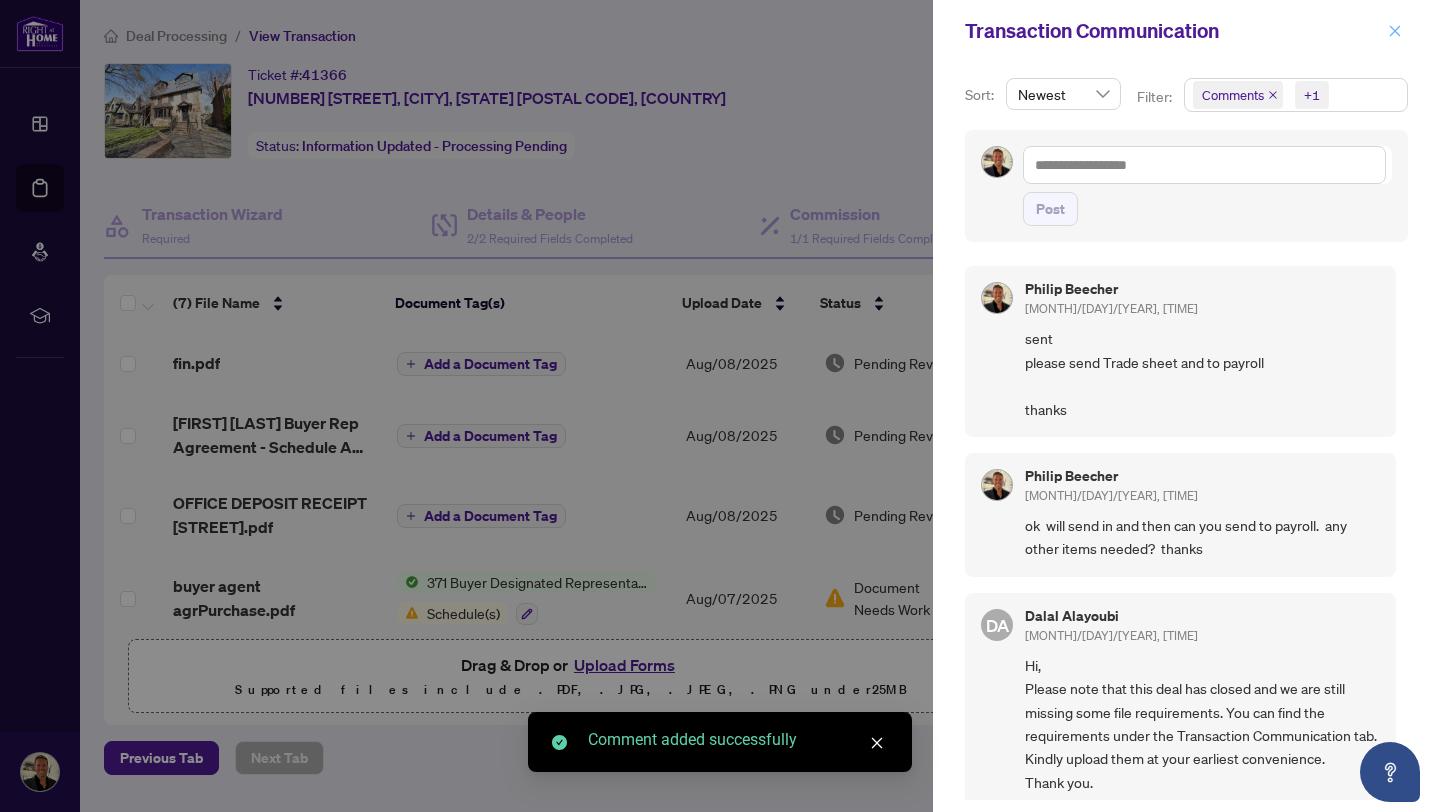 click at bounding box center (1395, 31) 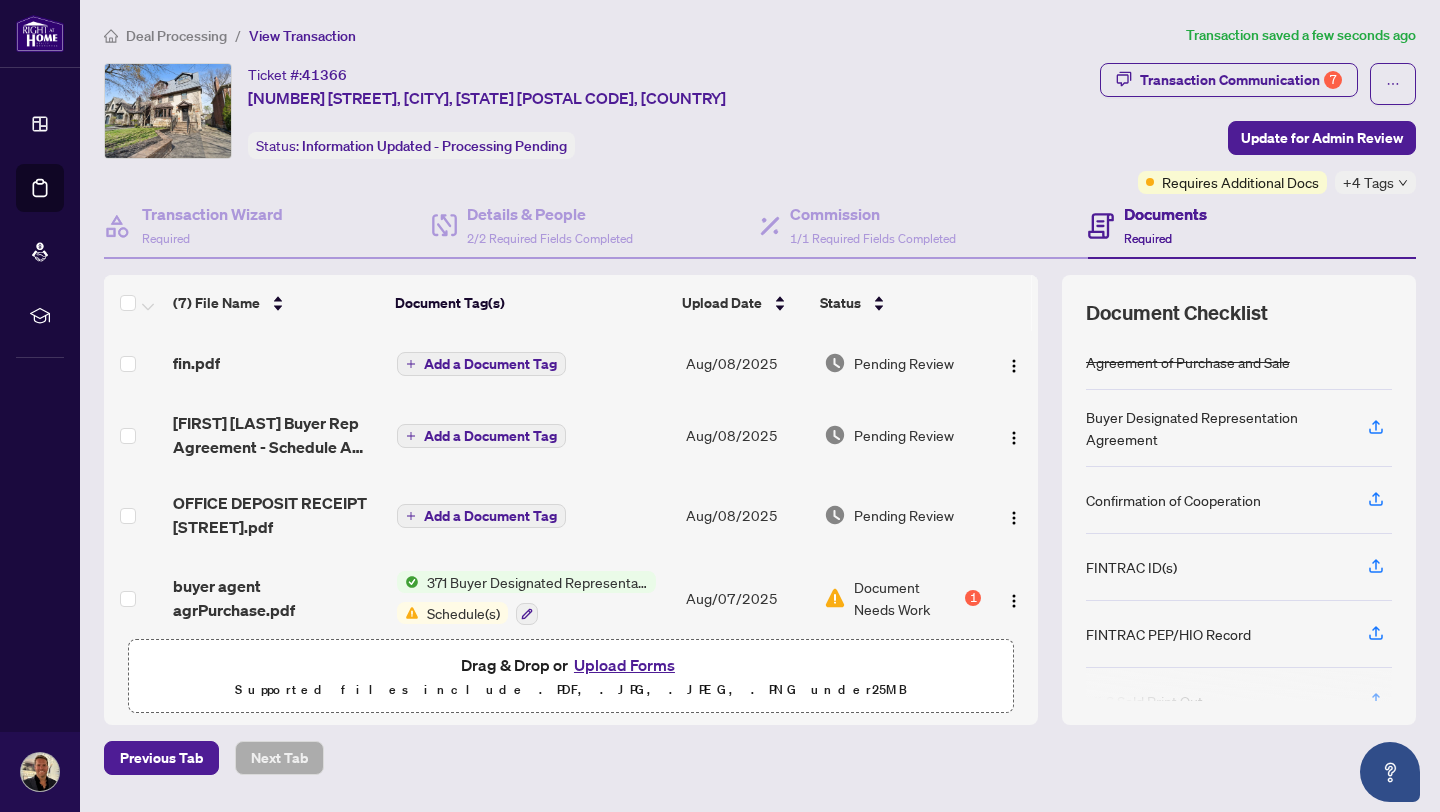 scroll, scrollTop: 242, scrollLeft: 0, axis: vertical 